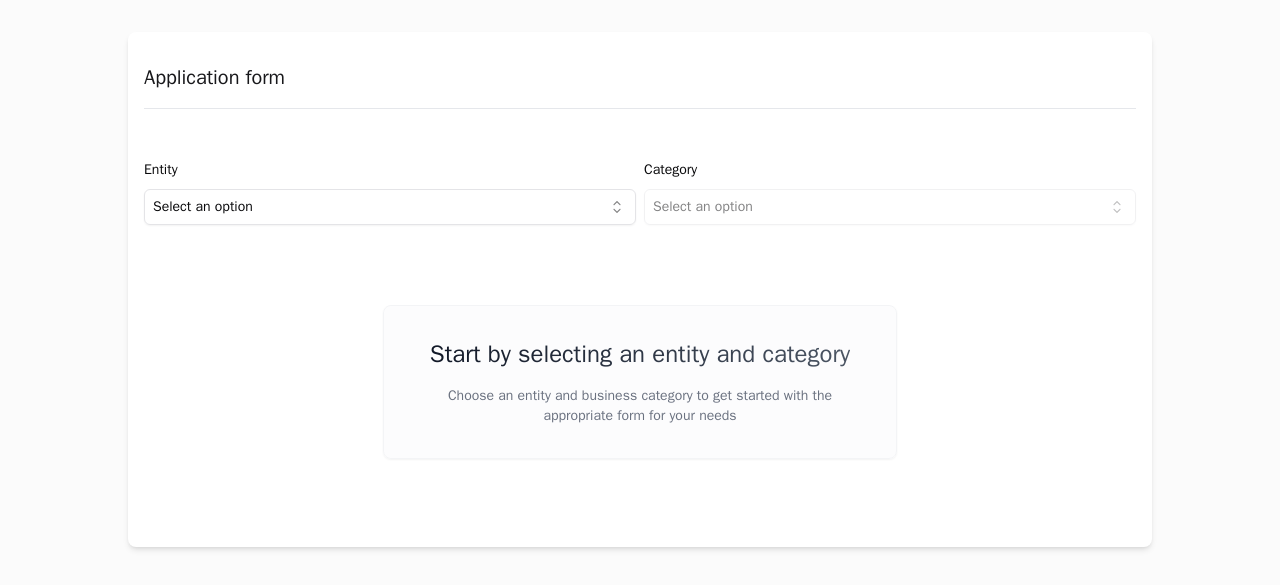 scroll, scrollTop: 0, scrollLeft: 0, axis: both 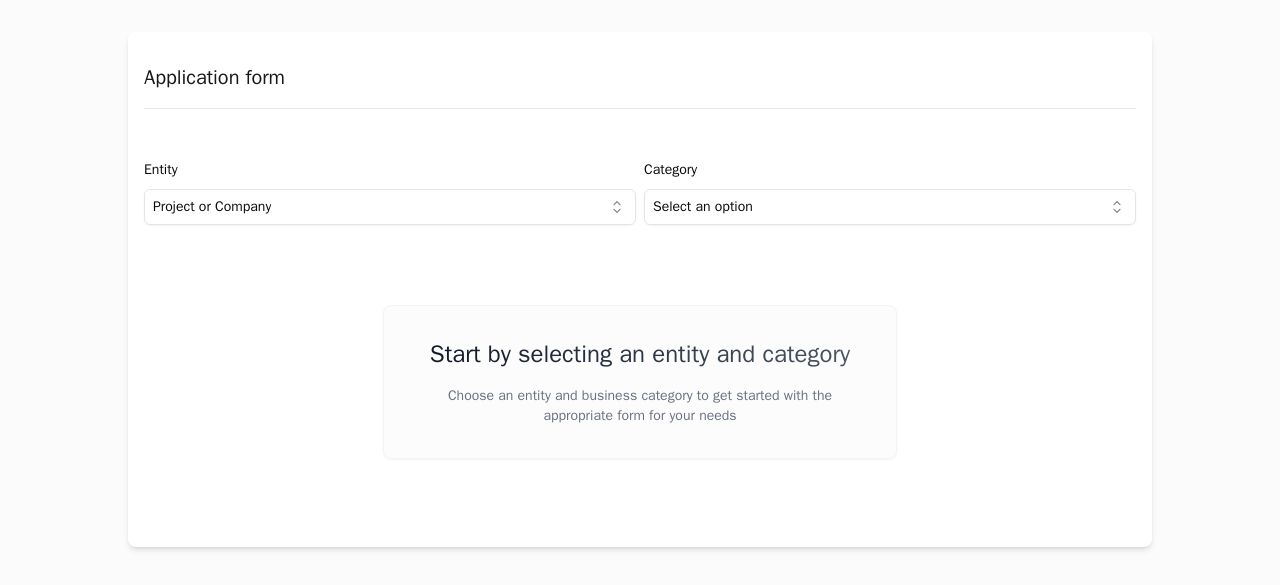 click on "Application form Entity Project or Company Category Select an option Start by selecting an entity and category Choose an entity and business category to get started with the appropriate form for your needs" at bounding box center [640, 292] 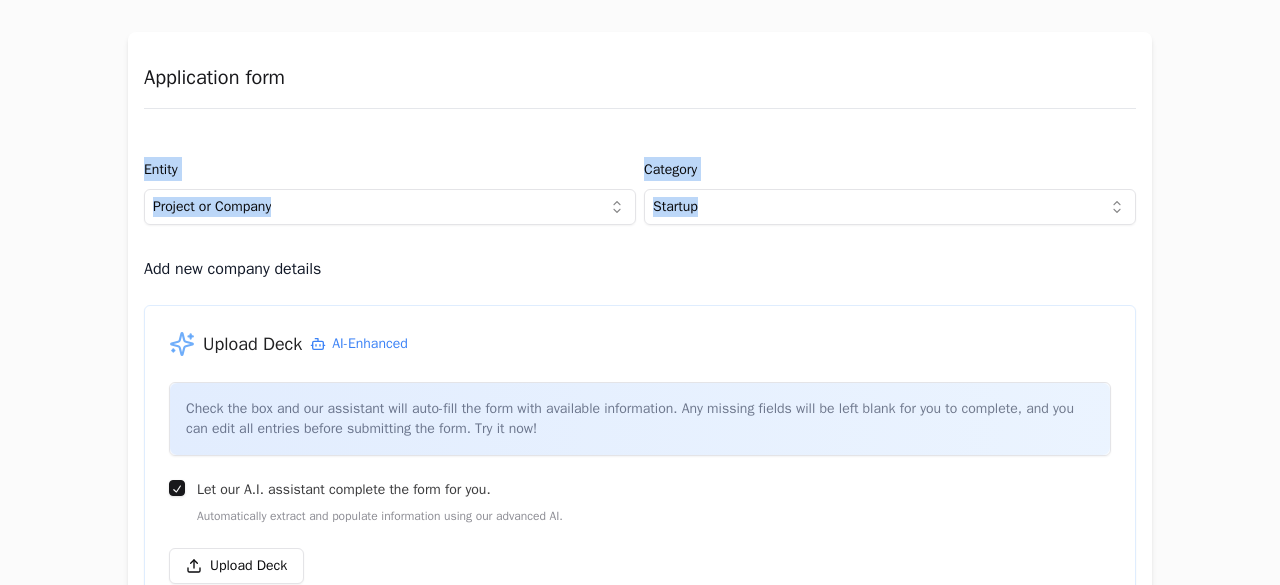 drag, startPoint x: 128, startPoint y: 167, endPoint x: 854, endPoint y: 213, distance: 727.4558 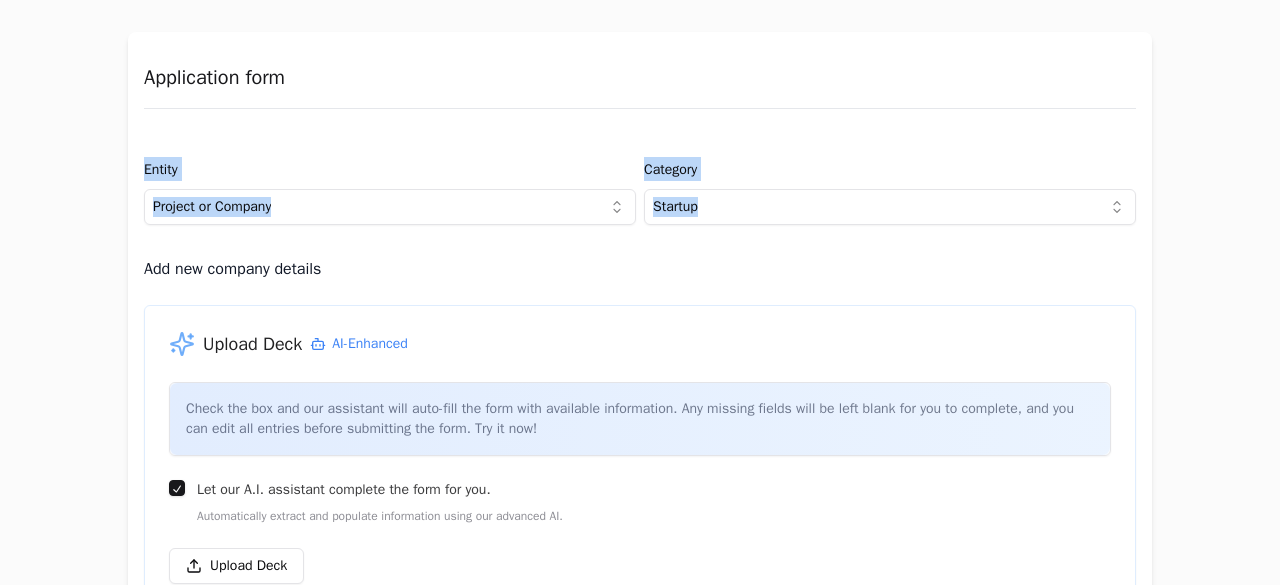 click on "Entity Project or Company Category Startup Add new company details Upload Deck AI-Enhanced Check the box and our assistant will auto-fill the form with available information. Any missing fields will be left blank for you to complete, and you can edit all entries before submitting the form. Try it now! Let our A.I. assistant complete the form for you. Automatically extract and populate information using our advanced AI. Upload Deck Name Description Verticals Select verticals New user name and email Name Email Company Profile Explain what the company does, what problem is solving and who is the target user. TAM SAM SOM Round size Minimum ticket What does the company do? (In 1500 characters) How does it do it? (In 1500 characters) How it makes money? (In 1500 characters) Who is the target user? (In 1500 characters) Why now? (In 1500 characters) Business Opportunity What type of support or assistance would you like to receive from your investor? Raising Capital Select an option Yes No Country Select a country" at bounding box center (640, 1682) 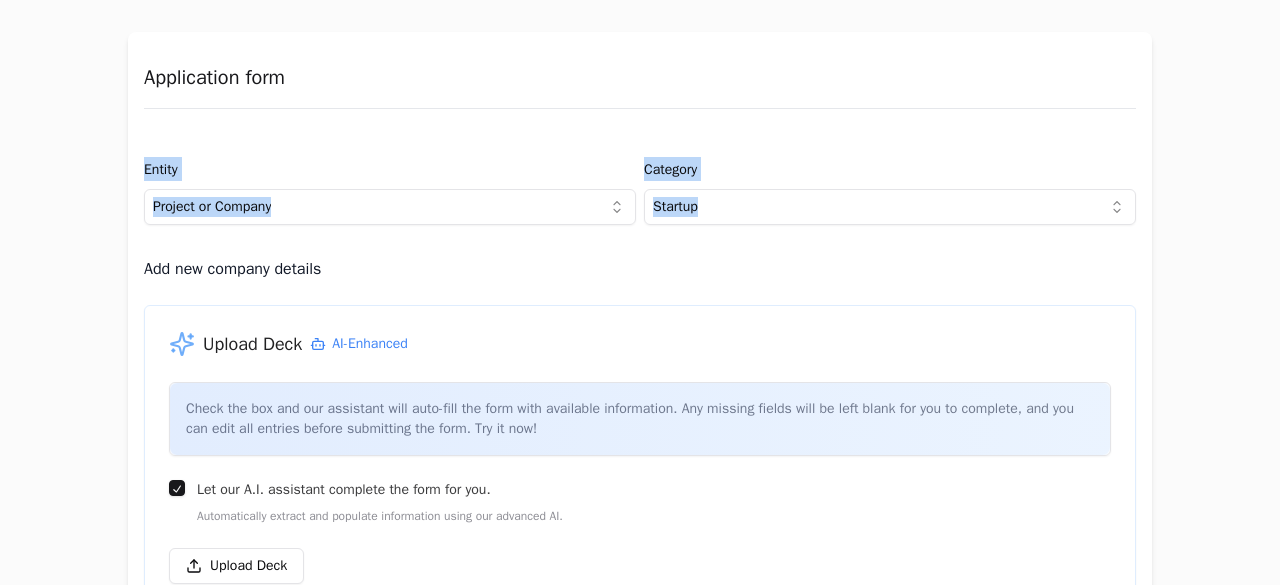 click on "Application form Entity Project or Company Category Startup Add new company details Upload Deck AI-Enhanced Check the box and our assistant will auto-fill the form with available information. Any missing fields will be left blank for you to complete, and you can edit all entries before submitting the form. Try it now! Let our A.I. assistant complete the form for you. Automatically extract and populate information using our advanced AI. Upload Deck Name Description Verticals Select verticals New user name and email Name Email Company Profile Explain what the company does, what problem is solving and who is the target user. TAM SAM SOM Round size Minimum ticket What does the company do? (In 1500 characters) How does it do it? (In 1500 characters) How it makes money? (In 1500 characters) Who is the target user? (In 1500 characters) Why now? (In 1500 characters) Business Opportunity What type of support or assistance would you like to receive from your investor? Raising Capital Select an option Yes No Country" at bounding box center (640, 292) 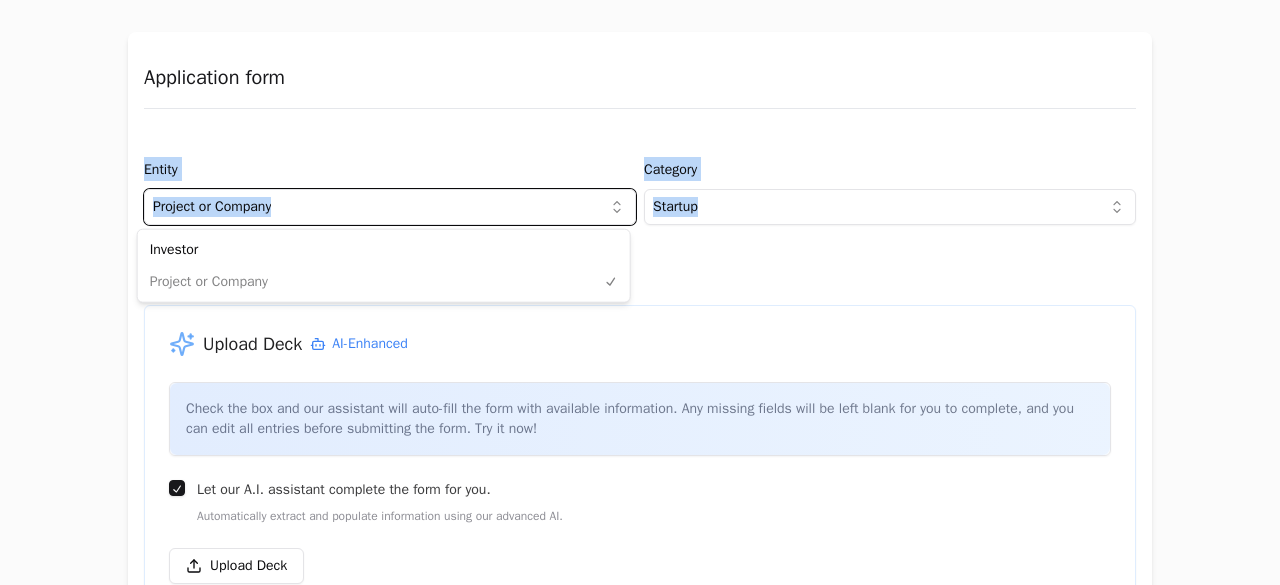 click on "Application form Entity Project or Company Category Startup Add new company details Upload Deck AI-Enhanced Check the box and our assistant will auto-fill the form with available information. Any missing fields will be left blank for you to complete, and you can edit all entries before submitting the form. Try it now! Let our A.I. assistant complete the form for you. Automatically extract and populate information using our advanced AI. Upload Deck Name Description Verticals Select verticals New user name and email Name Email Company Profile Explain what the company does, what problem is solving and who is the target user. TAM SAM SOM Round size Minimum ticket What does the company do? (In 1500 characters) How does it do it? (In 1500 characters) How it makes money? (In 1500 characters) Who is the target user? (In 1500 characters) Why now? (In 1500 characters) Business Opportunity What type of support or assistance would you like to receive from your investor? Raising Capital Select an option Yes No Country" at bounding box center [640, 292] 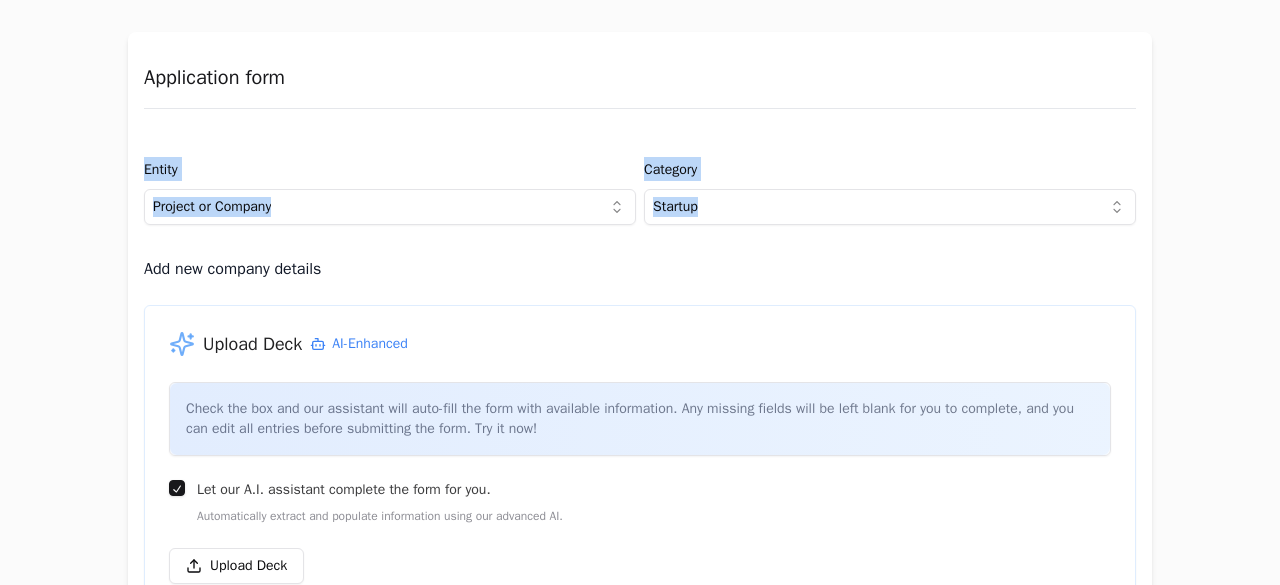 click on "Application form Entity Project or Company Category Startup Add new company details Upload Deck AI-Enhanced Check the box and our assistant will auto-fill the form with available information. Any missing fields will be left blank for you to complete, and you can edit all entries before submitting the form. Try it now! Let our A.I. assistant complete the form for you. Automatically extract and populate information using our advanced AI. Upload Deck Name Description Verticals Select verticals New user name and email Name Email Company Profile Explain what the company does, what problem is solving and who is the target user. TAM SAM SOM Round size Minimum ticket What does the company do? (In 1500 characters) How does it do it? (In 1500 characters) How it makes money? (In 1500 characters) Who is the target user? (In 1500 characters) Why now? (In 1500 characters) Business Opportunity What type of support or assistance would you like to receive from your investor? Raising Capital Select an option Yes No Country" at bounding box center [640, 292] 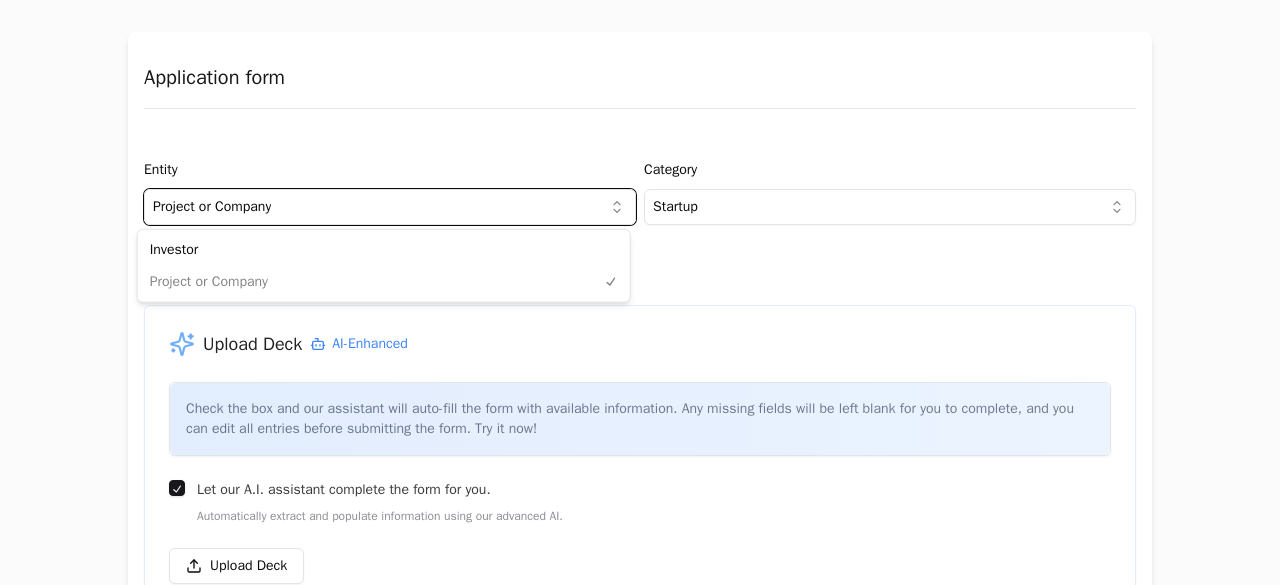 click on "Application form Entity Project or Company Category Startup Add new company details Upload Deck AI-Enhanced Check the box and our assistant will auto-fill the form with available information. Any missing fields will be left blank for you to complete, and you can edit all entries before submitting the form. Try it now! Let our A.I. assistant complete the form for you. Automatically extract and populate information using our advanced AI. Upload Deck Name Description Verticals Select verticals New user name and email Name Email Company Profile Explain what the company does, what problem is solving and who is the target user. TAM SAM SOM Round size Minimum ticket What does the company do? (In 1500 characters) How does it do it? (In 1500 characters) How it makes money? (In 1500 characters) Who is the target user? (In 1500 characters) Why now? (In 1500 characters) Business Opportunity What type of support or assistance would you like to receive from your investor? Raising Capital Select an option Yes No Country" at bounding box center (640, 292) 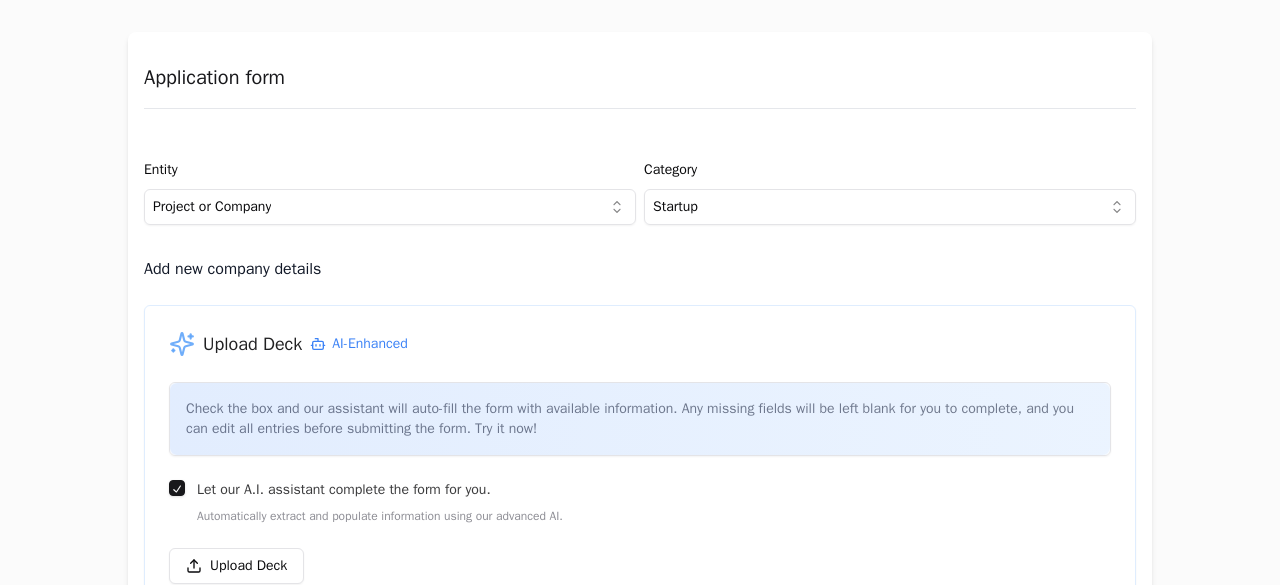 drag, startPoint x: 778, startPoint y: 282, endPoint x: 748, endPoint y: 283, distance: 30.016663 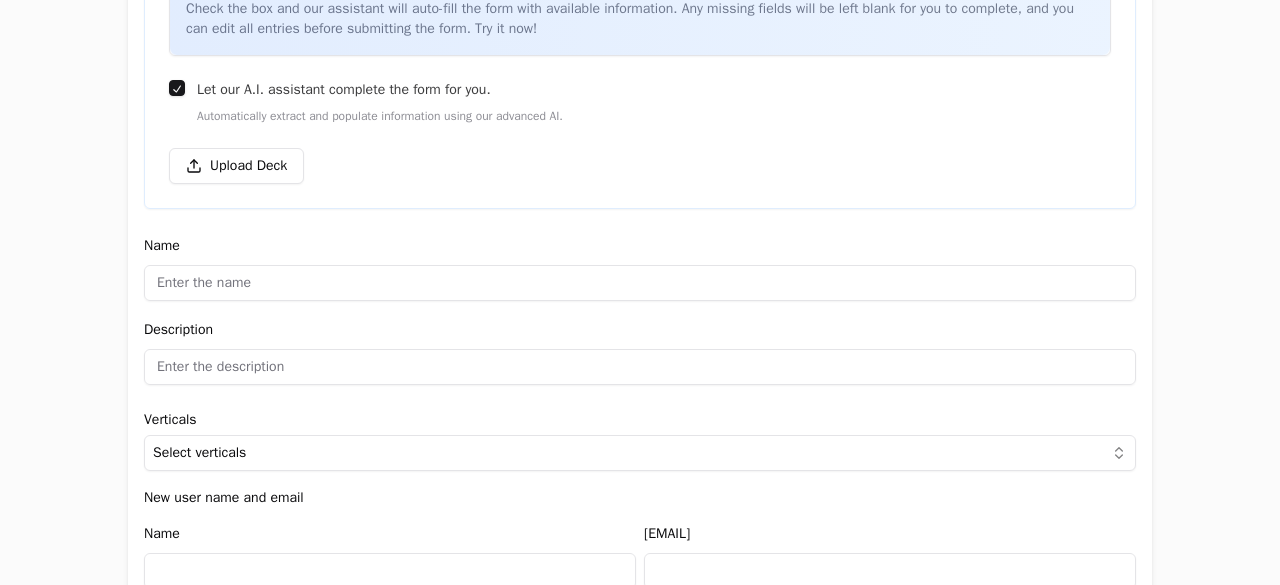 scroll, scrollTop: 300, scrollLeft: 0, axis: vertical 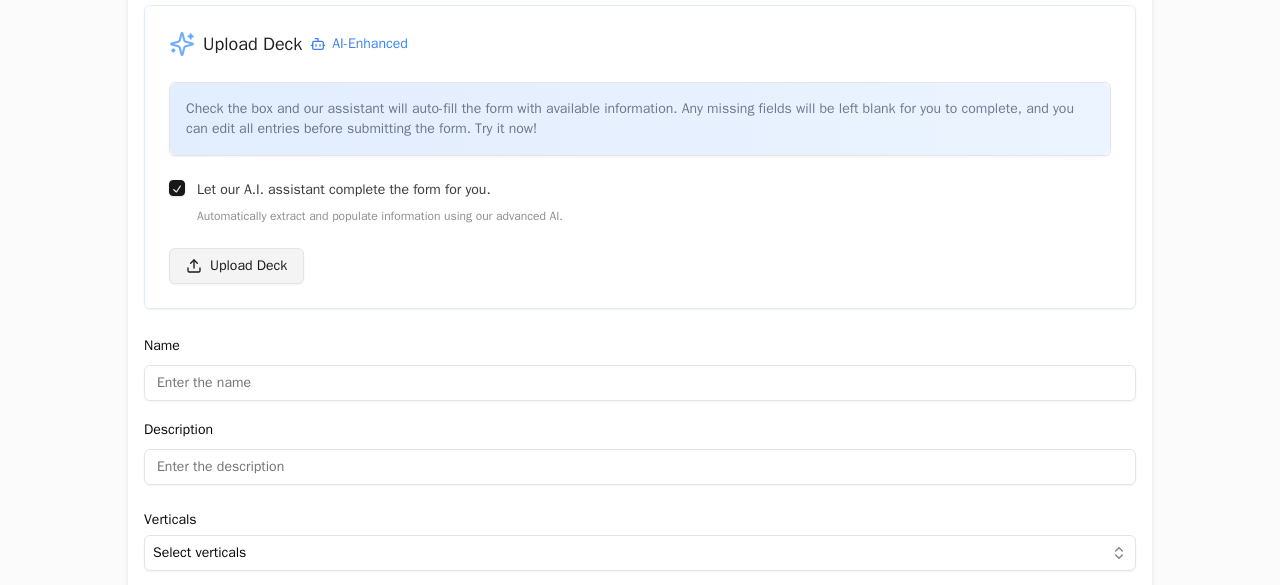 click on "Upload Deck" at bounding box center (236, 266) 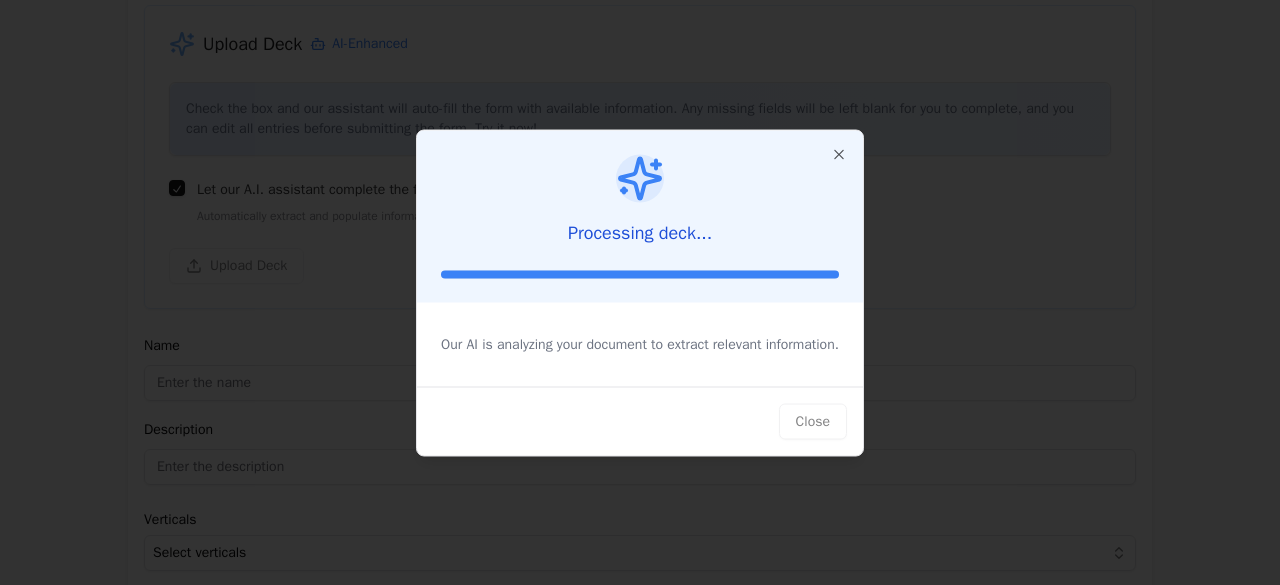 type on "AVEDIAN" 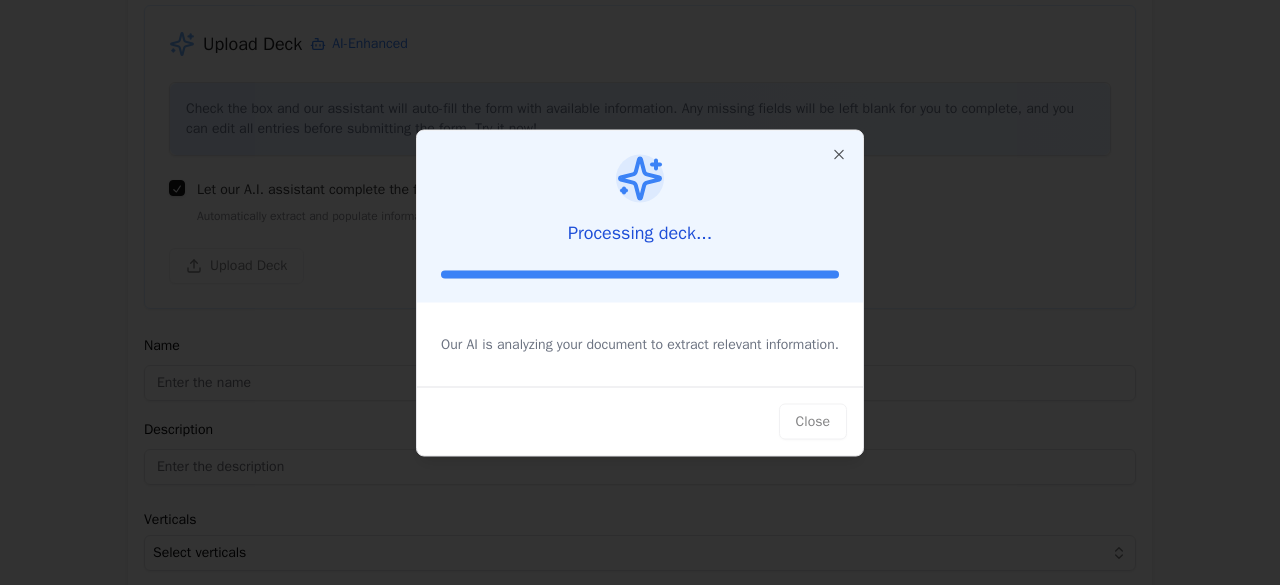 type on "Empowering Healthcare with AI." 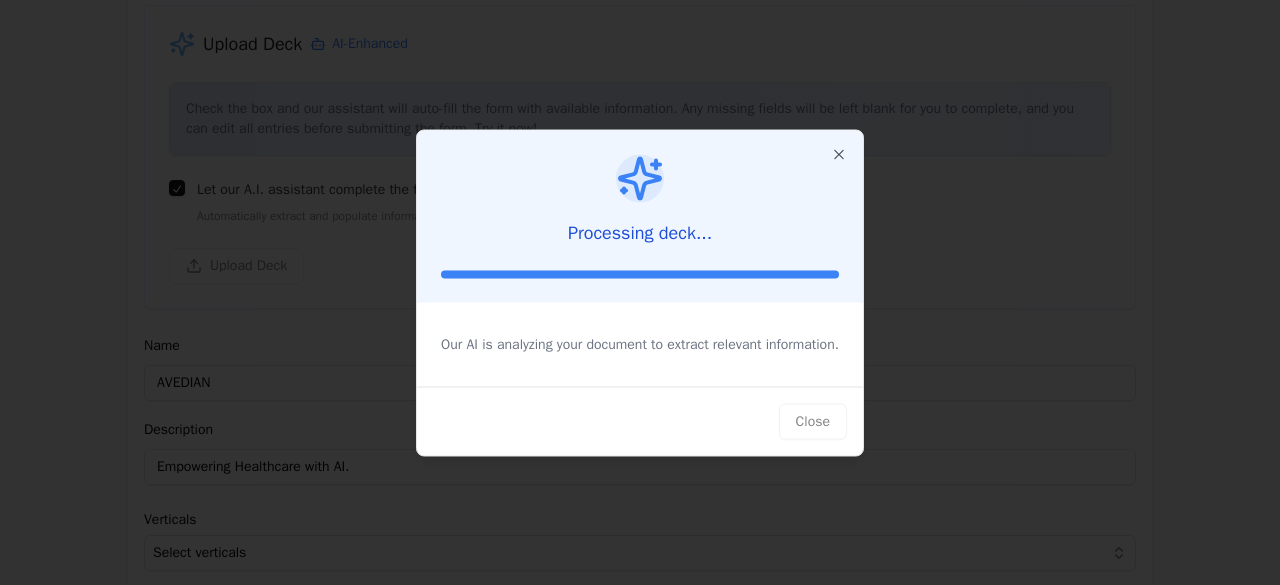 type on "Hospitals and healthcare systems that are part of the Mayo Clinic Network and others in the U.S. and Latin America." 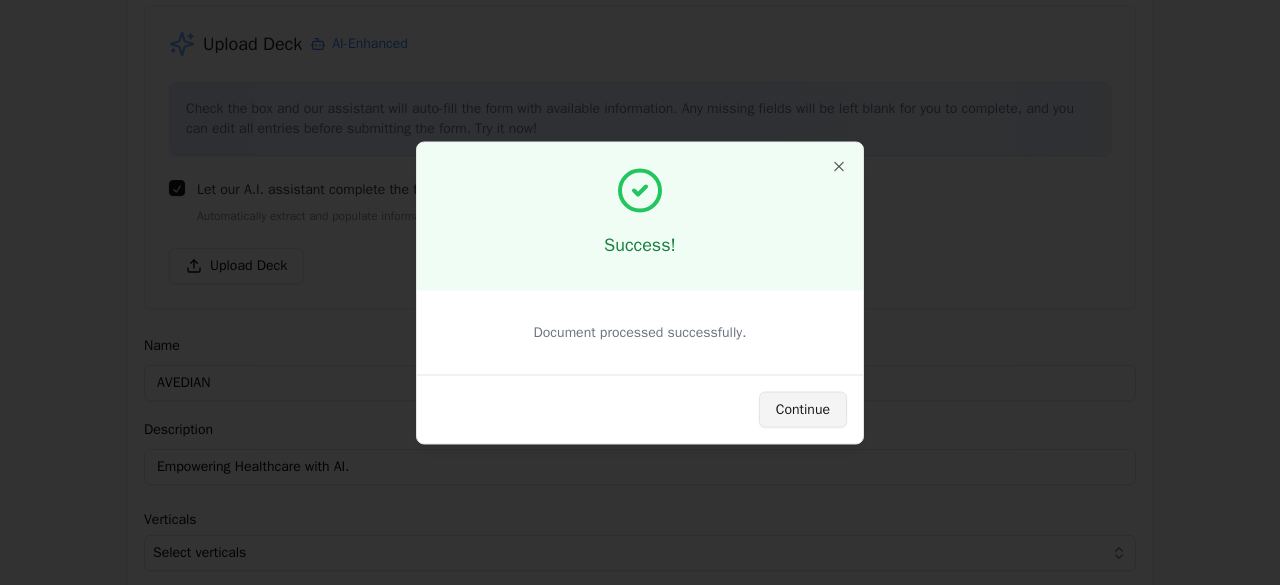 click on "Continue" at bounding box center (803, 409) 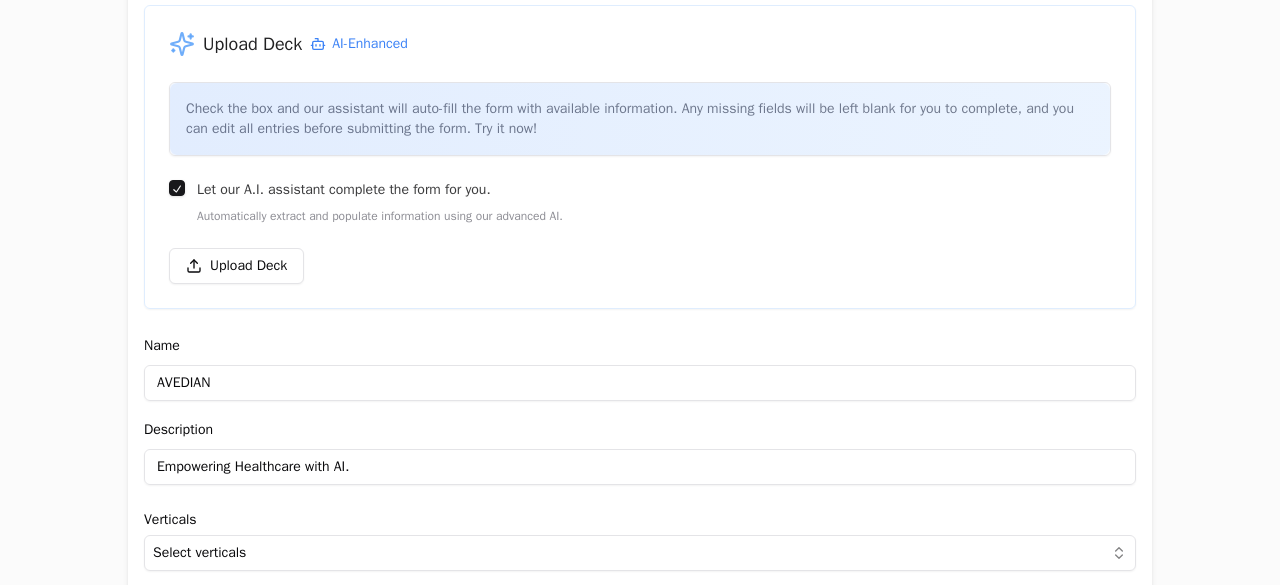 click on "Empowering Healthcare with AI." at bounding box center [640, 467] 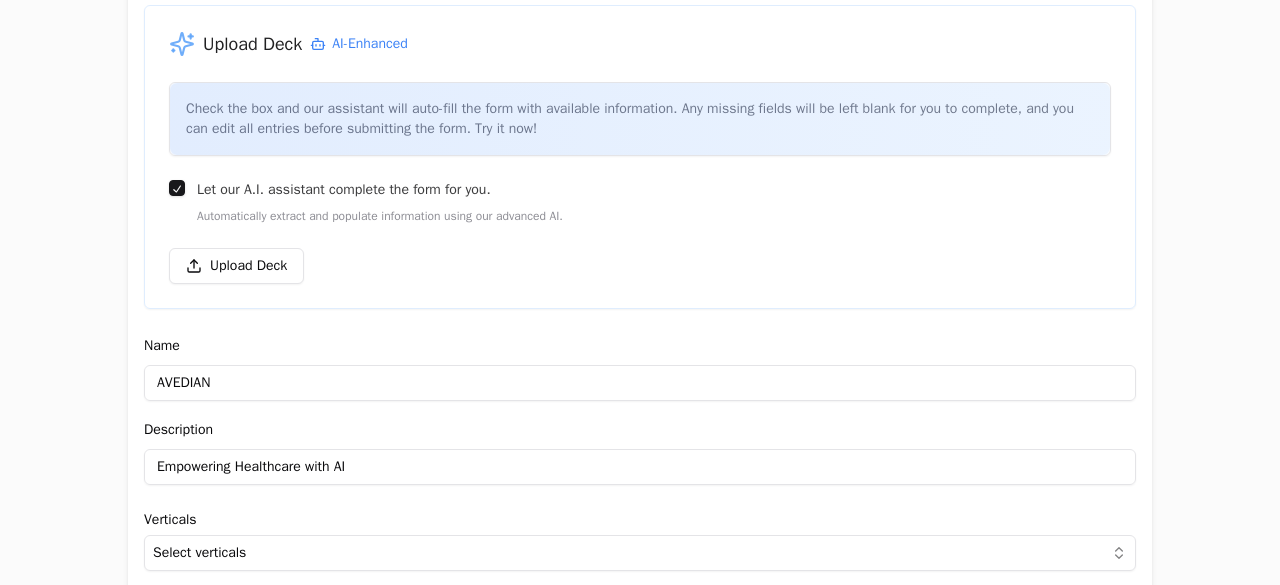 type on "Empowering Healthcare with AI" 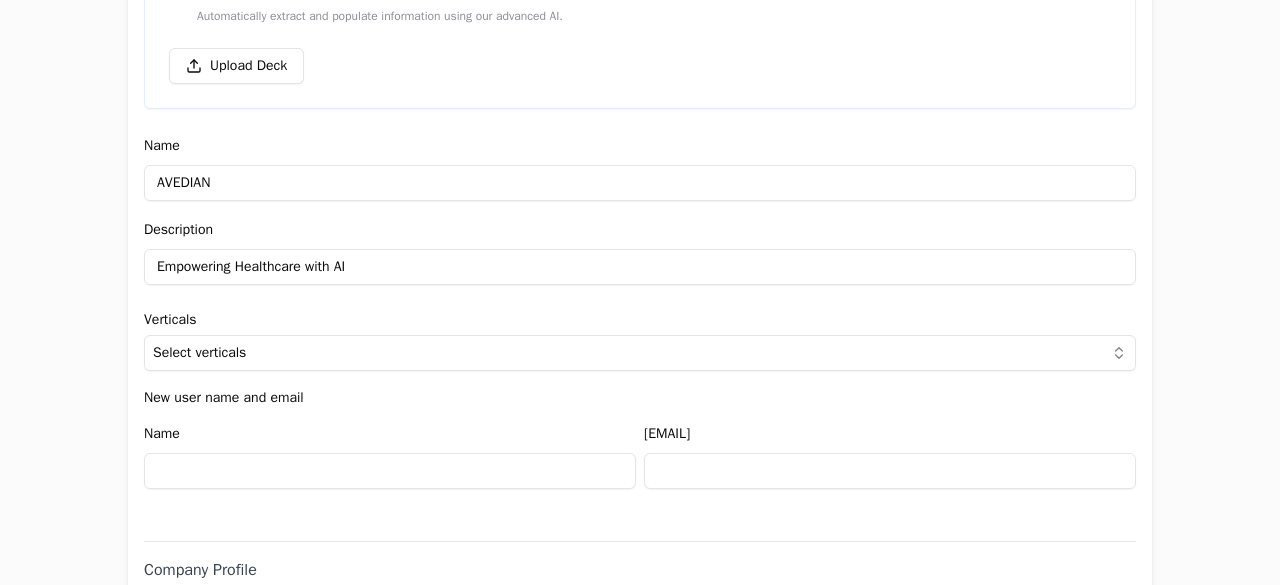 drag, startPoint x: 356, startPoint y: 254, endPoint x: 352, endPoint y: 267, distance: 13.601471 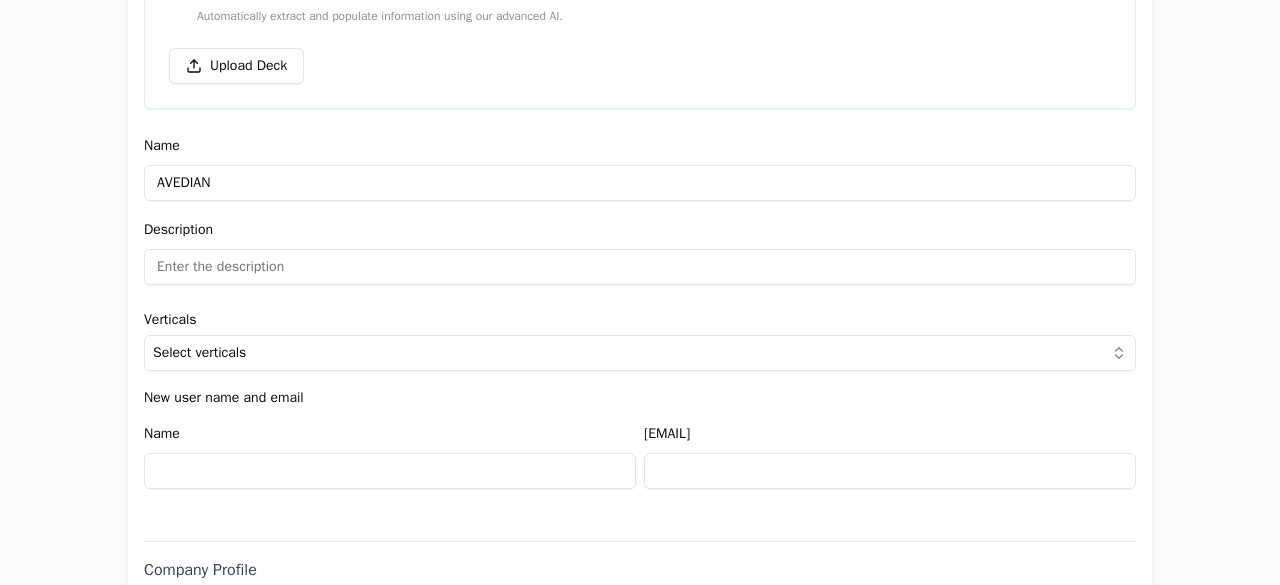 click at bounding box center (640, 267) 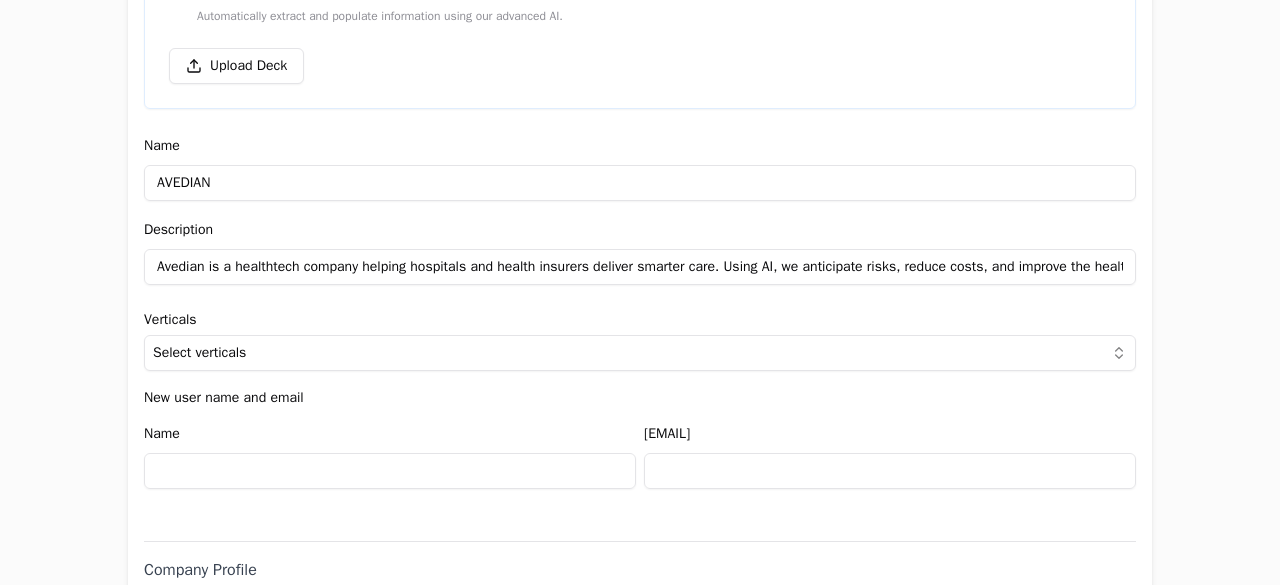 scroll, scrollTop: 0, scrollLeft: 1308, axis: horizontal 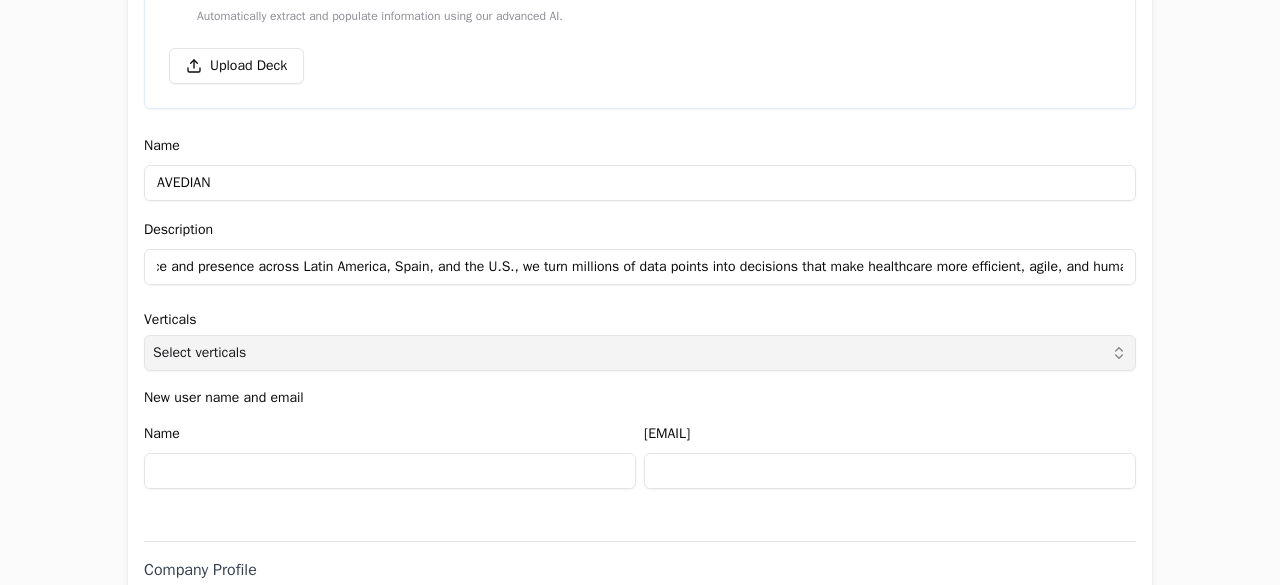 type on "Avedian is a healthtech company helping hospitals and health insurers deliver smarter care. Using AI, we anticipate risks, reduce costs, and improve the healthcare experience. With more than 10 years of experience and presence across Latin America, Spain, and the U.S., we turn millions of data points into decisions that make healthcare more efficient, agile, and human." 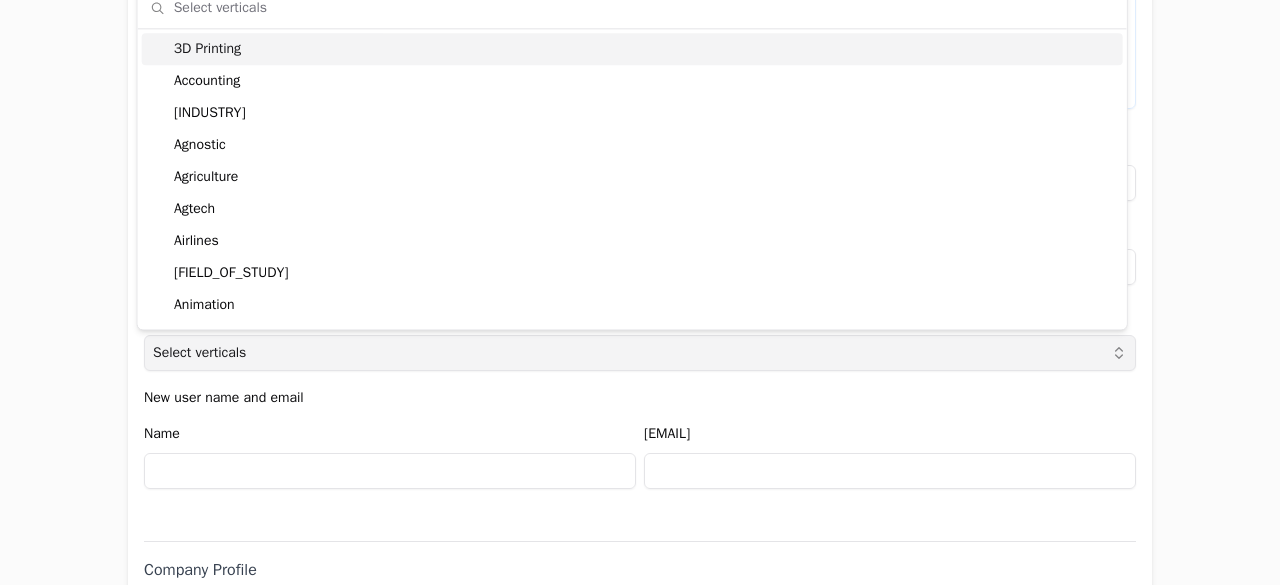scroll, scrollTop: 0, scrollLeft: 0, axis: both 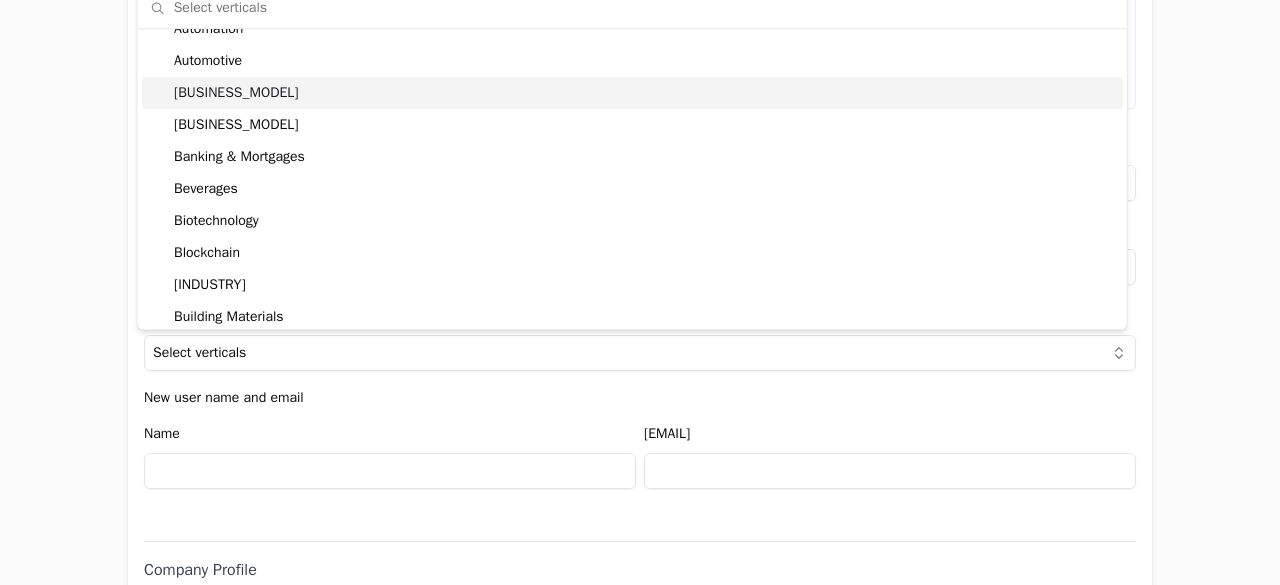 click on "[BUSINESS_MODEL]" at bounding box center (632, 93) 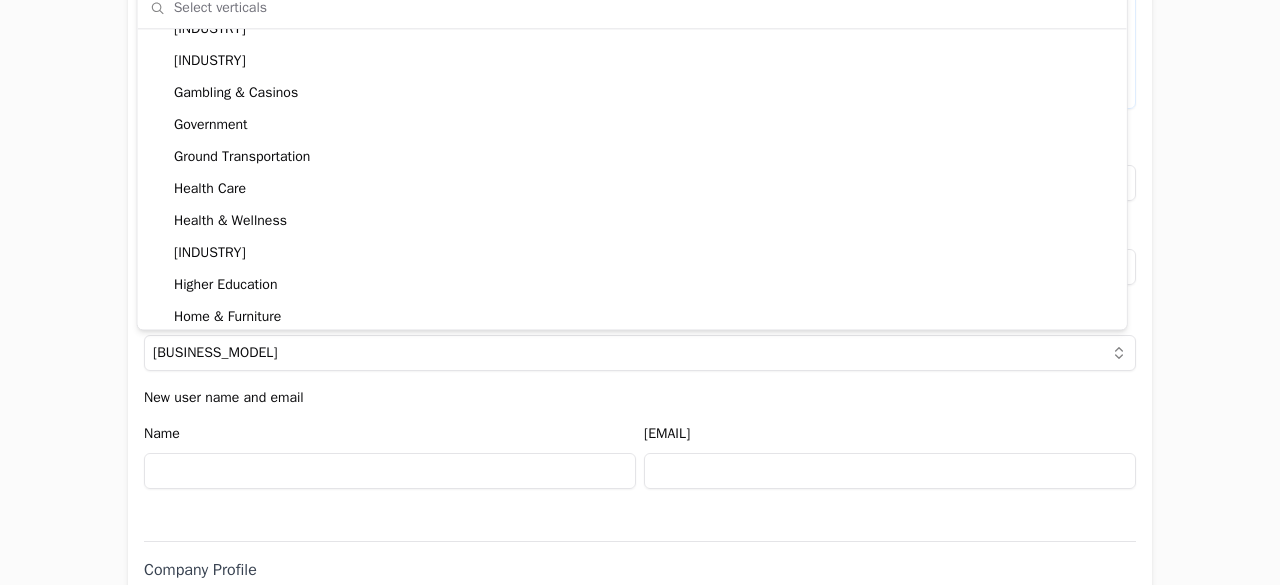 scroll, scrollTop: 2200, scrollLeft: 0, axis: vertical 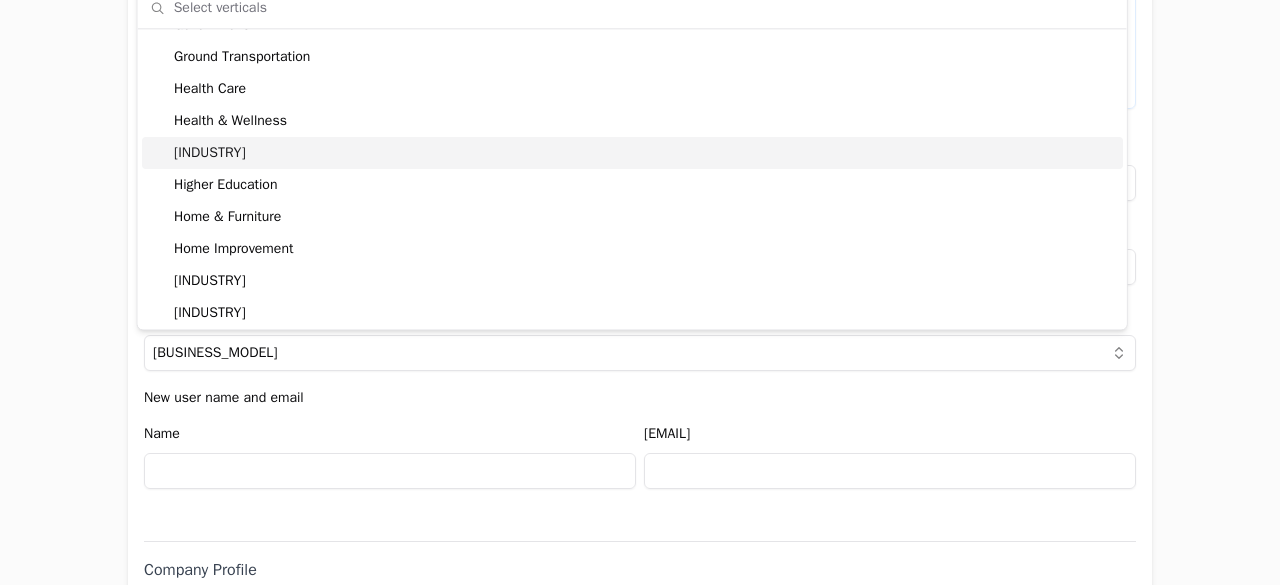 click on "[INDUSTRY]" at bounding box center (632, 153) 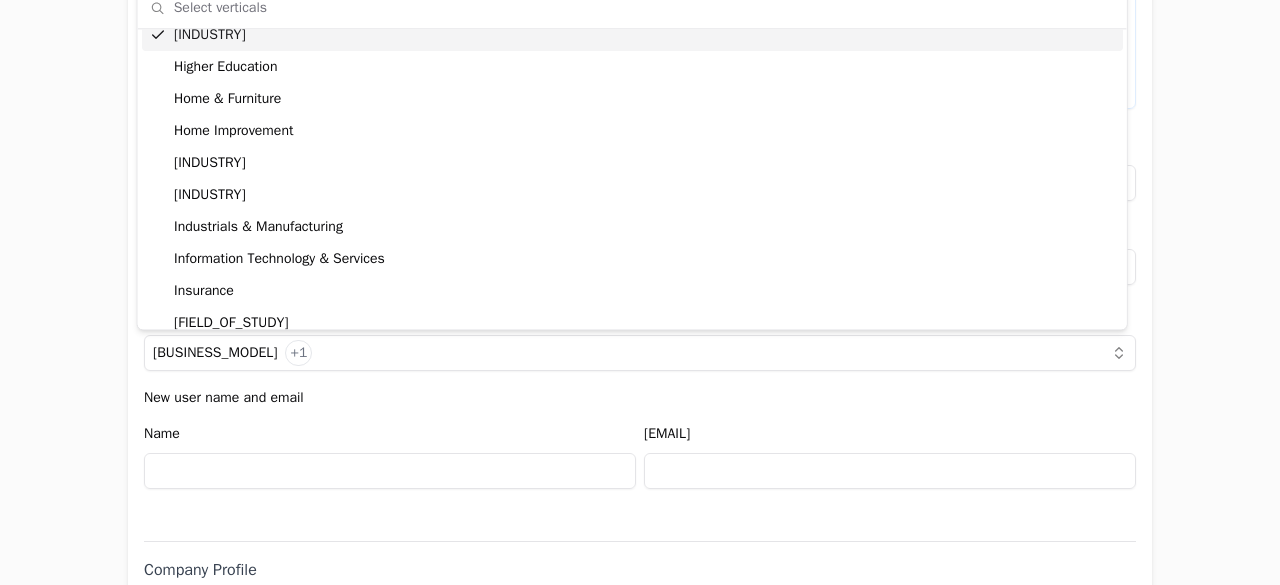scroll, scrollTop: 2300, scrollLeft: 0, axis: vertical 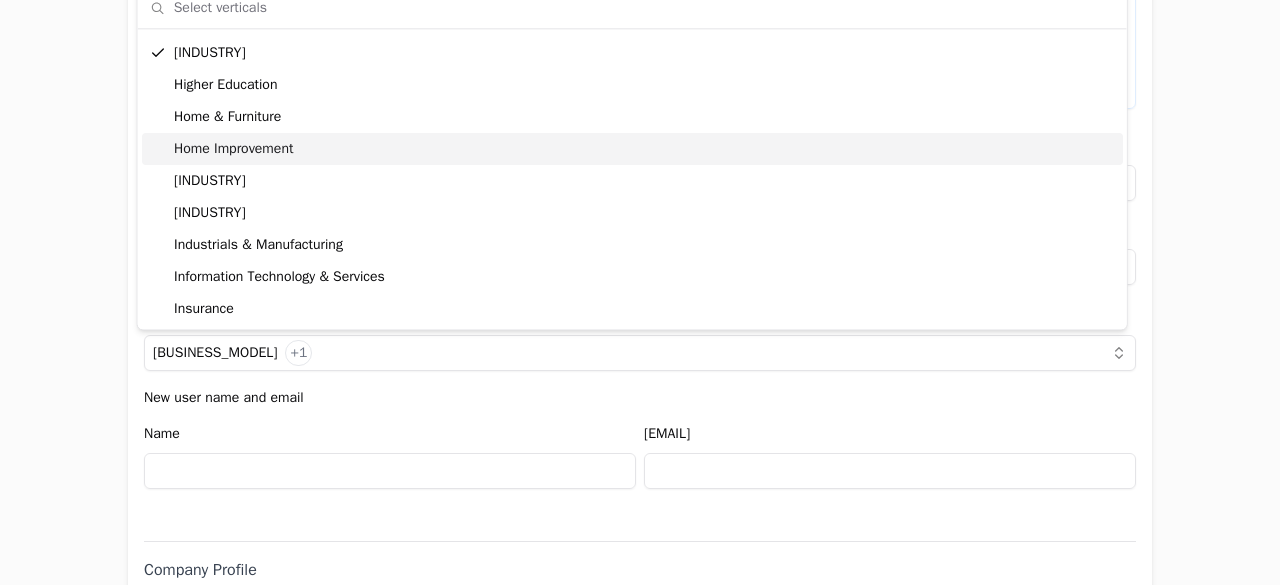 click on "Application form Entity Project or Company Category Startup Add new company details Upload Deck AI-Enhanced Check the box and our assistant will auto-fill the form with available information. Any missing fields will be left blank for you to complete, and you can edit all entries before submitting the form. Try it now! Let our A.I. assistant complete the form for you. Automatically extract and populate information using our advanced AI. Upload Deck Name AVEDIAN Description Avedian is a healthtech company helping hospitals and health insurers deliver smarter care. Using AI, we anticipate risks, reduce costs, and improve the healthcare experience. With more than 10 years of experience and presence across Latin America, Spain, and the U.S., we turn millions of data points into decisions that make healthcare more efficient, agile, and human. Verticals B2B +1 New user name and email Name Email Company Profile Explain what the company does, what problem is solving and who is the target user. TAM $0 SAM $0 SOM $0 Yes" at bounding box center [640, 292] 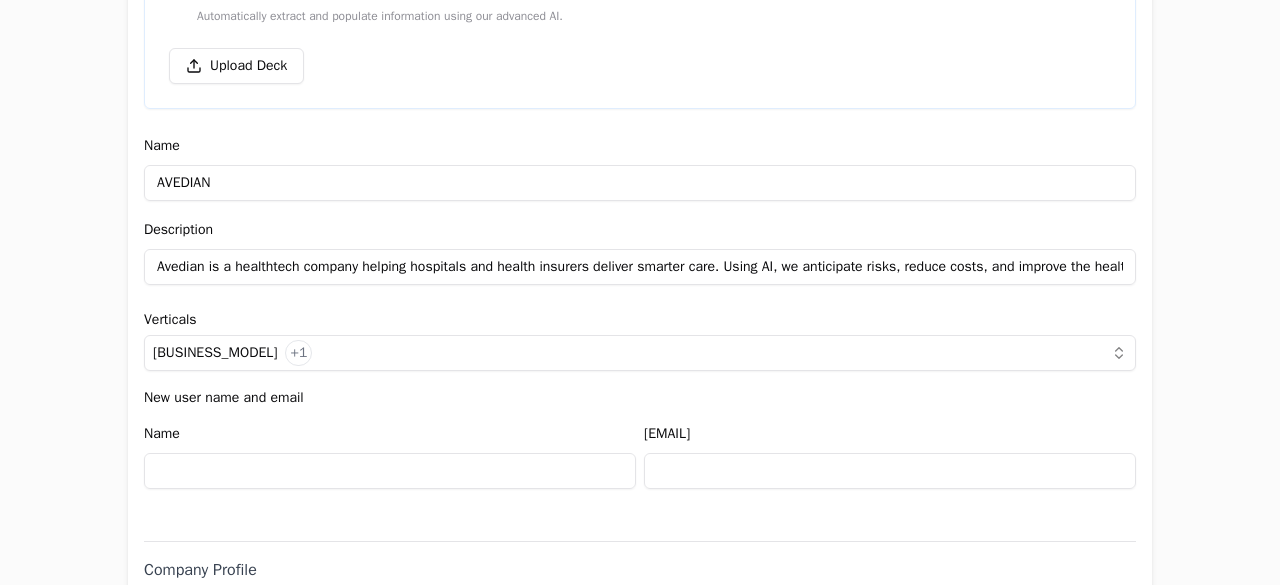 scroll, scrollTop: 700, scrollLeft: 0, axis: vertical 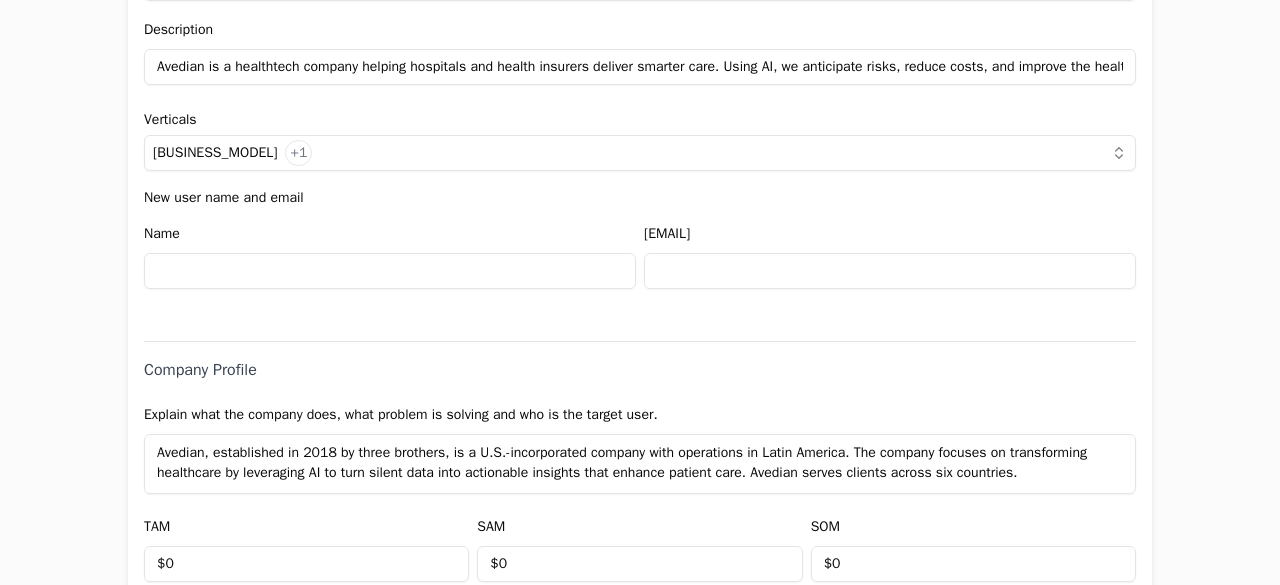 click at bounding box center (390, 271) 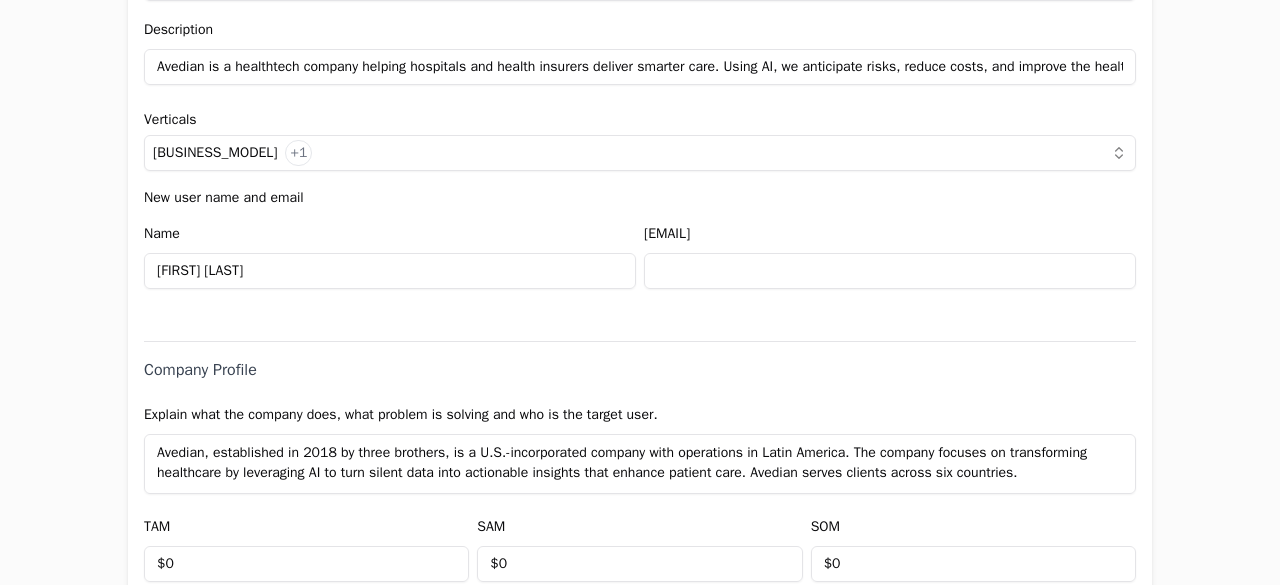 type on "[FIRST] [LAST]" 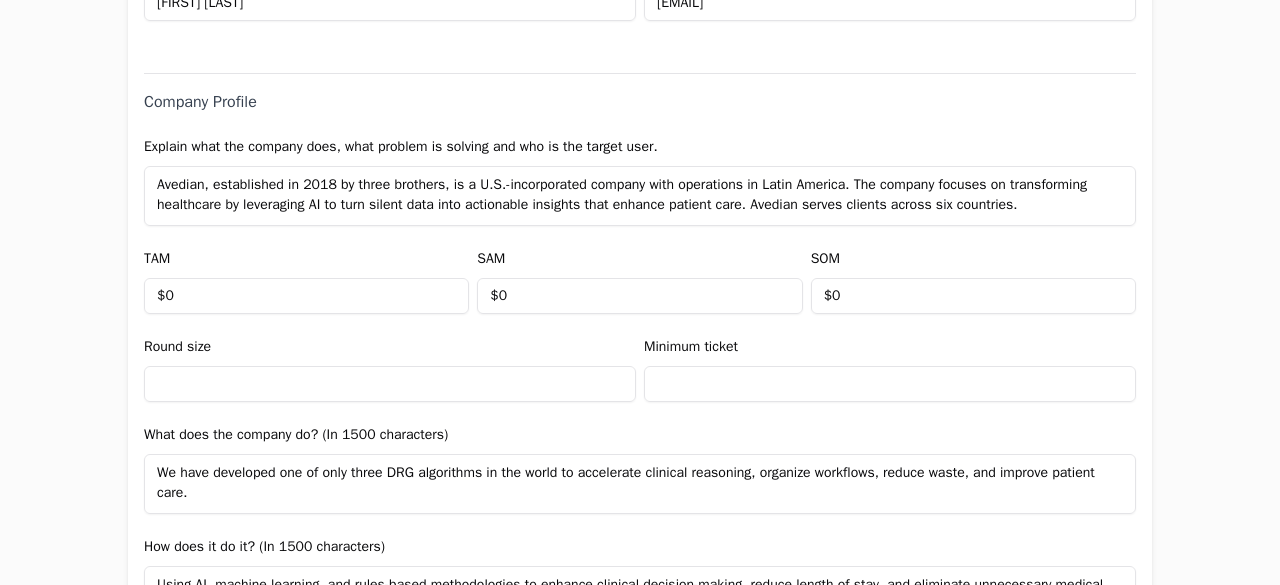 scroll, scrollTop: 1000, scrollLeft: 0, axis: vertical 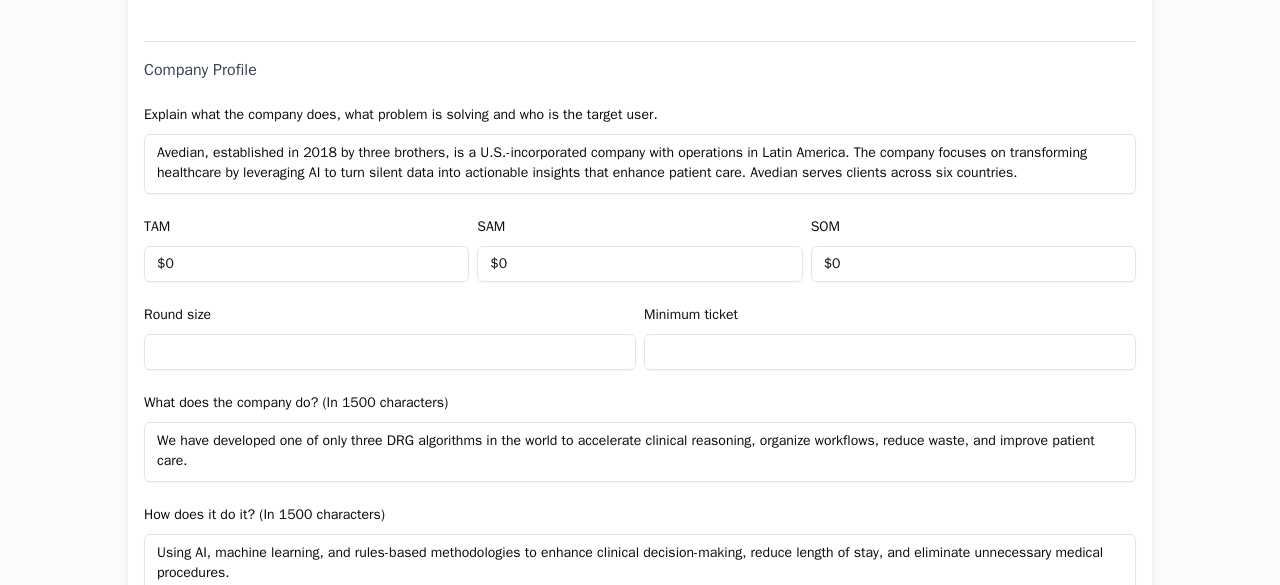 type on "[EMAIL]" 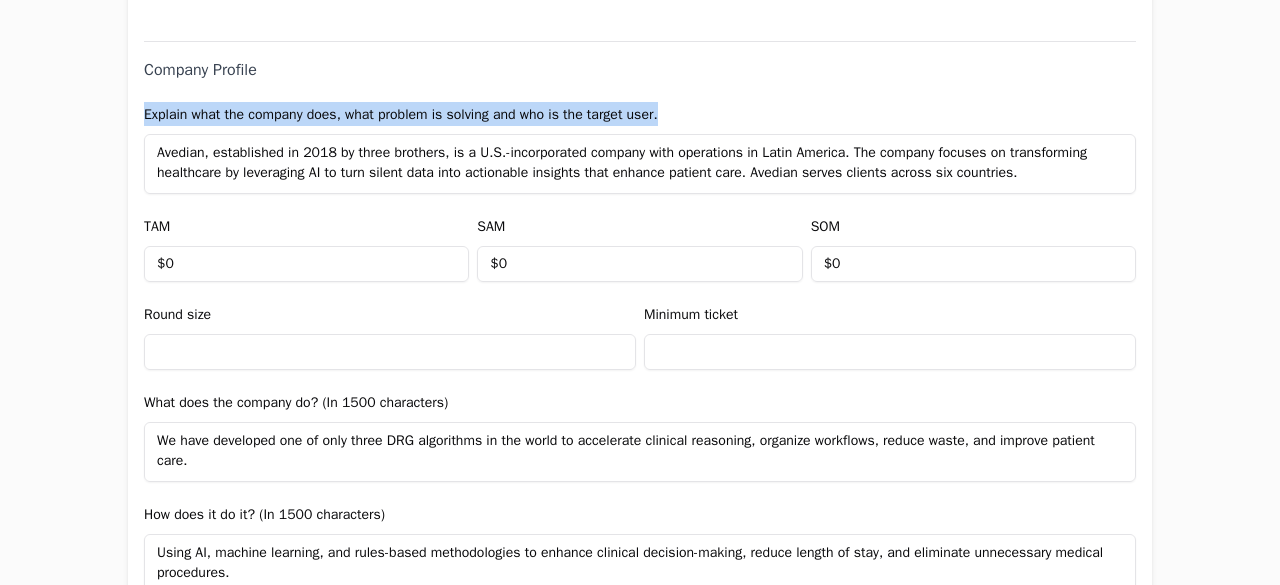 drag, startPoint x: 133, startPoint y: 109, endPoint x: 696, endPoint y: 119, distance: 563.0888 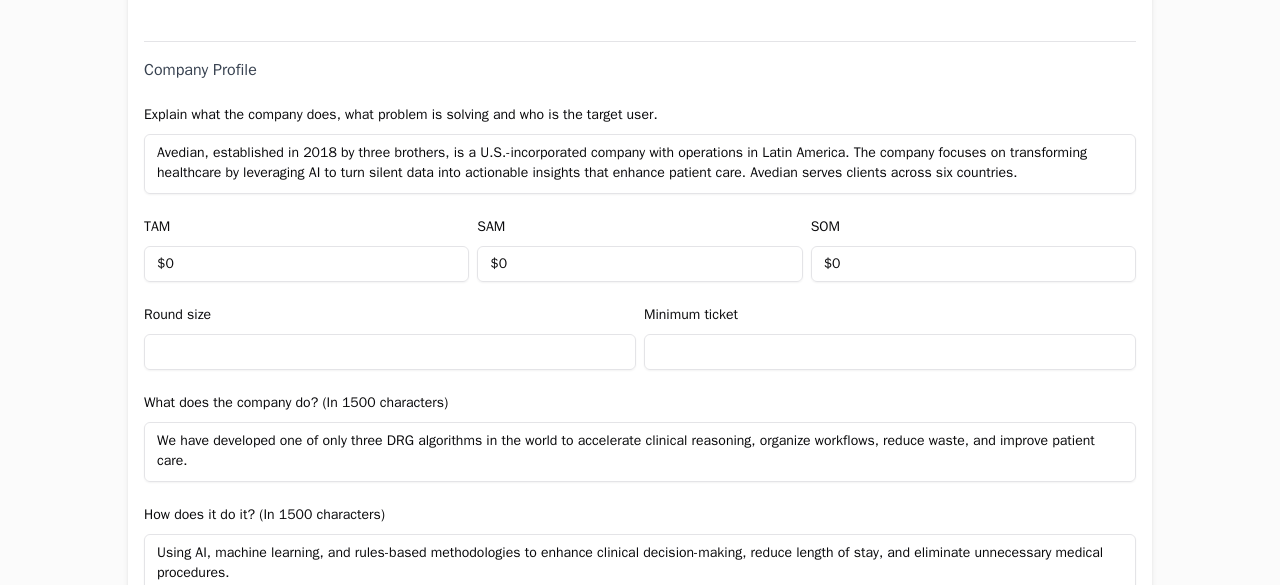 click on "Company Profile" at bounding box center [640, 61] 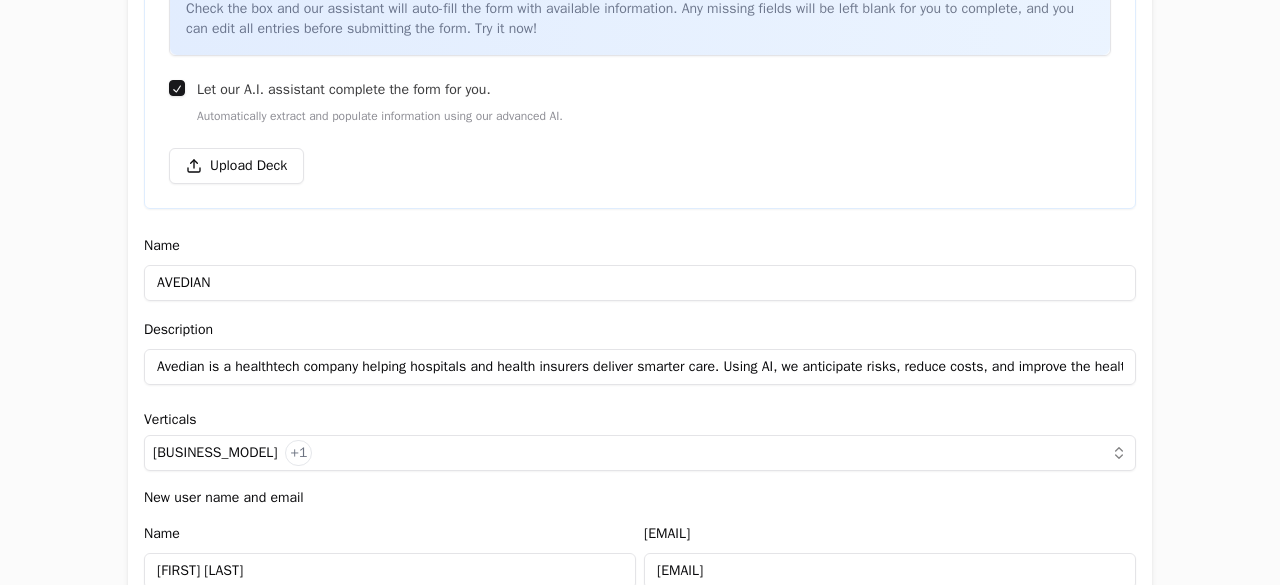 scroll, scrollTop: 800, scrollLeft: 0, axis: vertical 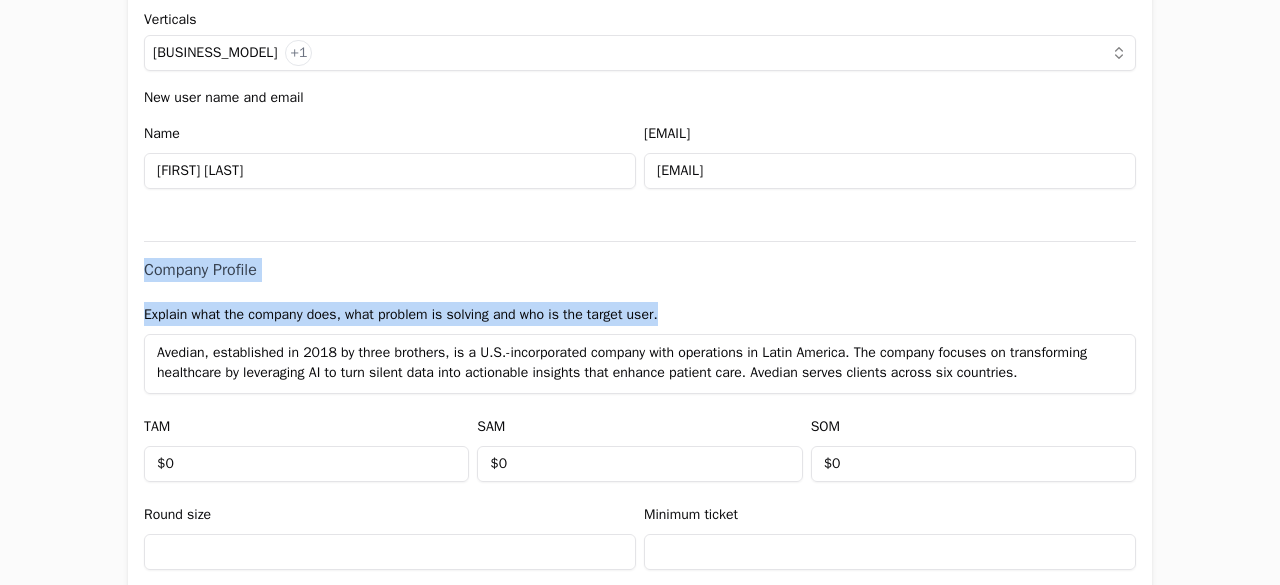 drag, startPoint x: 128, startPoint y: 272, endPoint x: 709, endPoint y: 308, distance: 582.11426 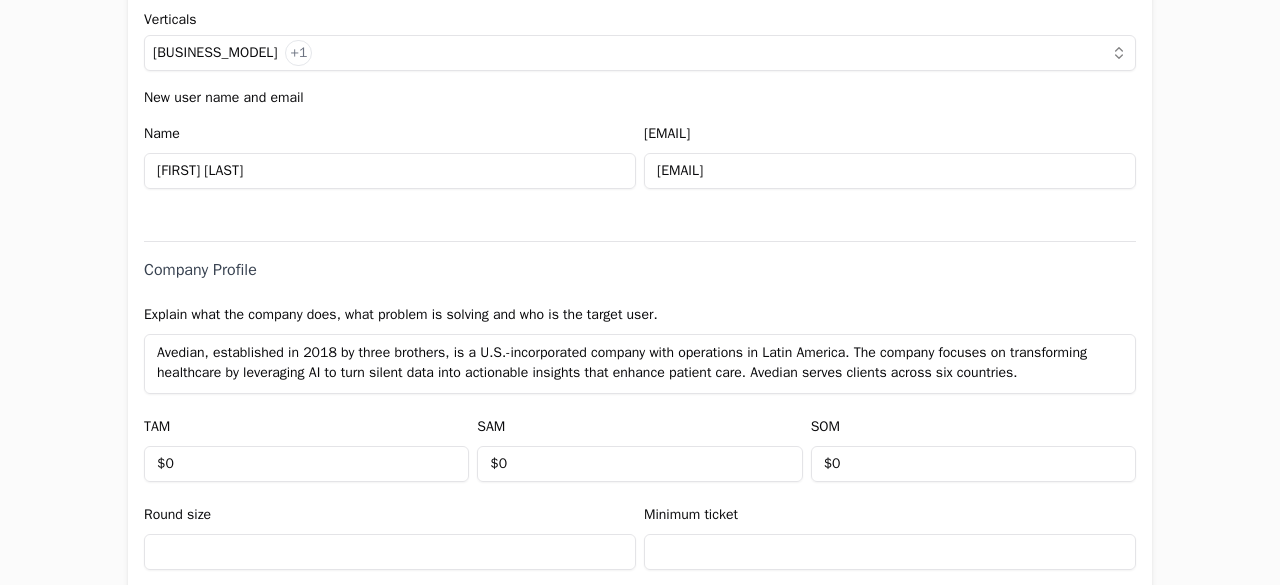 scroll, scrollTop: 900, scrollLeft: 0, axis: vertical 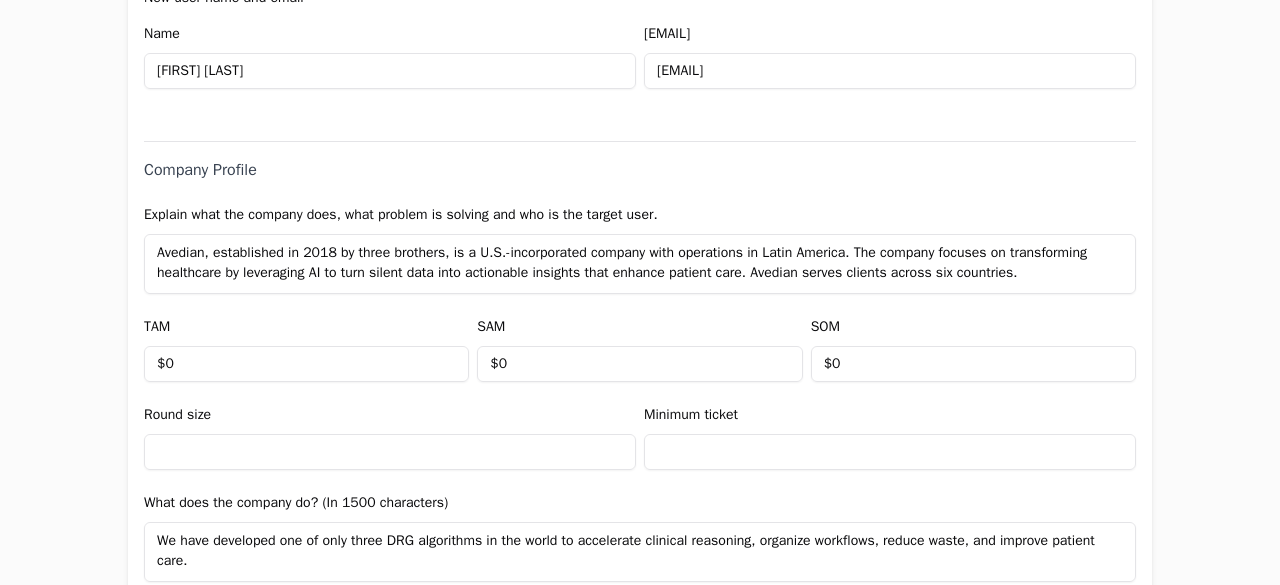 drag, startPoint x: 148, startPoint y: 257, endPoint x: 1047, endPoint y: 277, distance: 899.2224 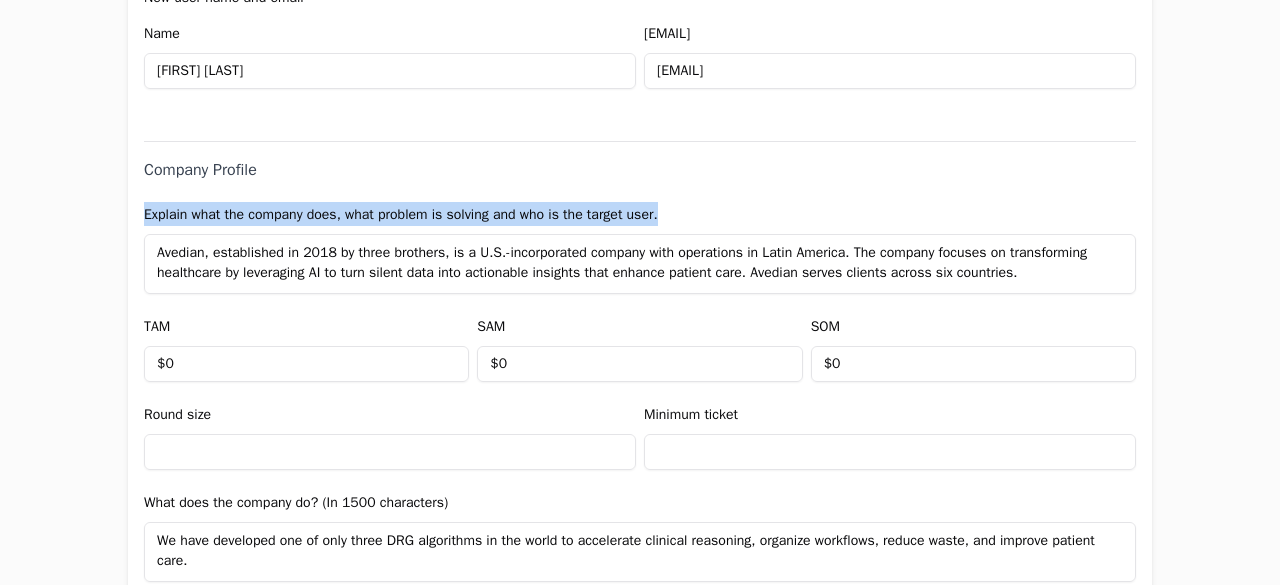 drag, startPoint x: 672, startPoint y: 215, endPoint x: 99, endPoint y: 219, distance: 573.014 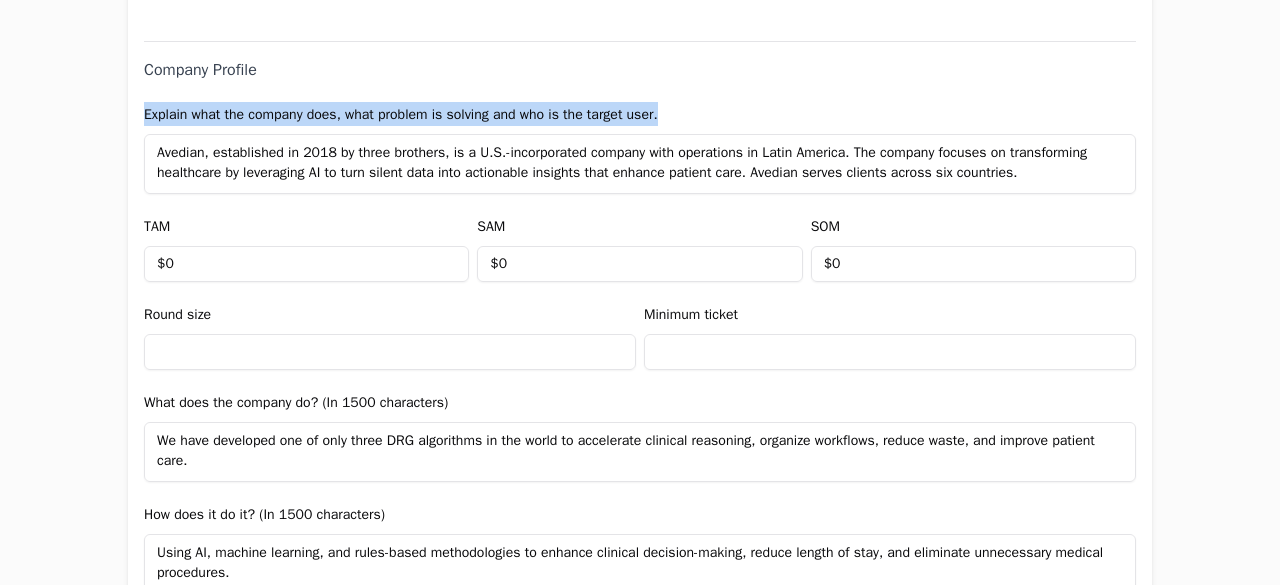 click on "$0" at bounding box center (306, 264) 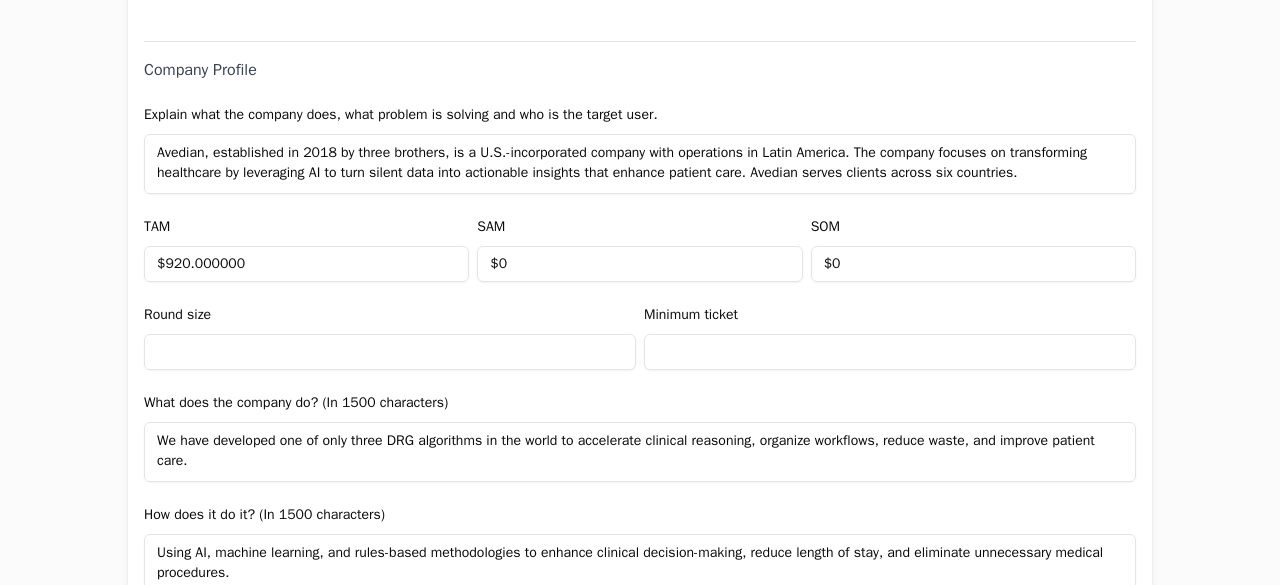 type on "$920.000000" 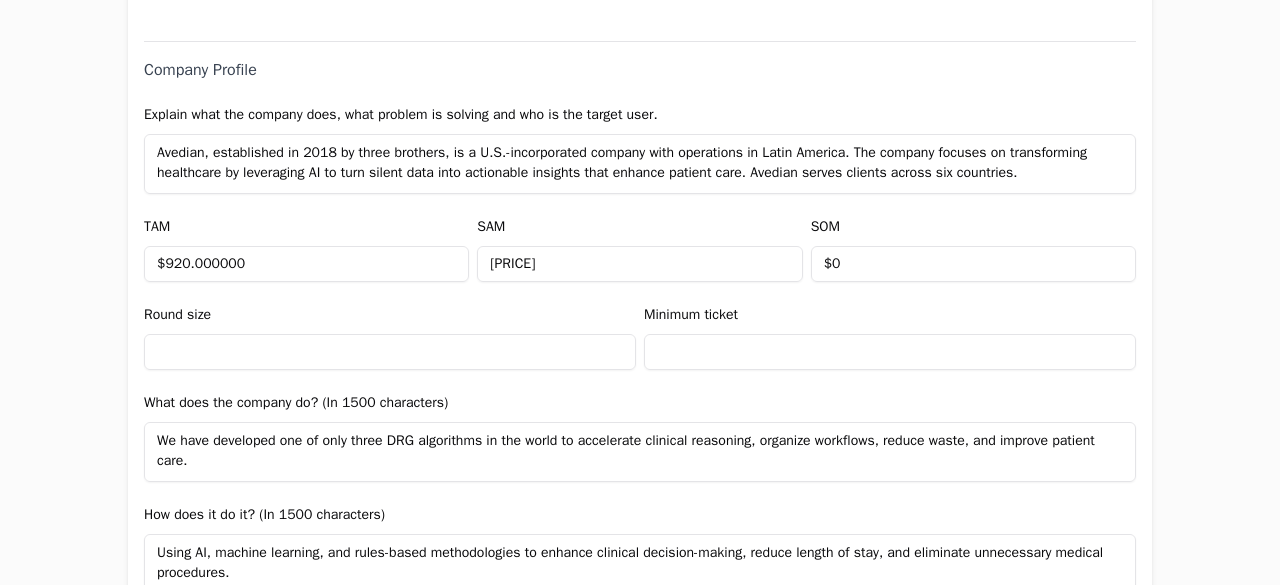 type on "[PRICE]" 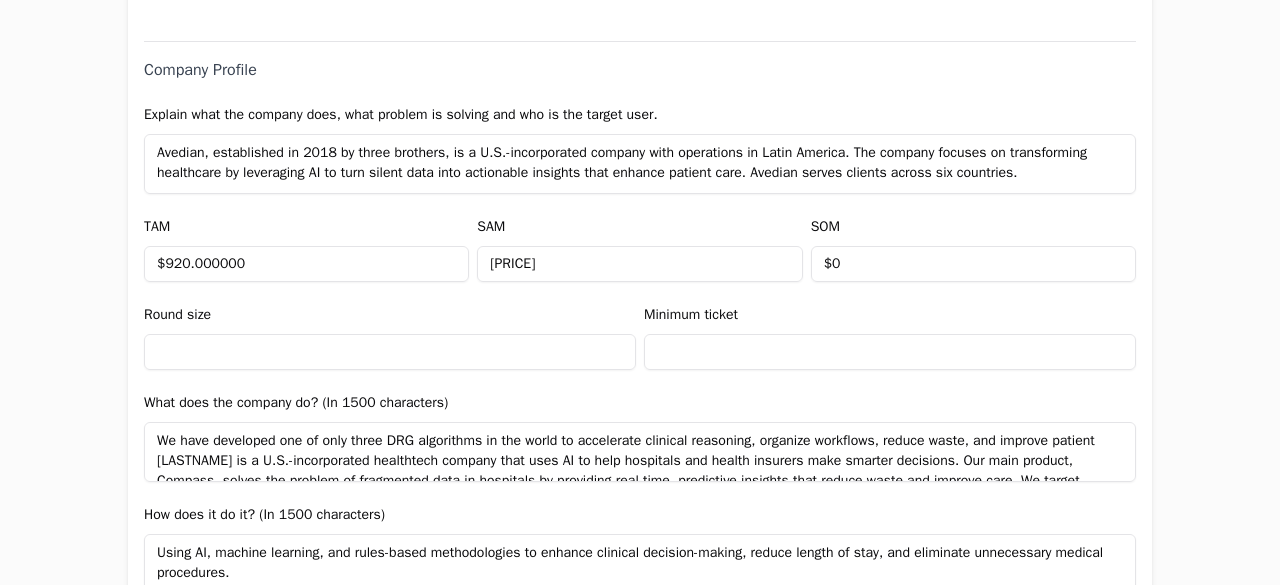 scroll, scrollTop: 28, scrollLeft: 0, axis: vertical 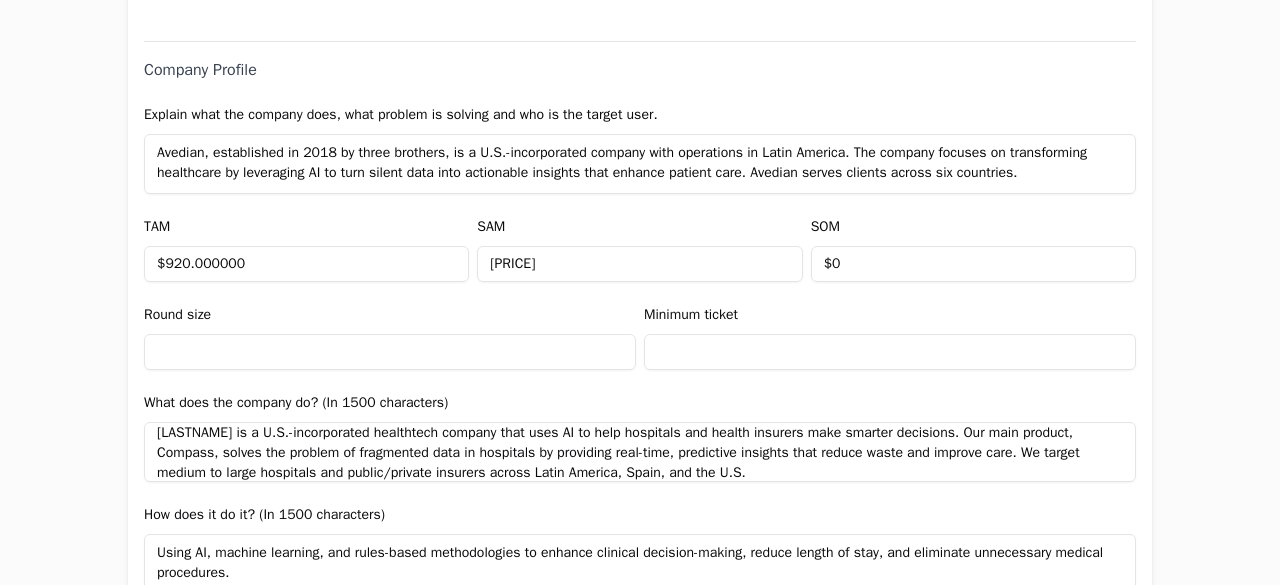 type on "We have developed one of only three DRG algorithms in the world to accelerate clinical reasoning, organize workflows, reduce waste, and improve patient care." 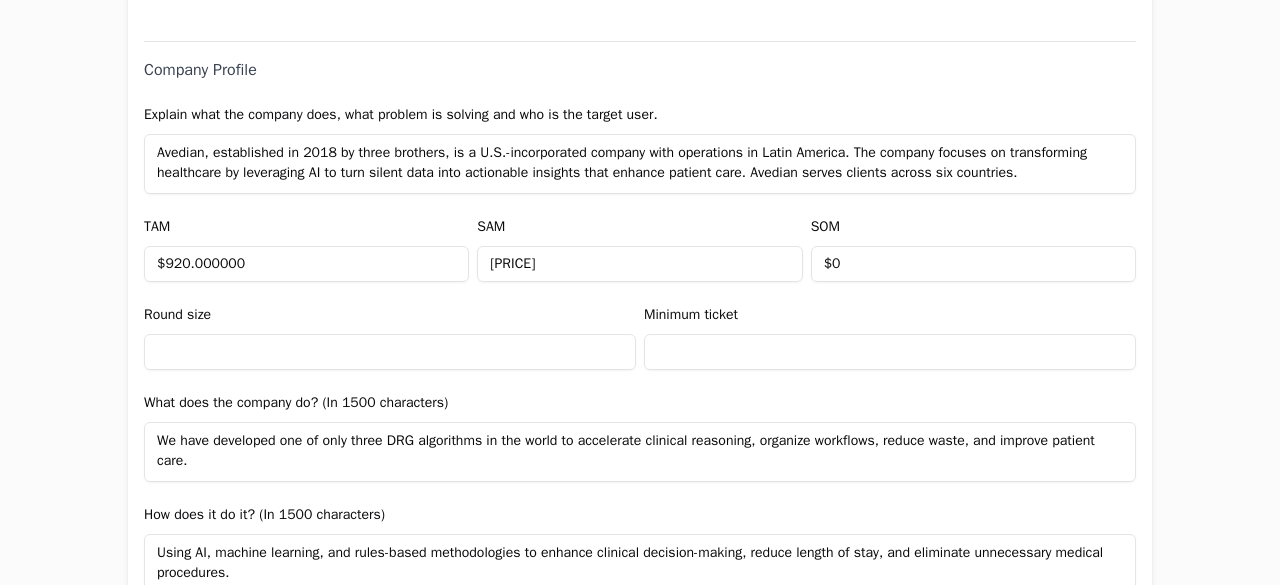 scroll, scrollTop: 0, scrollLeft: 0, axis: both 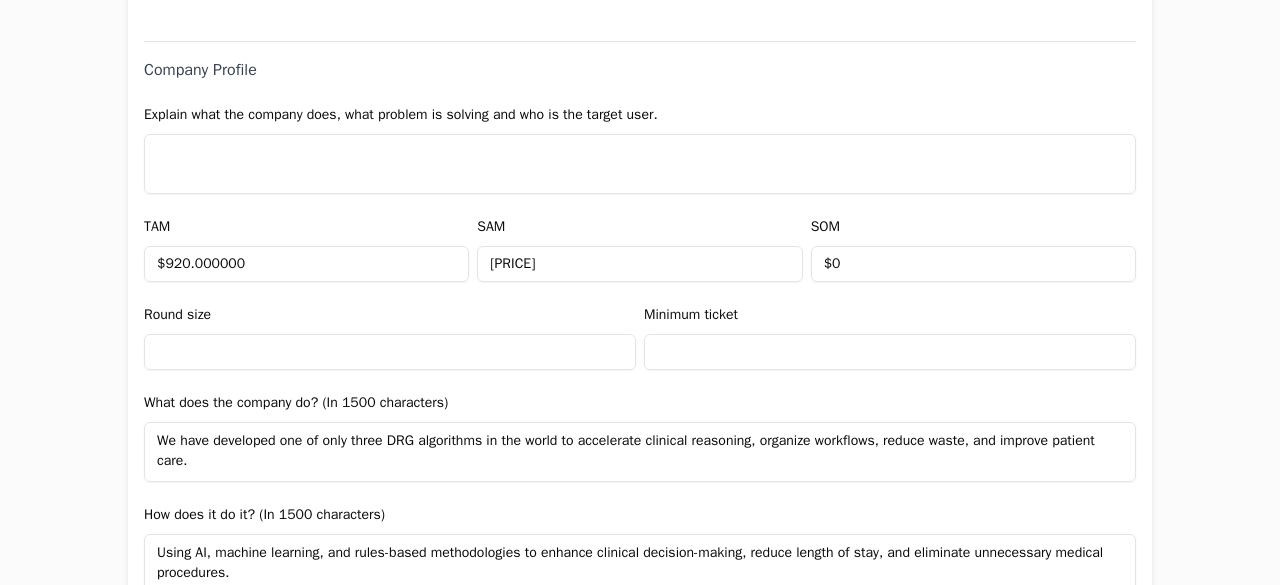 paste on "Avedian is a U.S.-incorporated healthtech company that uses AI to help hospitals and health insurers make smarter decisions. Our main product, Compass, solves the problem of fragmented data in hospitals by providing real-time, predictive insights that reduce waste and improve care. We target medium to large hospitals and public/private insurers across Latin America, Spain, and the U.S." 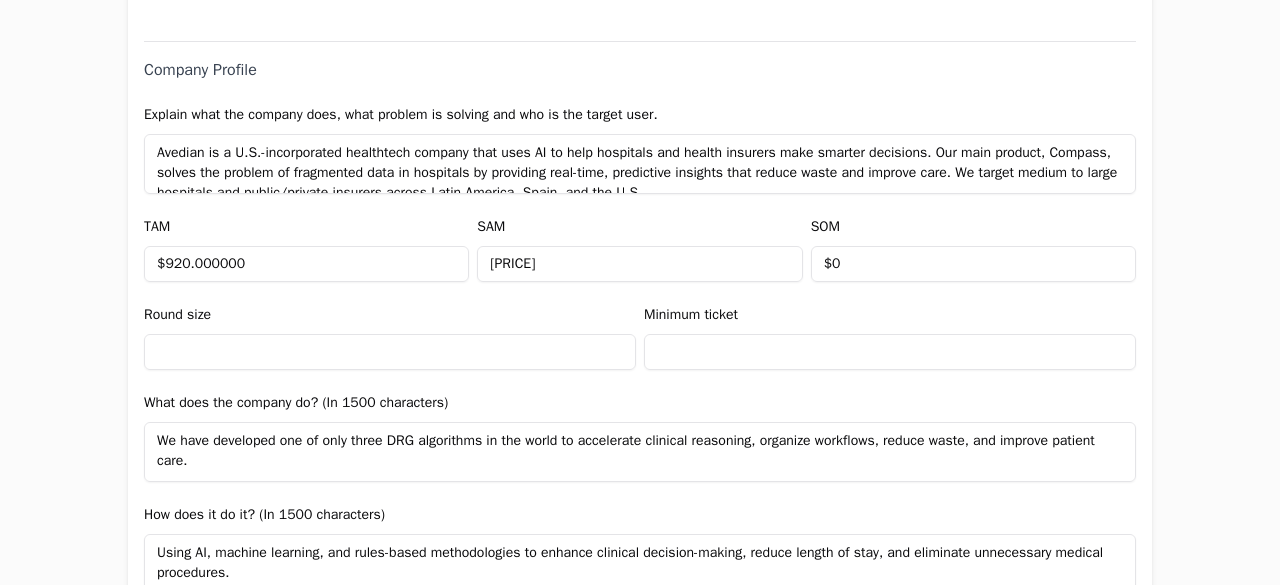 scroll, scrollTop: 8, scrollLeft: 0, axis: vertical 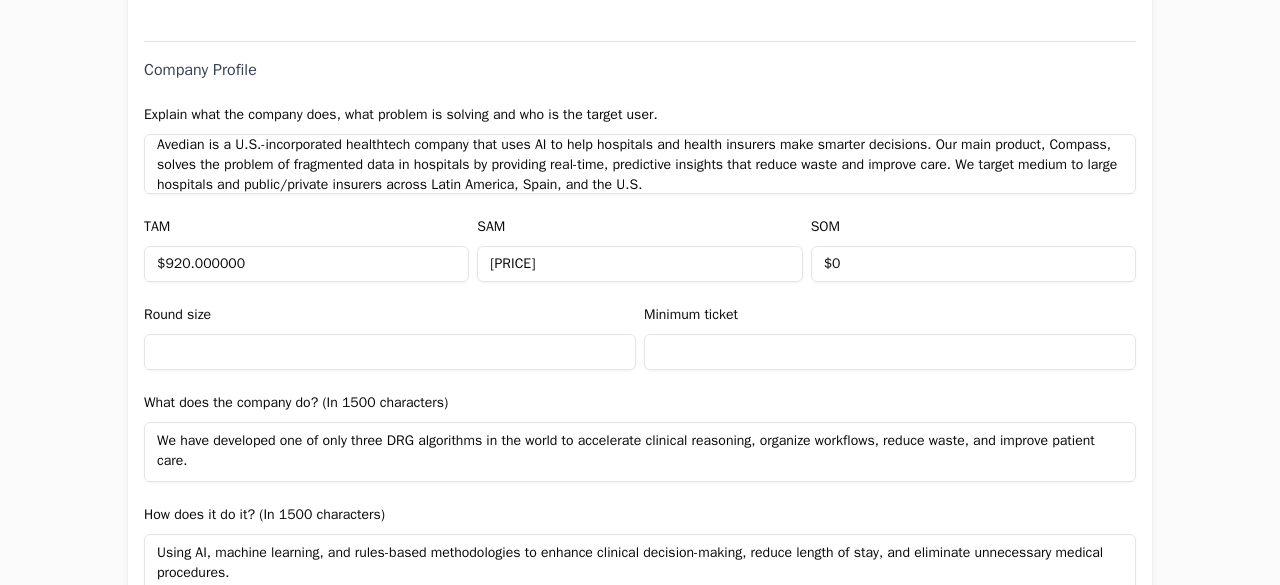 type on "Avedian is a U.S.-incorporated healthtech company that uses AI to help hospitals and health insurers make smarter decisions. Our main product, Compass, solves the problem of fragmented data in hospitals by providing real-time, predictive insights that reduce waste and improve care. We target medium to large hospitals and public/private insurers across Latin America, Spain, and the U.S." 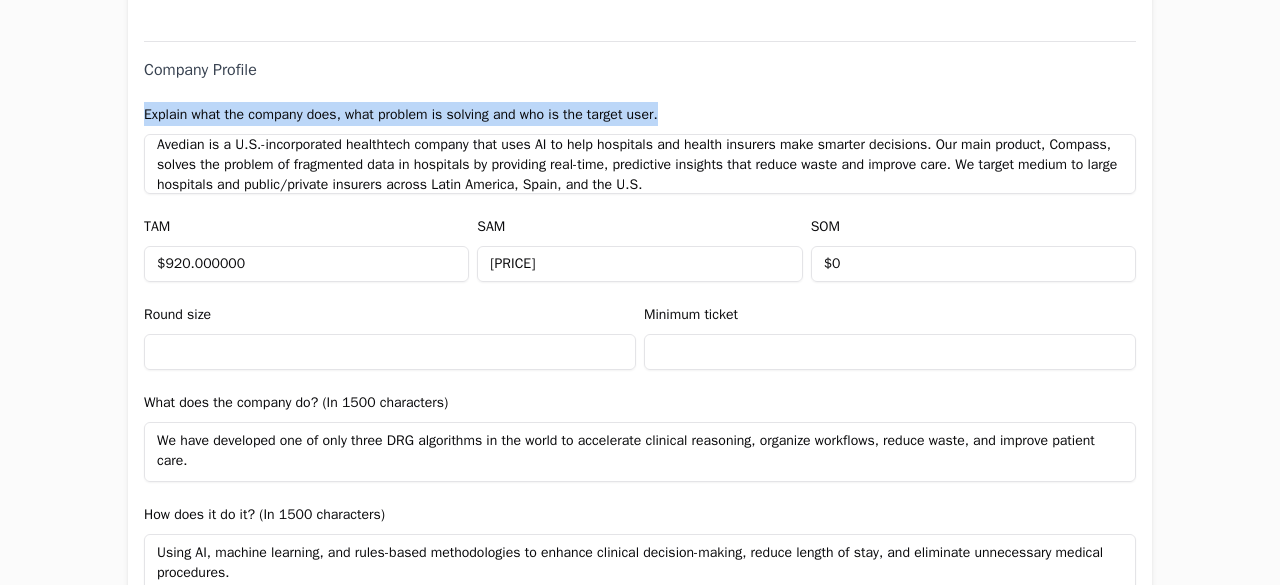 drag, startPoint x: 126, startPoint y: 110, endPoint x: 756, endPoint y: 112, distance: 630.0032 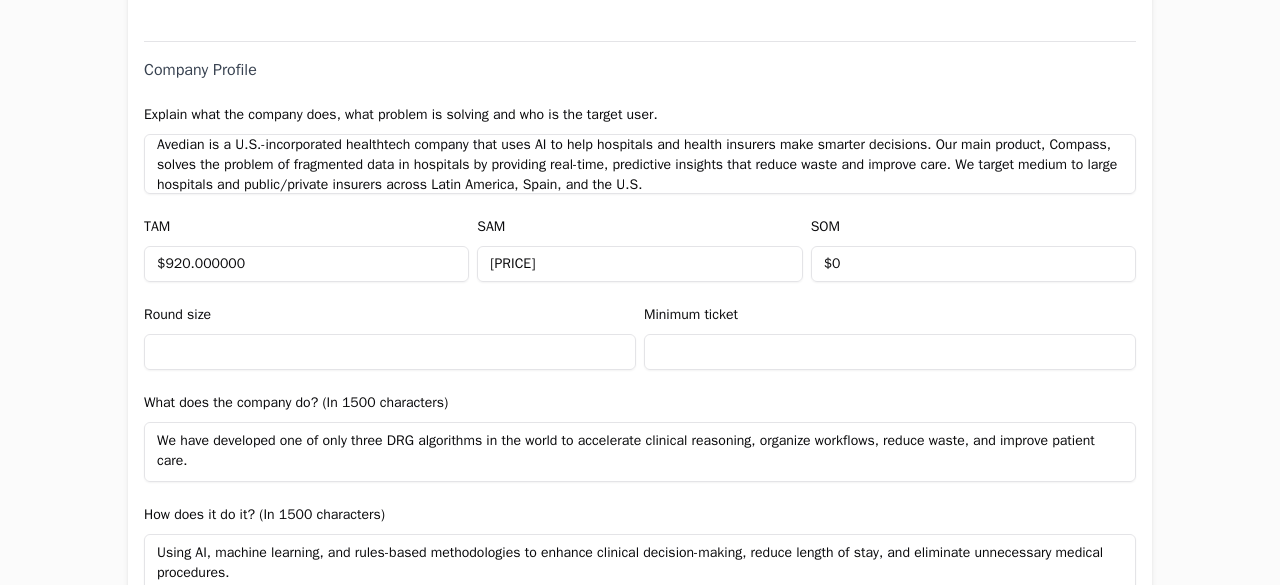 click on "We have developed one of only three DRG algorithms in the world to accelerate clinical reasoning, organize workflows, reduce waste, and improve patient care." at bounding box center [640, 452] 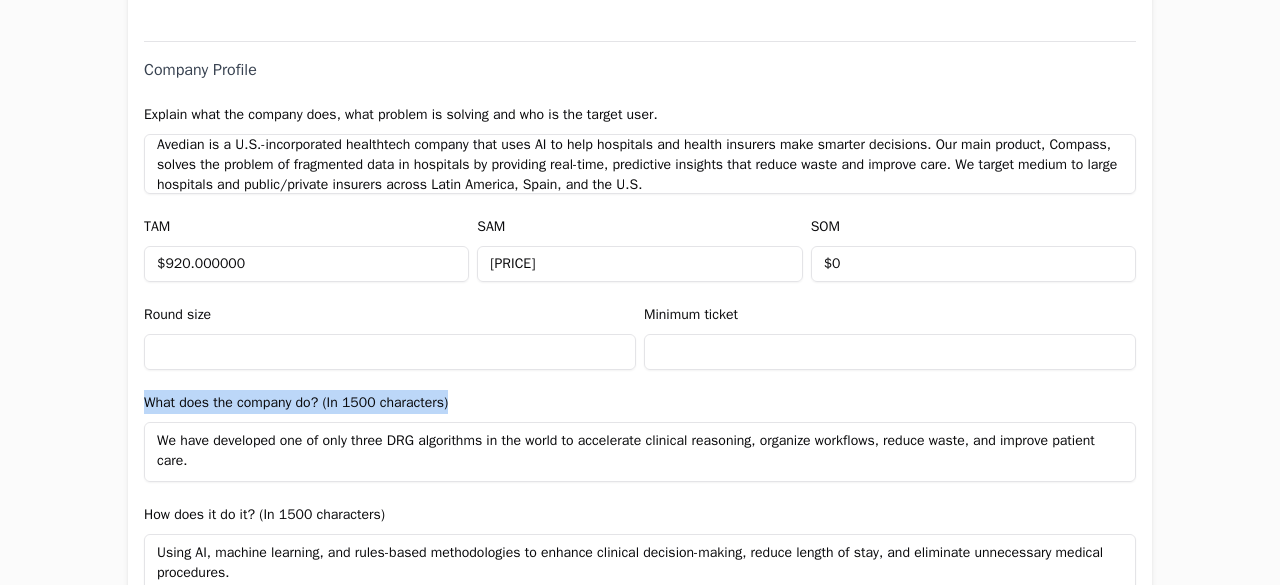 drag, startPoint x: 475, startPoint y: 403, endPoint x: 106, endPoint y: 395, distance: 369.0867 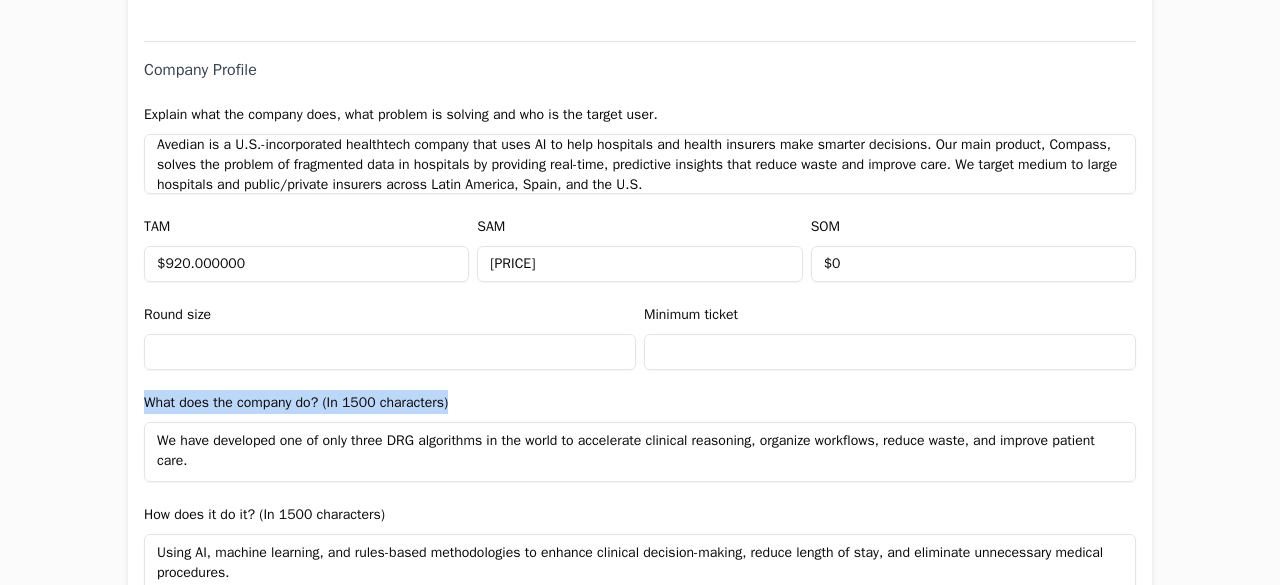 click on "We have developed one of only three DRG algorithms in the world to accelerate clinical reasoning, organize workflows, reduce waste, and improve patient care." at bounding box center (640, 452) 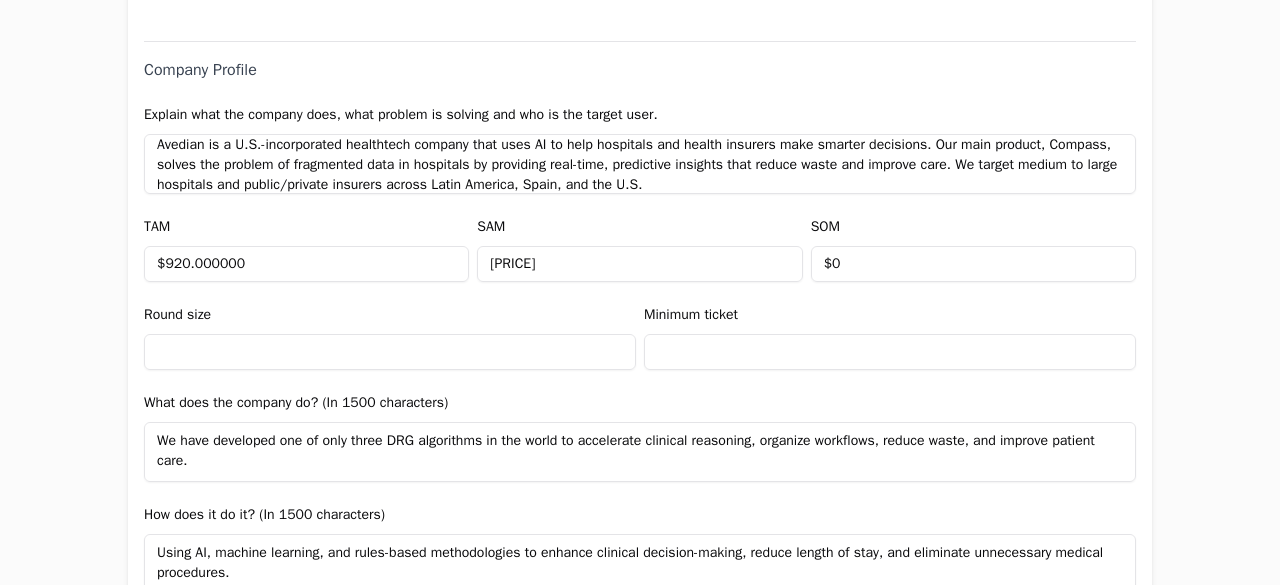 scroll, scrollTop: 900, scrollLeft: 0, axis: vertical 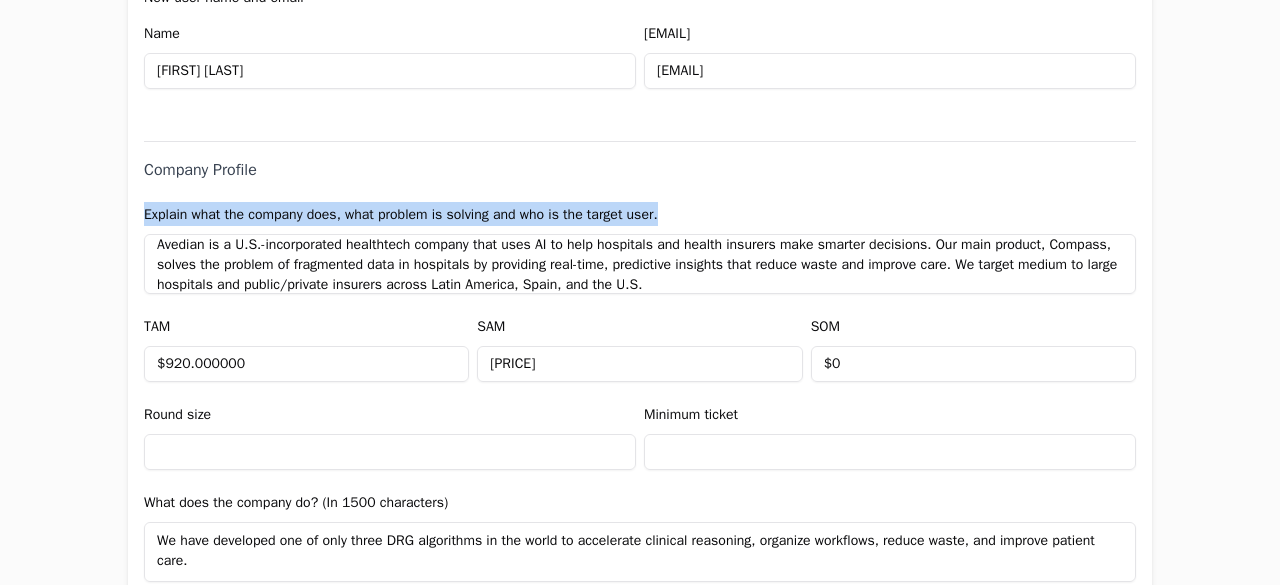 drag, startPoint x: 137, startPoint y: 210, endPoint x: 813, endPoint y: 221, distance: 676.0895 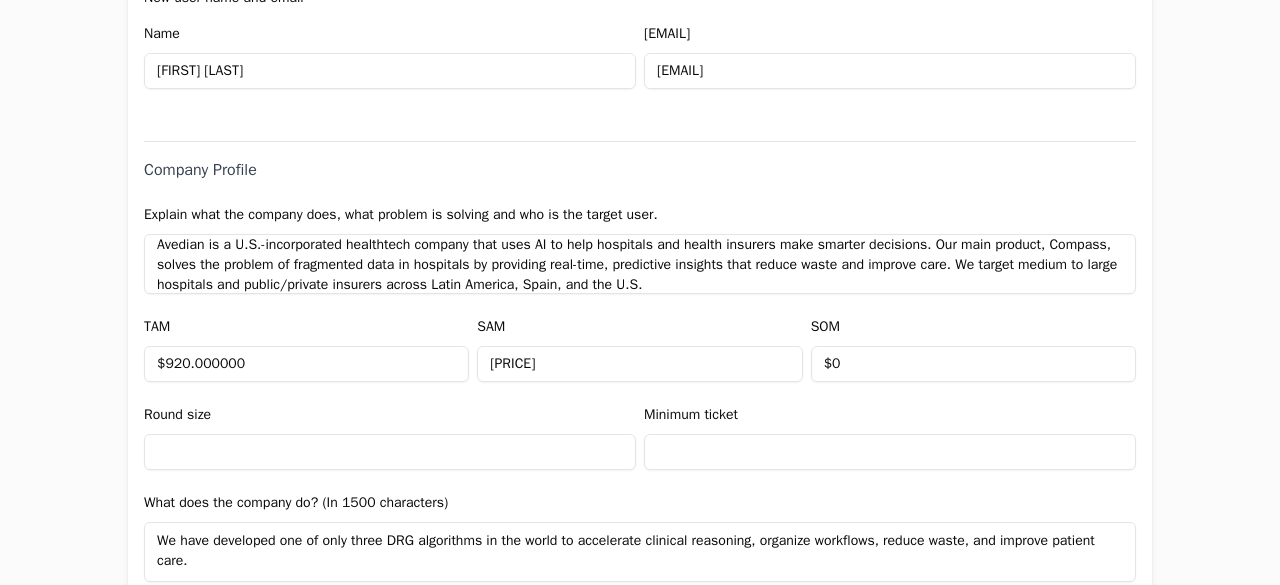 click on "Avedian is a U.S.-incorporated healthtech company that uses AI to help hospitals and health insurers make smarter decisions. Our main product, Compass, solves the problem of fragmented data in hospitals by providing real-time, predictive insights that reduce waste and improve care. We target medium to large hospitals and public/private insurers across Latin America, Spain, and the U.S." at bounding box center (640, 264) 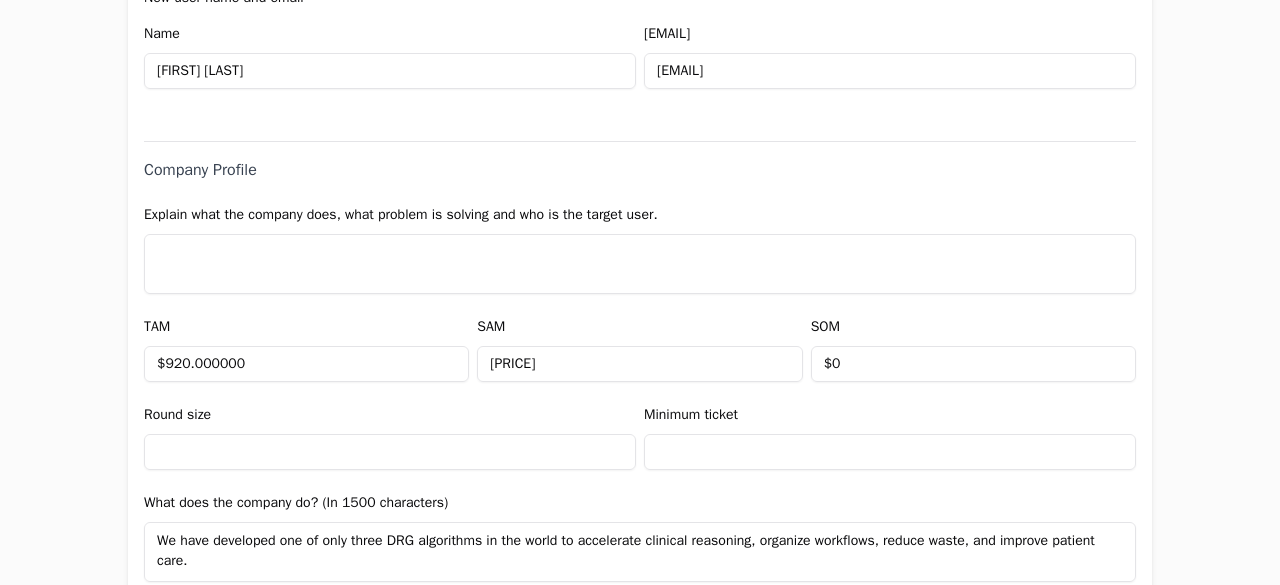 scroll, scrollTop: 0, scrollLeft: 0, axis: both 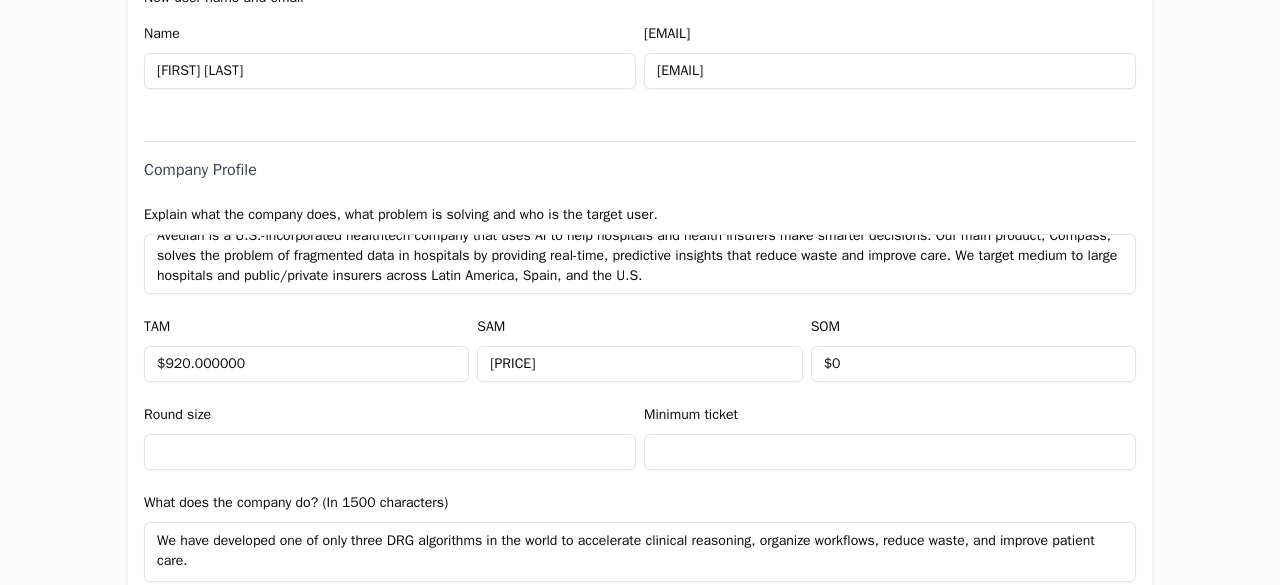 click on "$0" at bounding box center (973, 364) 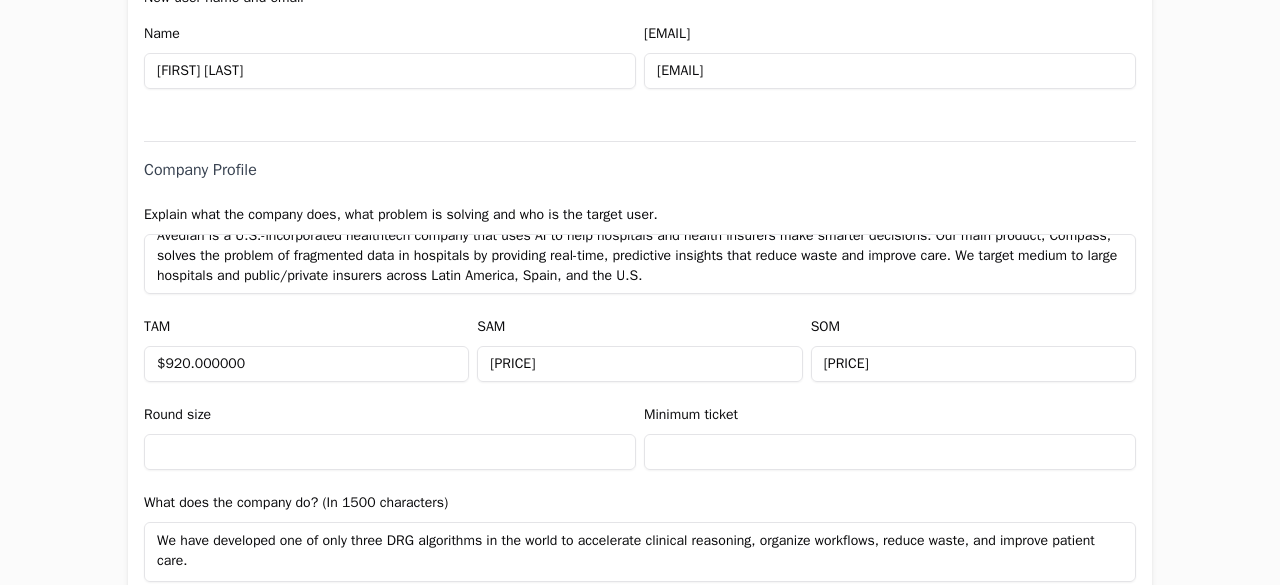 type on "[PRICE]" 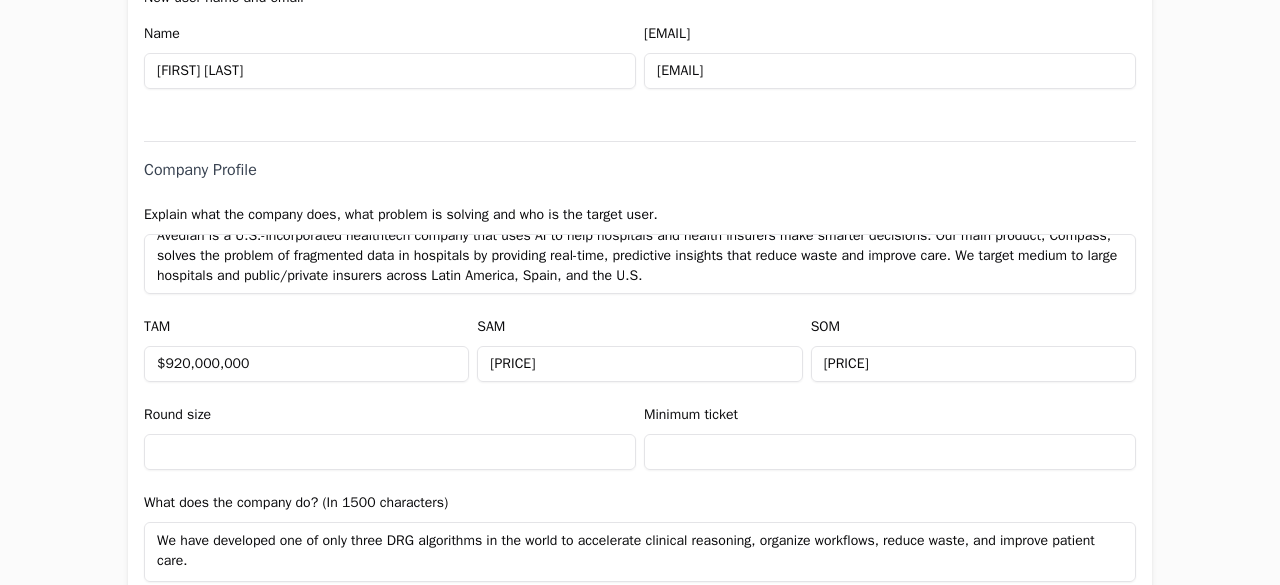 type on "$920,000,000" 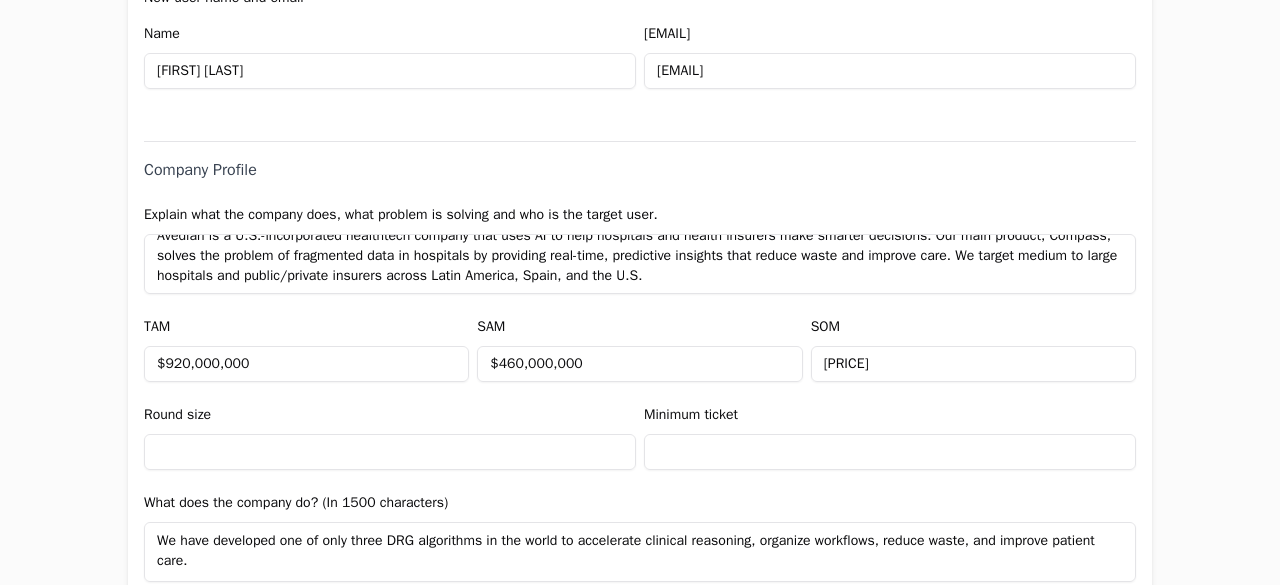 type on "$460,000,000" 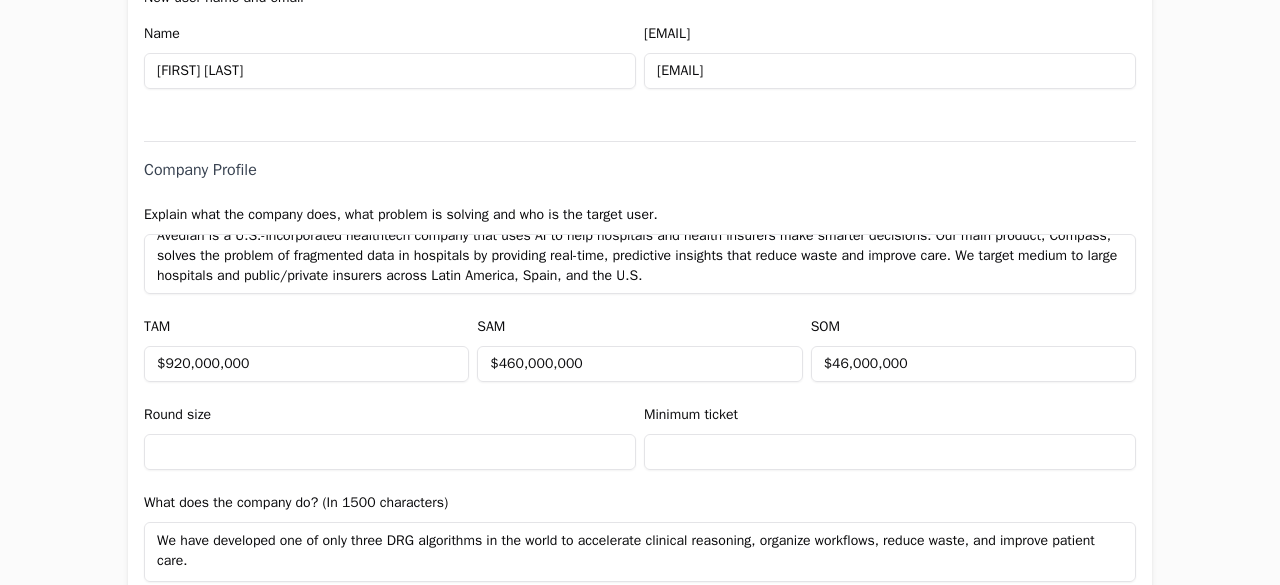 type on "$46,000,000" 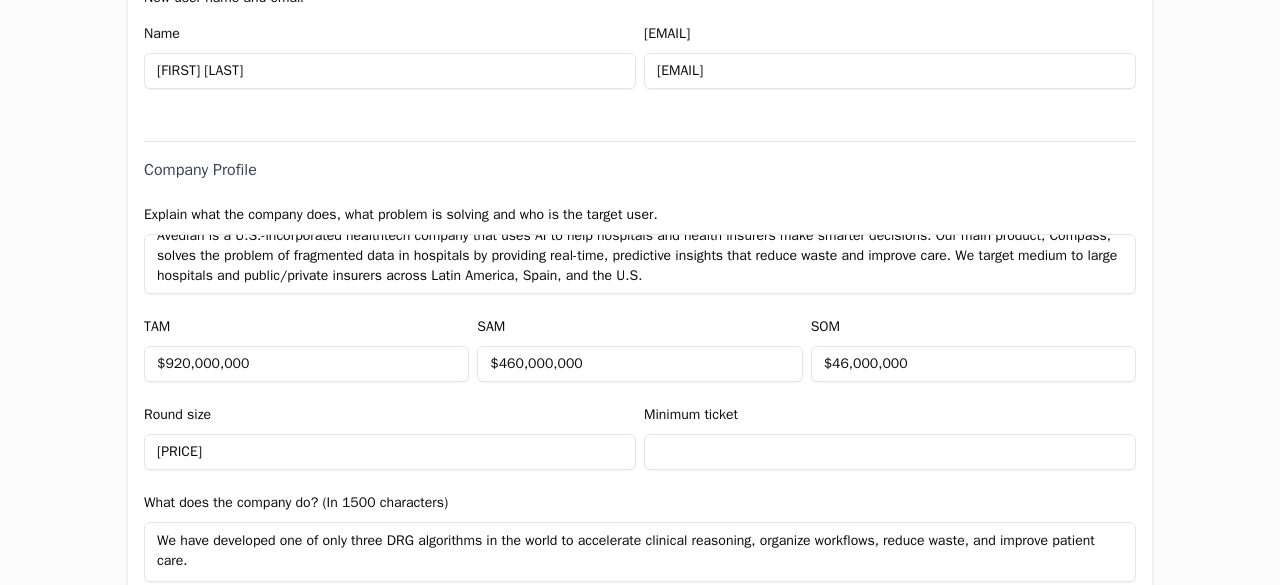 type on "$4" 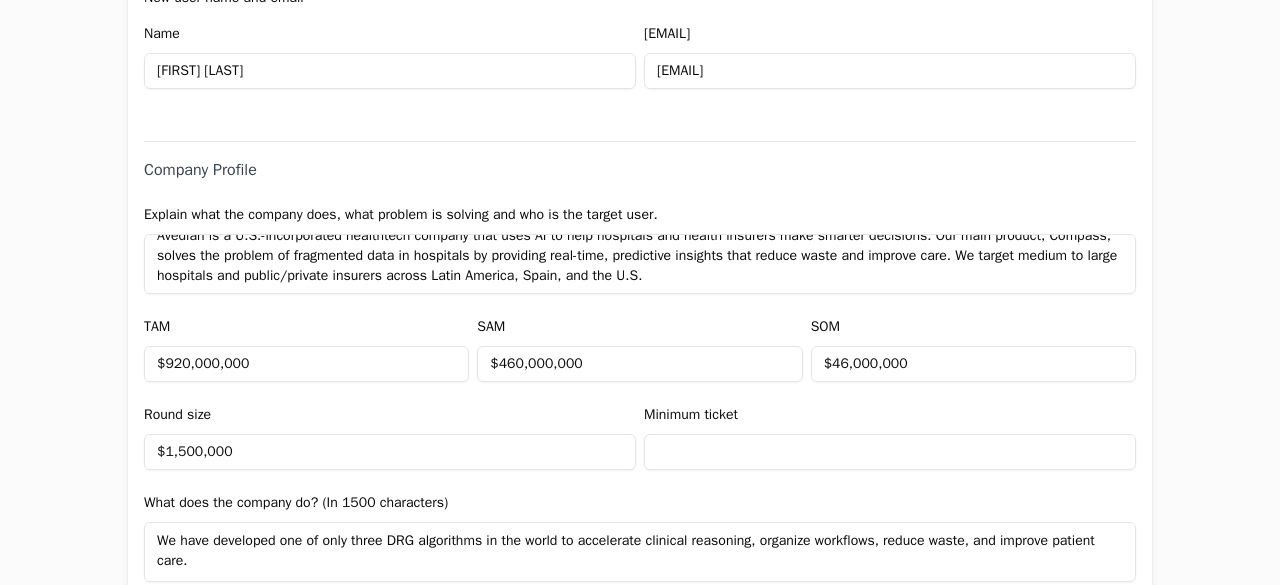 type on "$1,500,000" 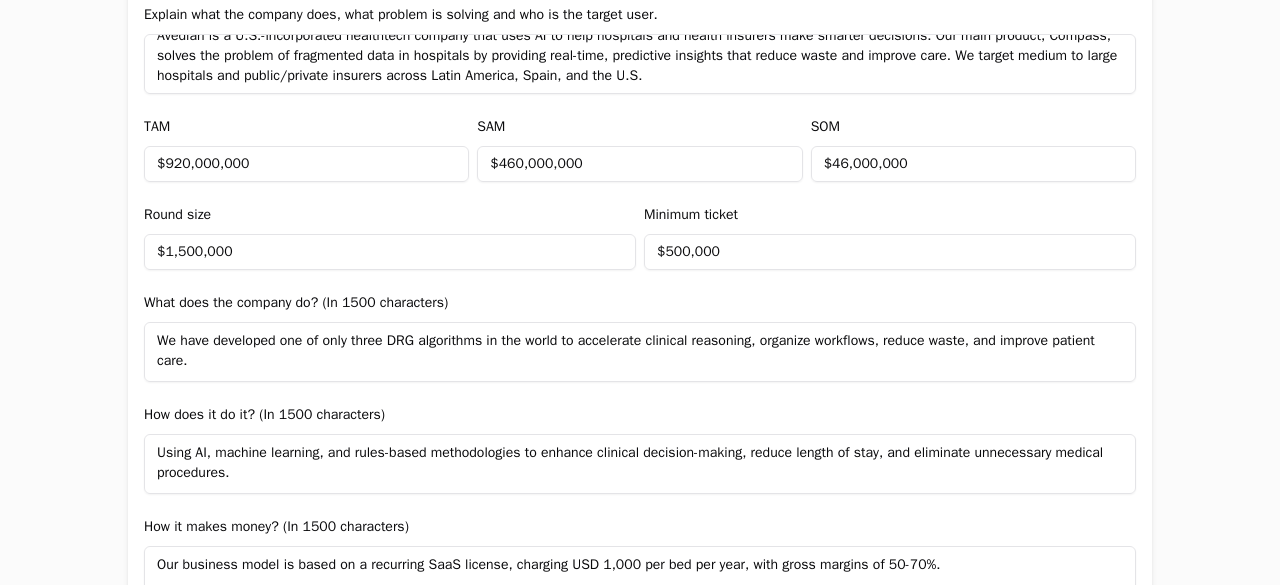 scroll, scrollTop: 900, scrollLeft: 0, axis: vertical 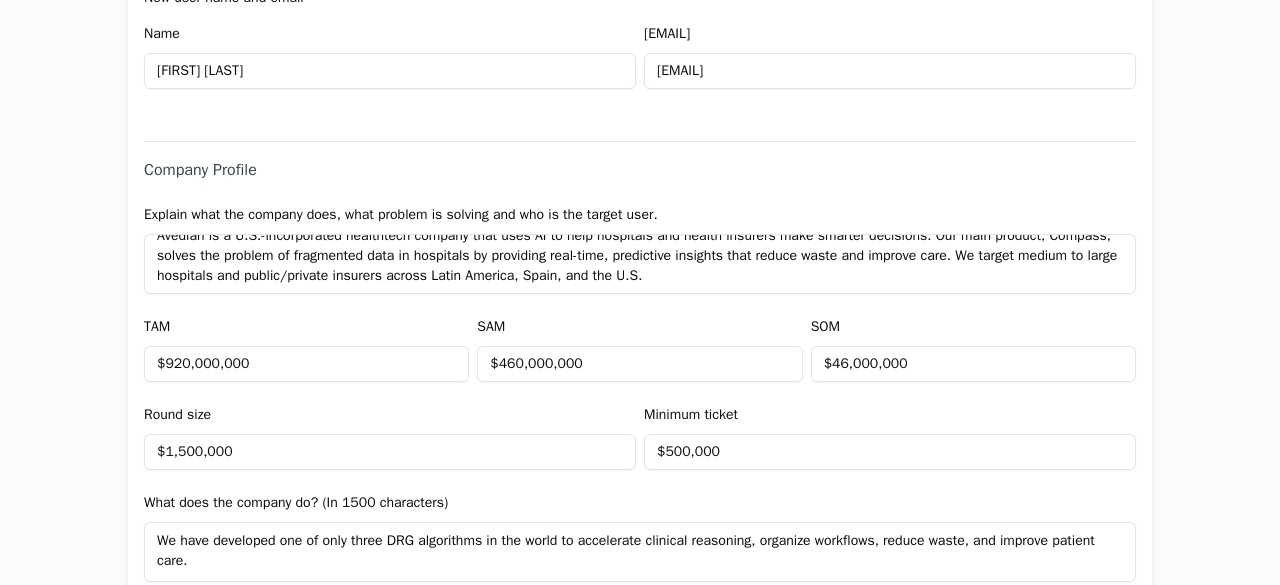 type on "$500,000" 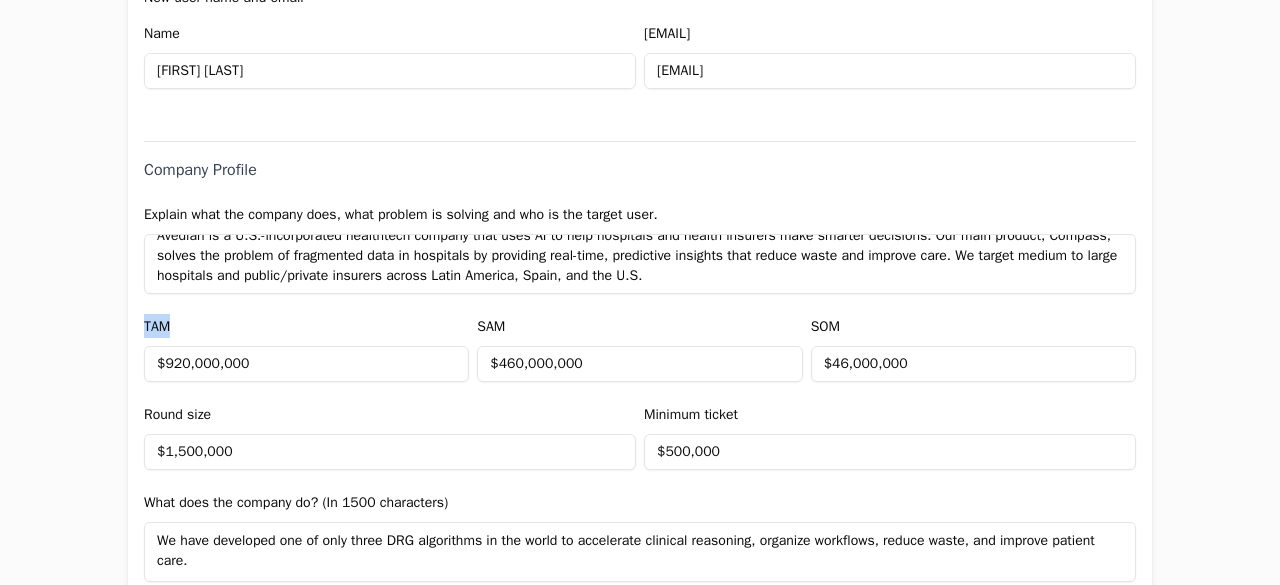 drag, startPoint x: 128, startPoint y: 329, endPoint x: 365, endPoint y: 321, distance: 237.13498 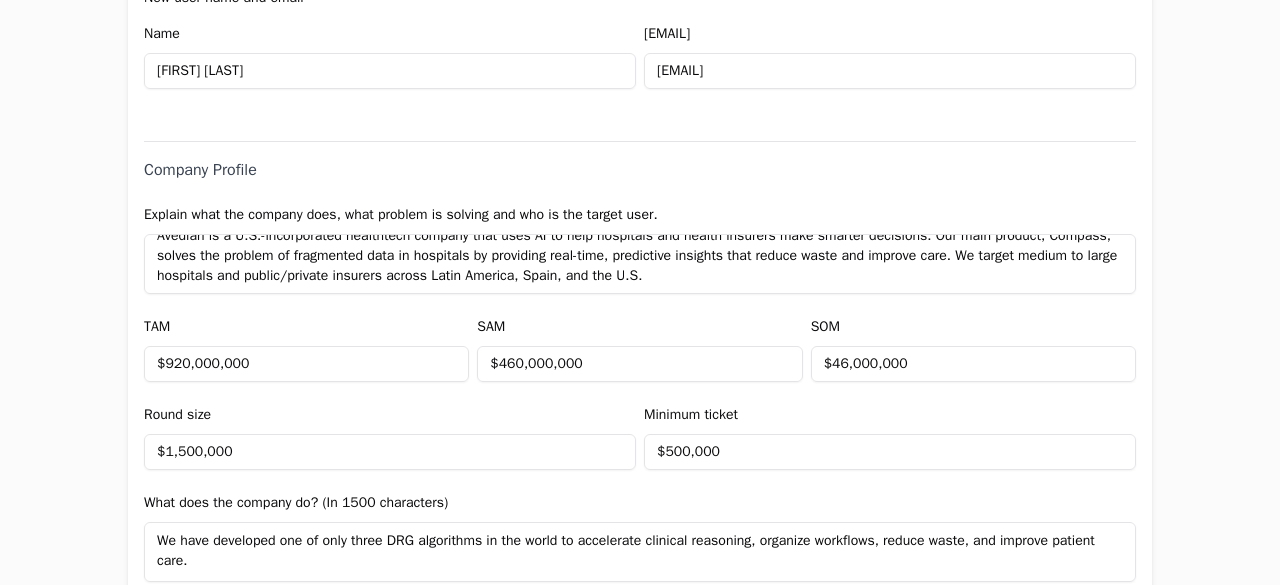 click on "SOM [PRICE]" at bounding box center [973, 348] 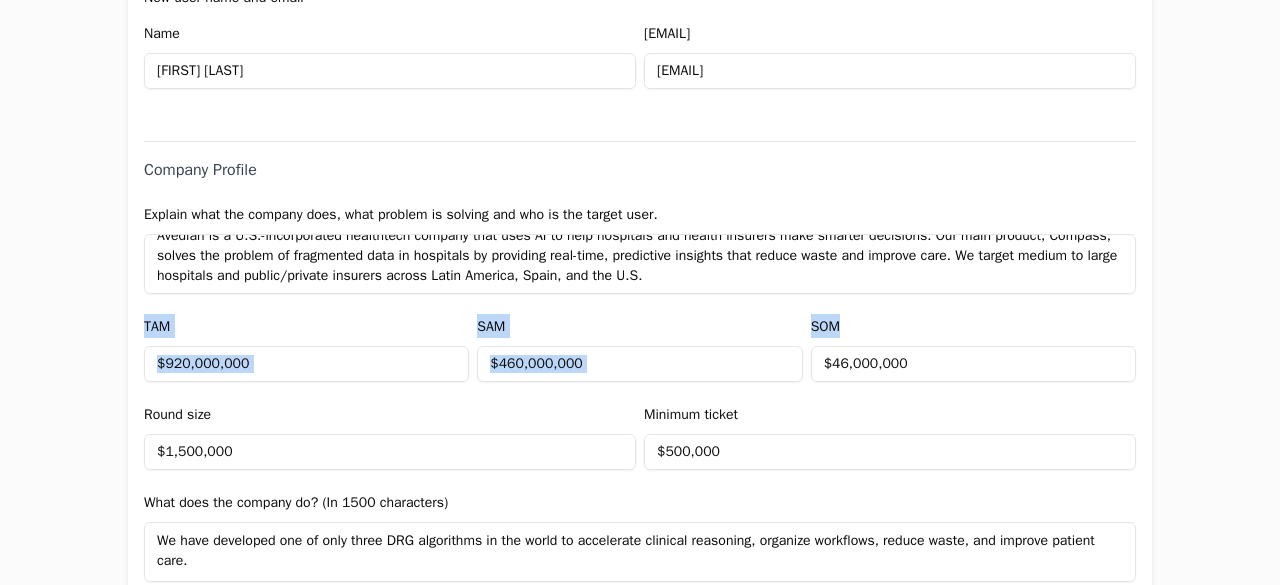 drag, startPoint x: 860, startPoint y: 323, endPoint x: 99, endPoint y: 320, distance: 761.0059 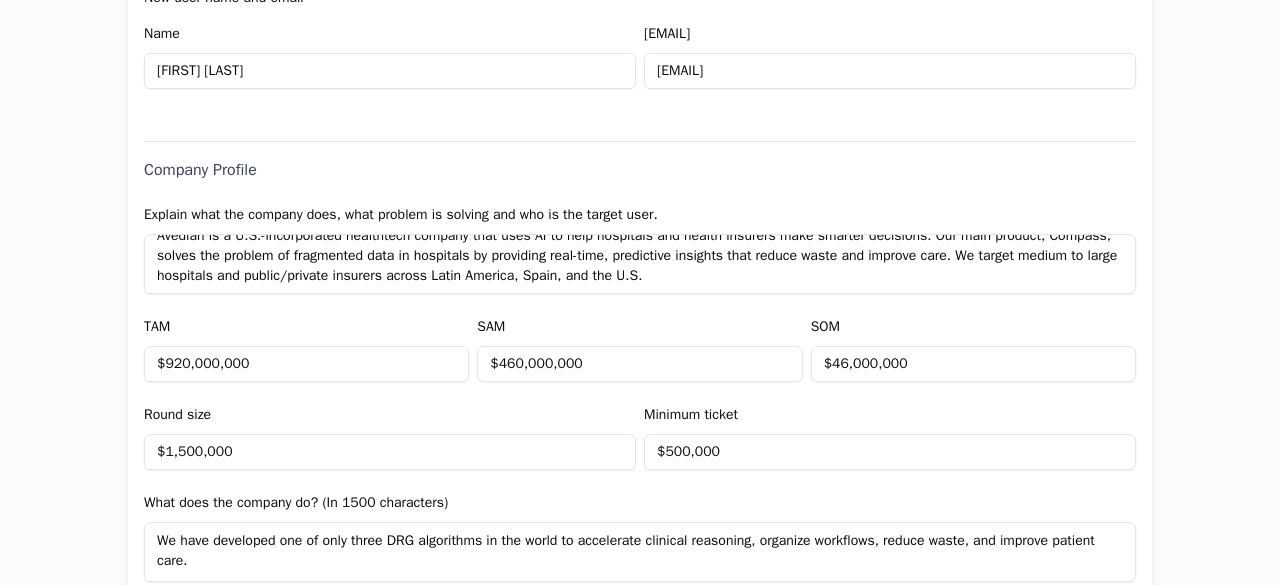 drag, startPoint x: 269, startPoint y: 370, endPoint x: 90, endPoint y: 364, distance: 179.10052 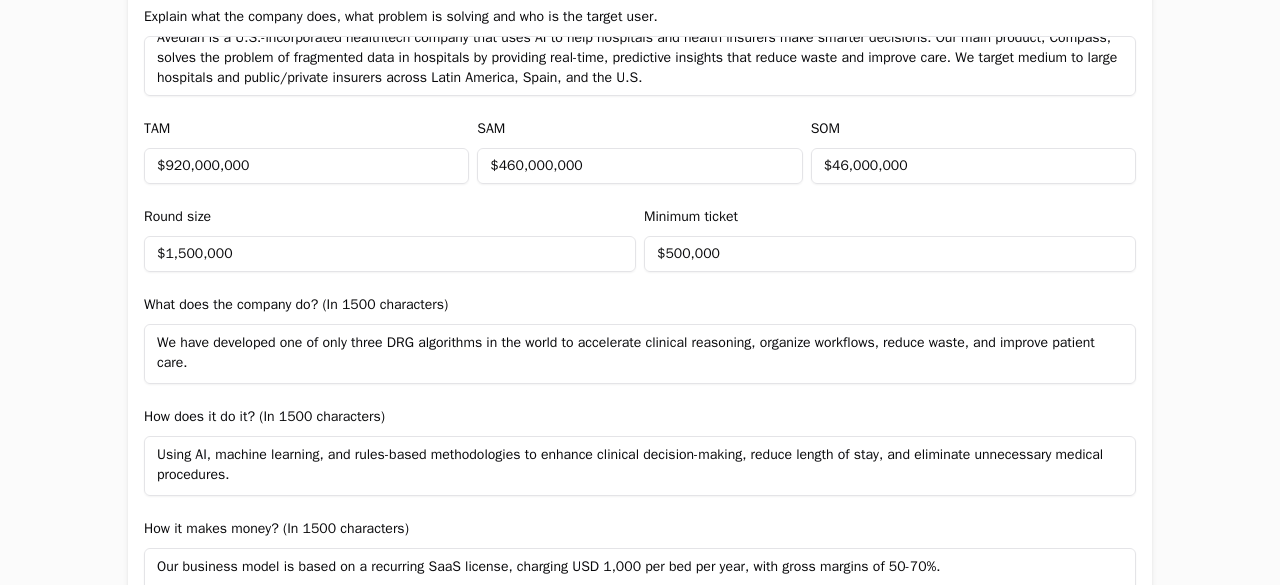 scroll, scrollTop: 1100, scrollLeft: 0, axis: vertical 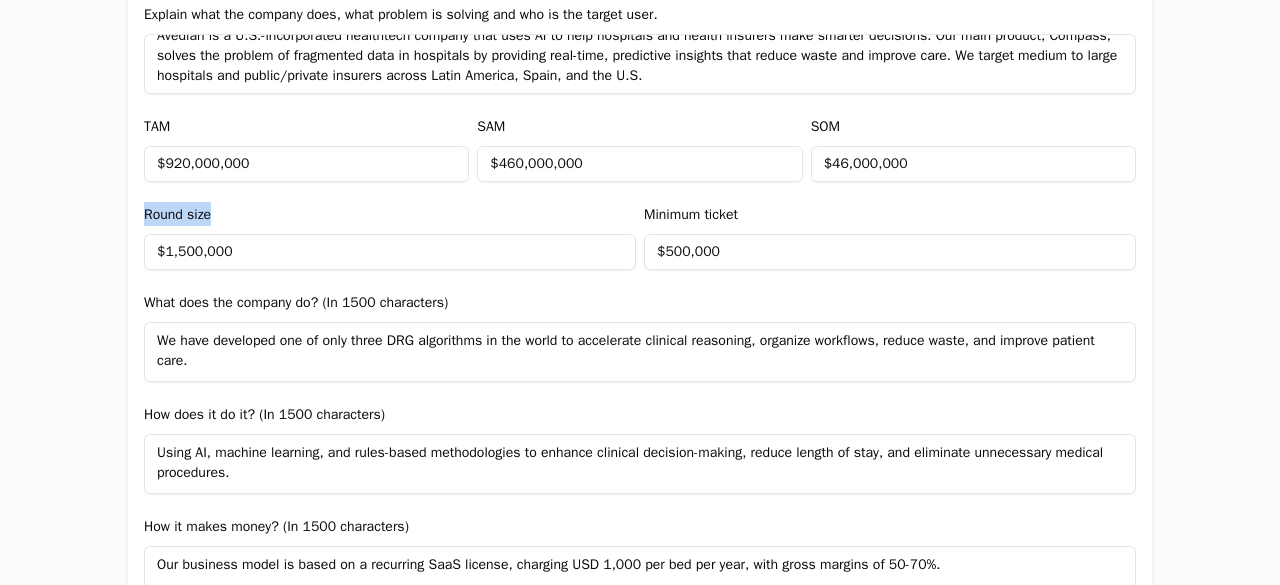 drag, startPoint x: 130, startPoint y: 208, endPoint x: 235, endPoint y: 223, distance: 106.06602 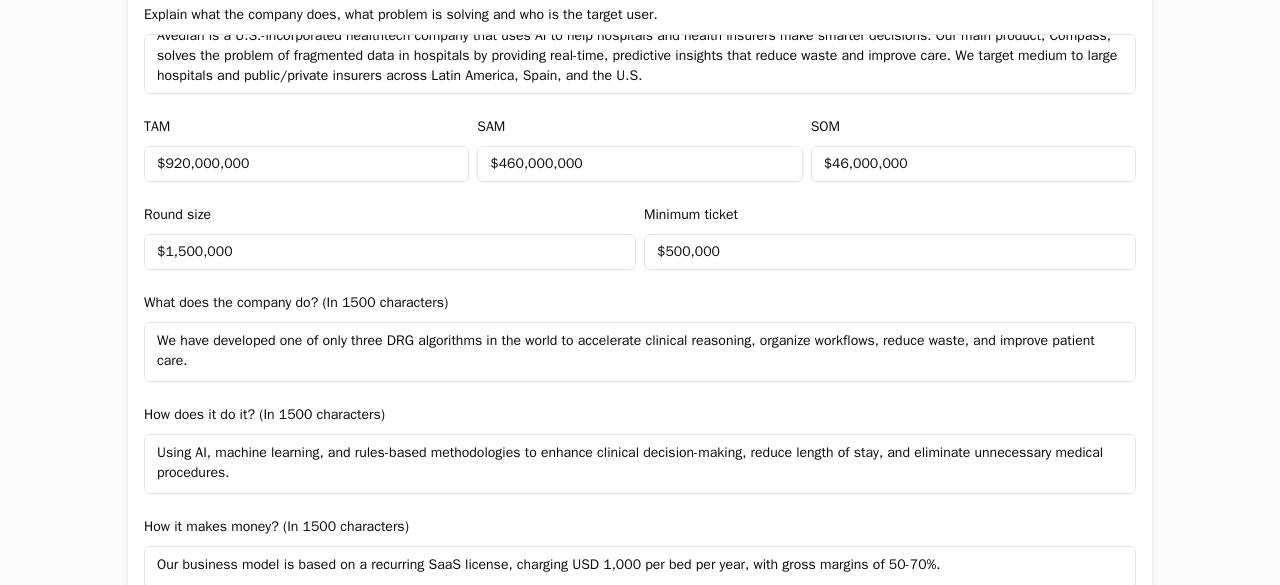 drag, startPoint x: 226, startPoint y: 251, endPoint x: 124, endPoint y: 239, distance: 102.70345 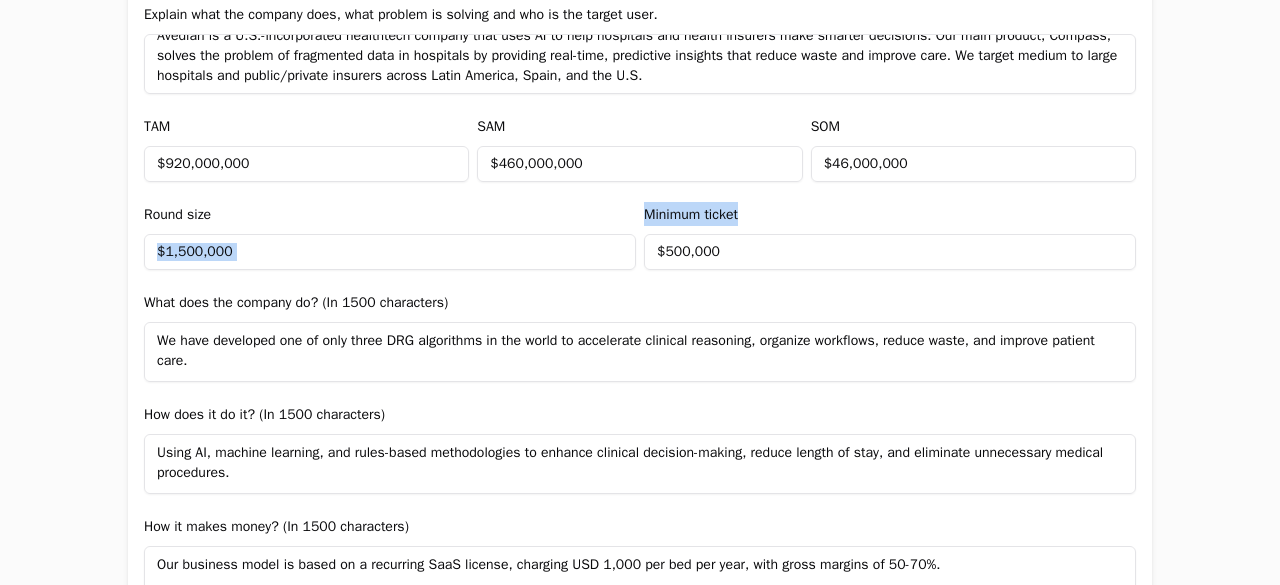 drag, startPoint x: 749, startPoint y: 215, endPoint x: 629, endPoint y: 213, distance: 120.01666 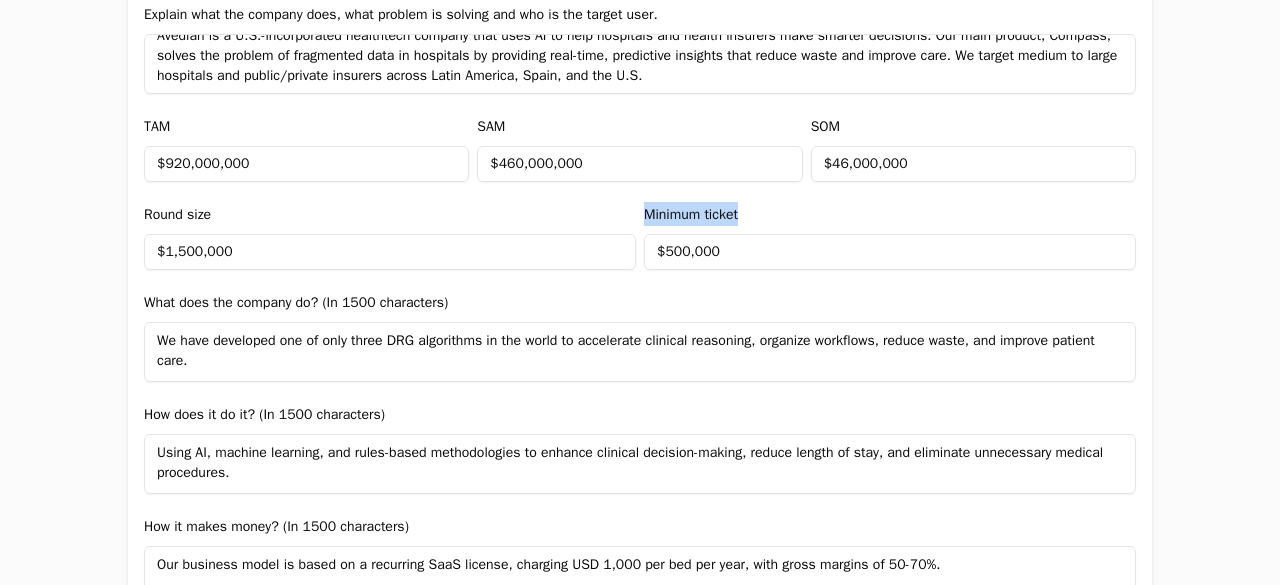 drag, startPoint x: 754, startPoint y: 213, endPoint x: 638, endPoint y: 210, distance: 116.03879 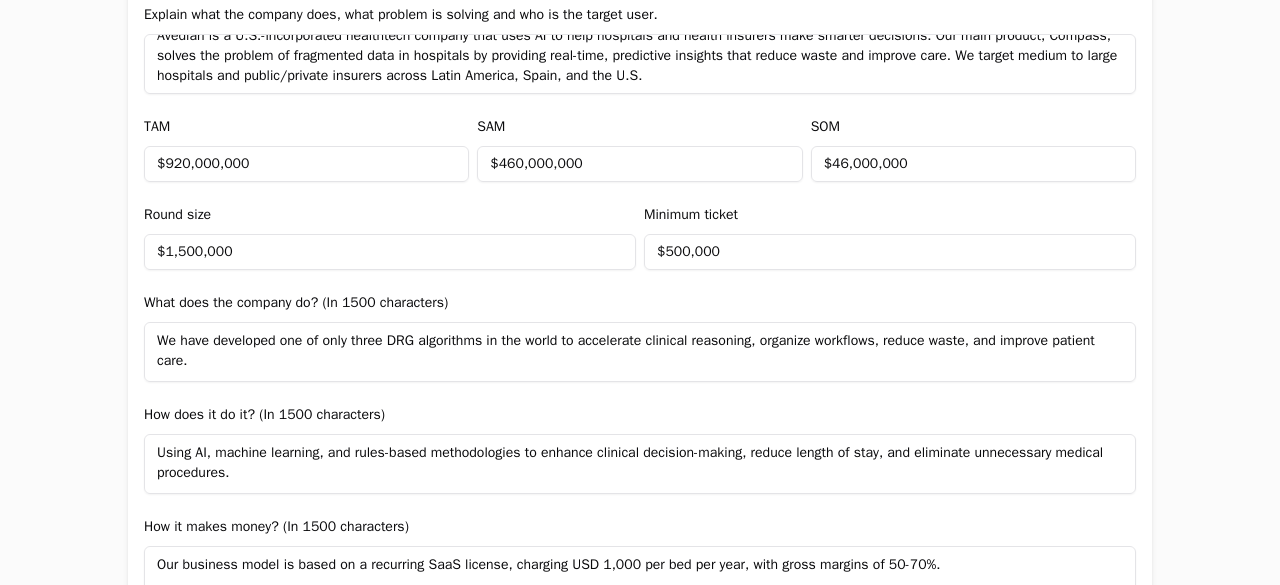 drag, startPoint x: 760, startPoint y: 257, endPoint x: 618, endPoint y: 256, distance: 142.00352 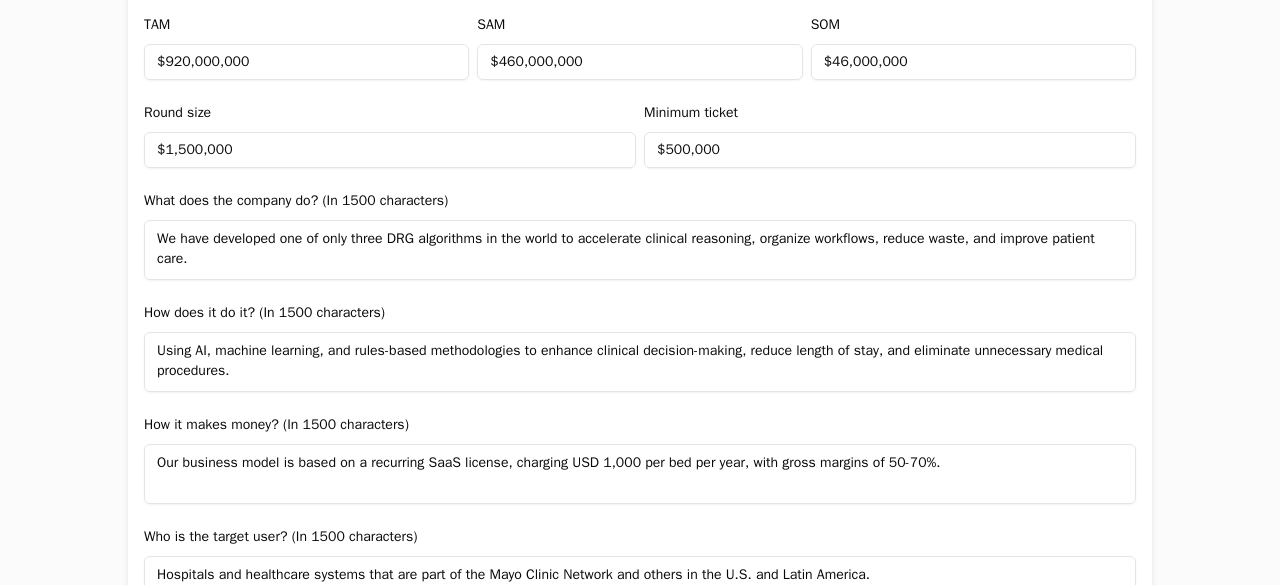 scroll, scrollTop: 1200, scrollLeft: 0, axis: vertical 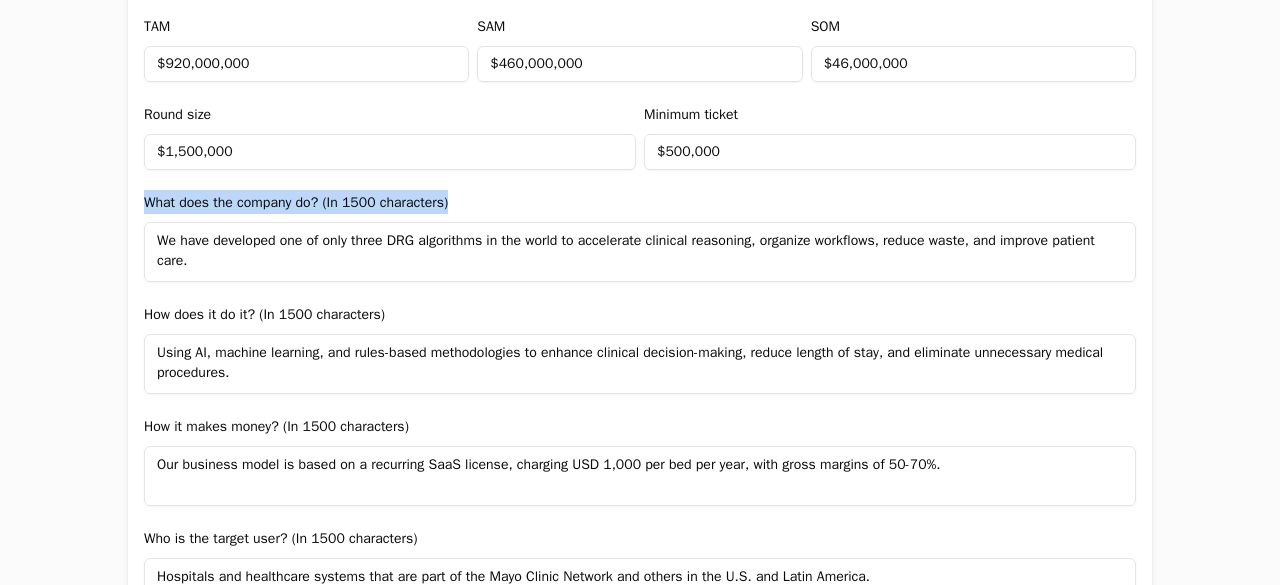 drag, startPoint x: 453, startPoint y: 194, endPoint x: 124, endPoint y: 203, distance: 329.12308 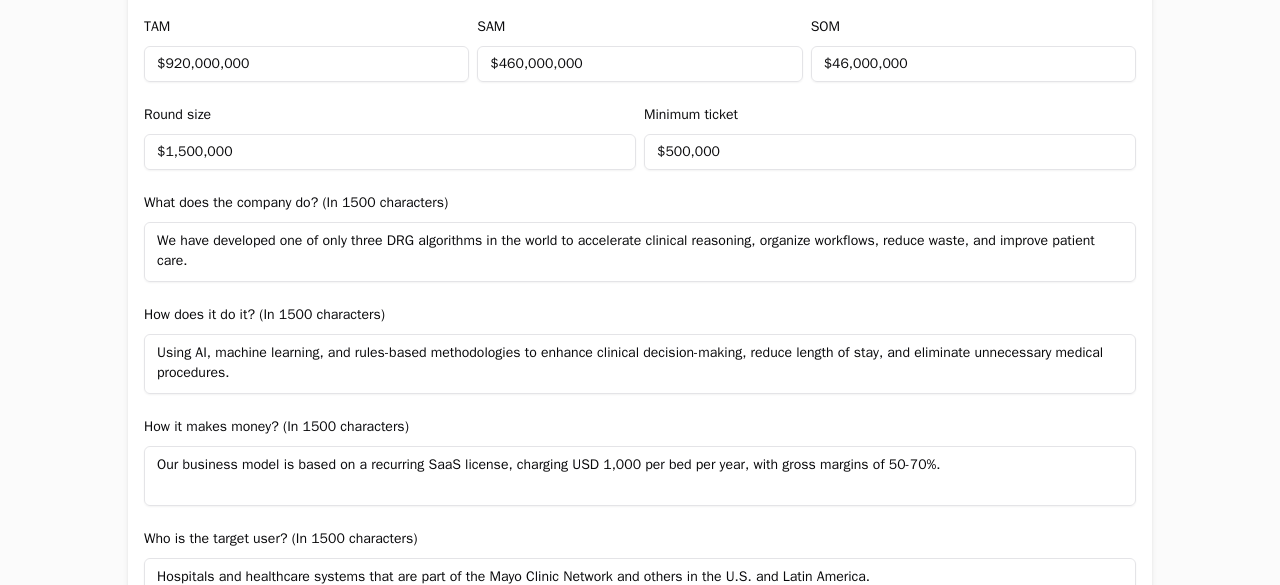 click on "We have developed one of only three DRG algorithms in the world to accelerate clinical reasoning, organize workflows, reduce waste, and improve patient care." at bounding box center [640, 252] 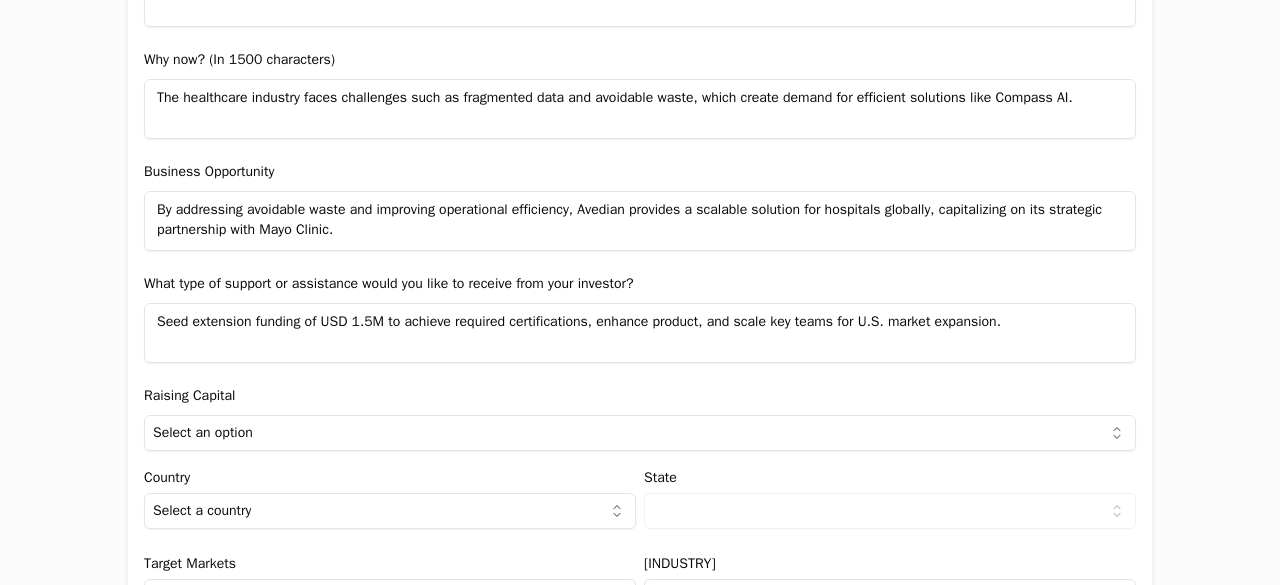 scroll, scrollTop: 1800, scrollLeft: 0, axis: vertical 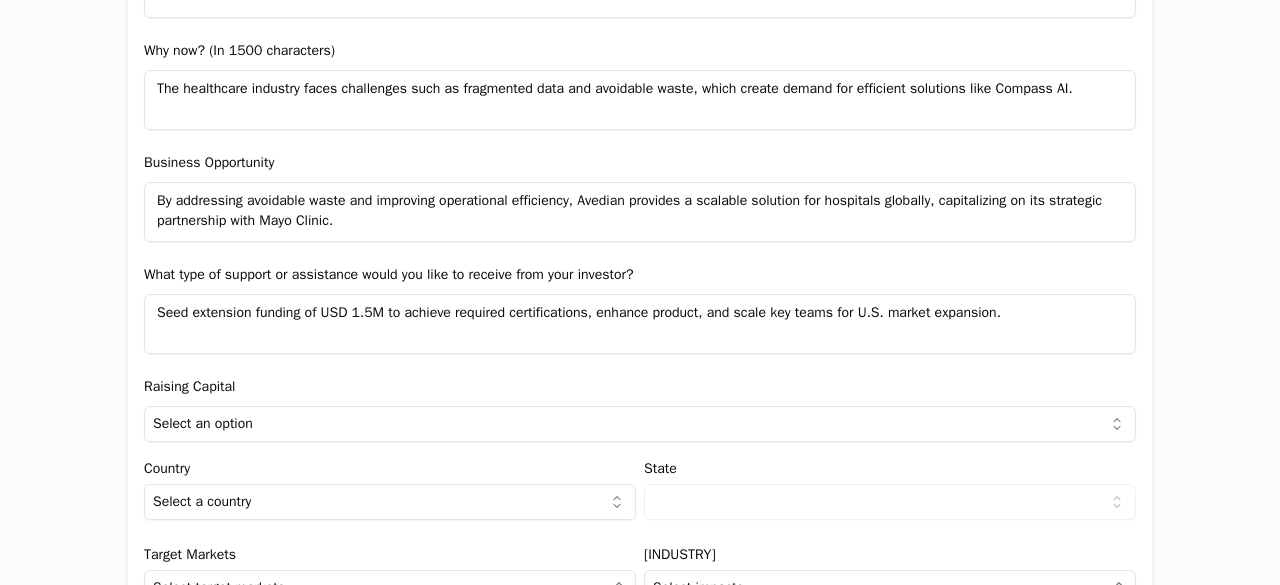 click on "Application form Entity Project or Company Category Startup Add new company details Upload Deck AI-Enhanced Check the box and our assistant will auto-fill the form with available information. Any missing fields will be left blank for you to complete, and you can edit all entries before submitting the form. Try it now! Let our A.I. assistant complete the form for you. Automatically extract and populate information using our advanced AI. Upload Deck Name AVEDIAN Description Avedian is a healthtech company helping hospitals and health insurers deliver smarter care. Using AI, we anticipate risks, reduce costs, and improve the healthcare experience. With more than 10 years of experience and presence across Latin America, Spain, and the U.S., we turn millions of data points into decisions that make healthcare more efficient, agile, and human. Verticals B2B +1 New user name and email Name [FIRST] [LAST] Email [EMAIL] Company Profile TAM $920,000,000 SAM $460,000,000 SOM $46,000,000 Round size Yes" at bounding box center (640, 292) 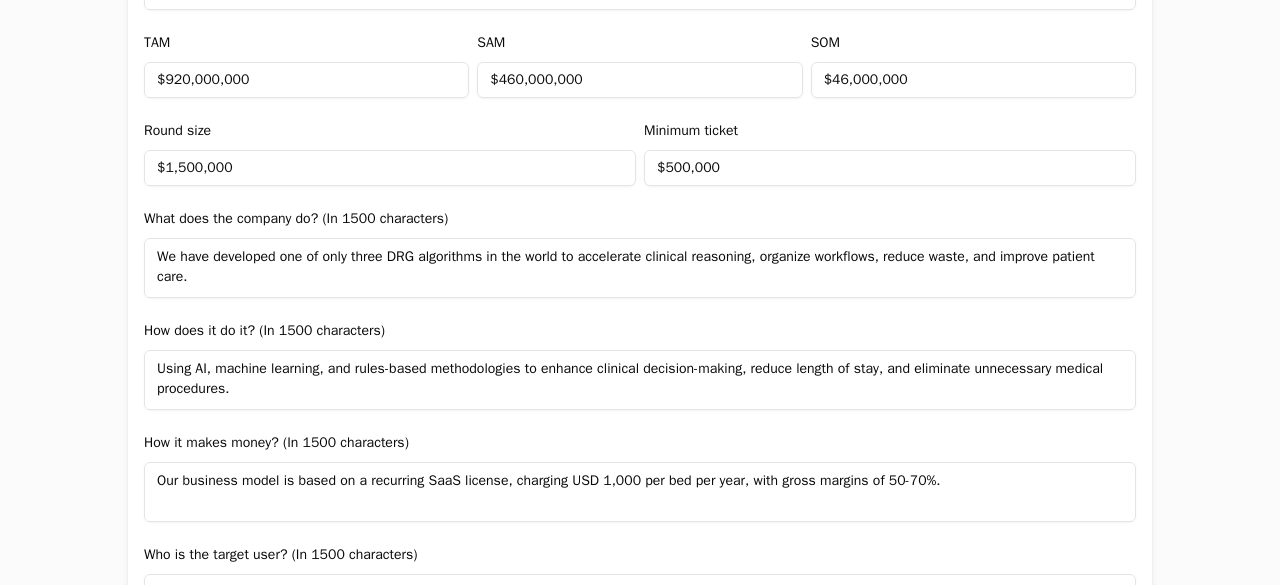 scroll, scrollTop: 1084, scrollLeft: 0, axis: vertical 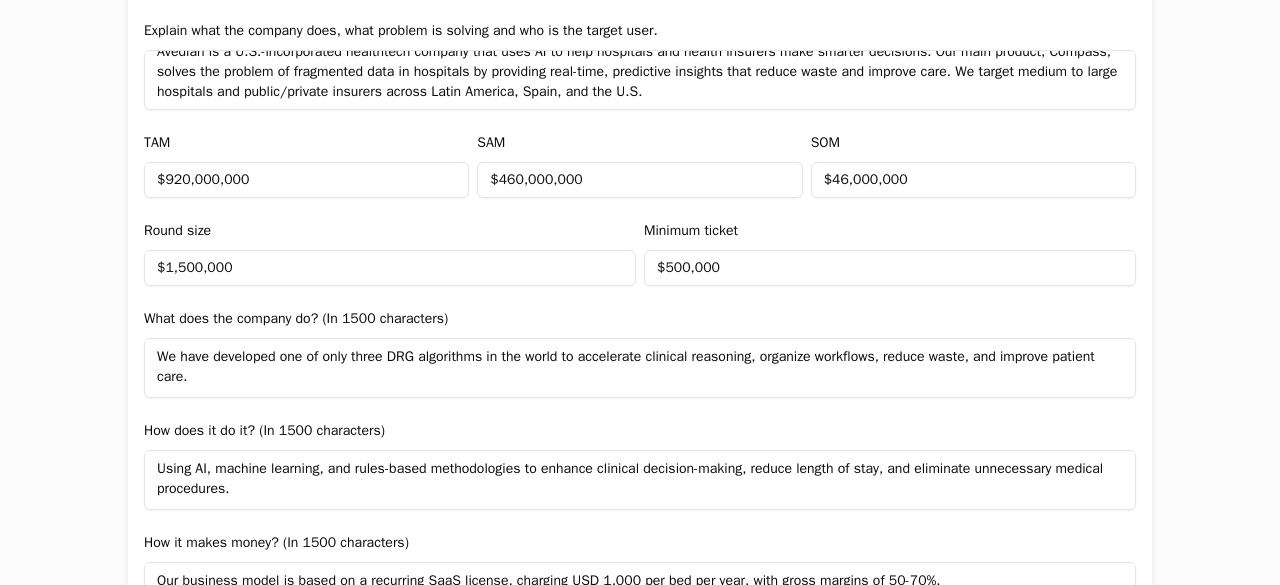 drag, startPoint x: 202, startPoint y: 390, endPoint x: 107, endPoint y: 352, distance: 102.31813 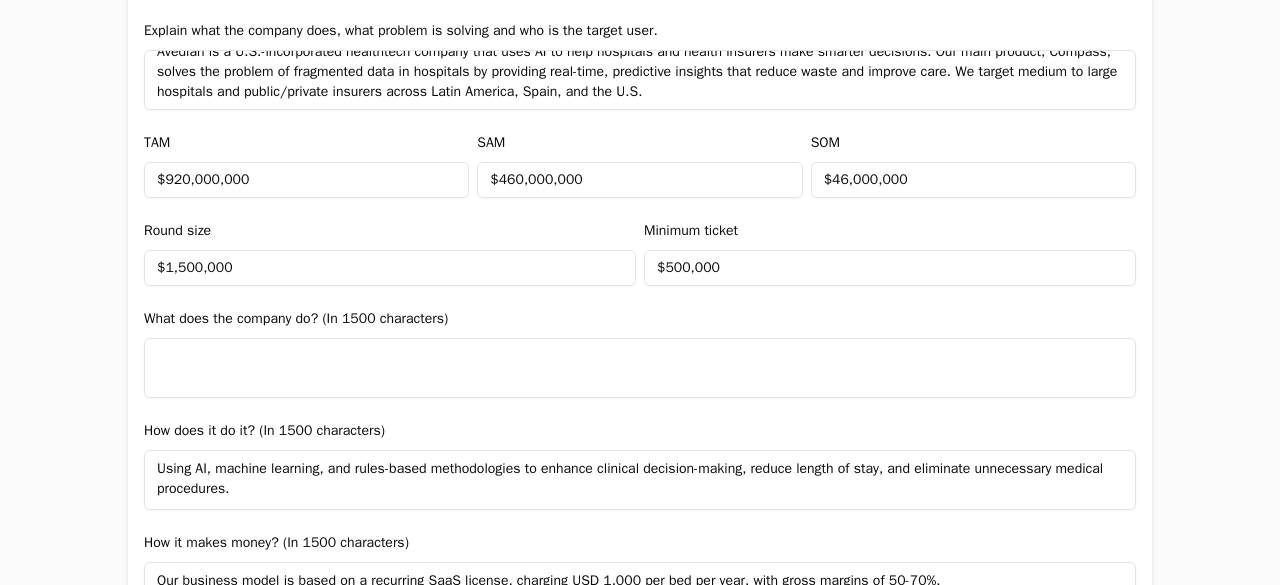 type 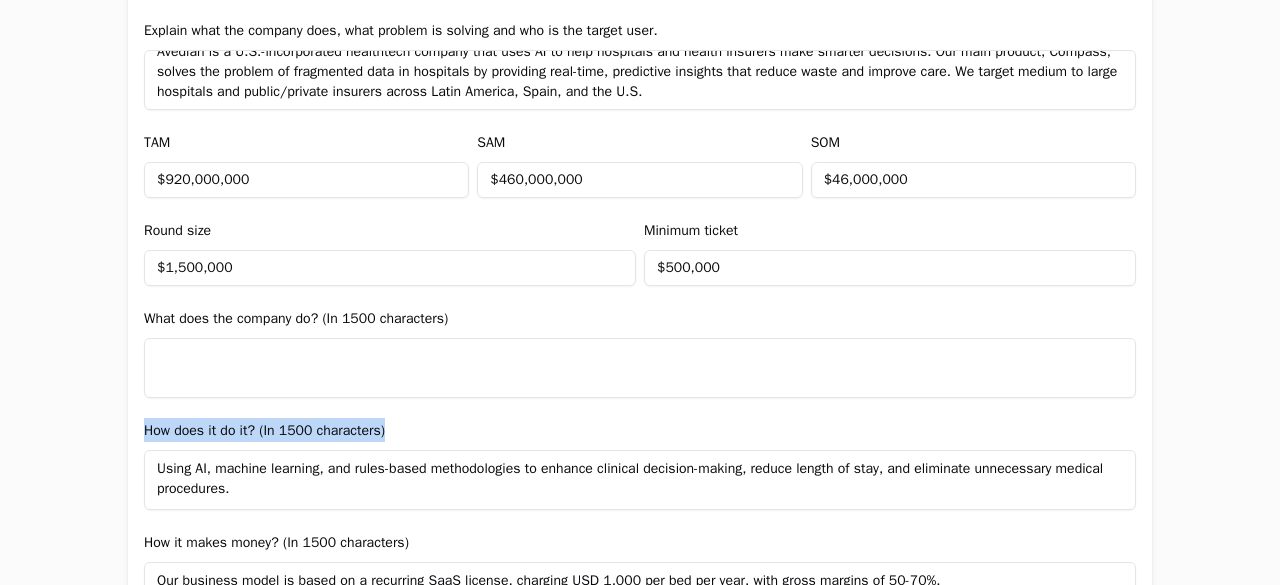 drag, startPoint x: 438, startPoint y: 431, endPoint x: 50, endPoint y: 433, distance: 388.00516 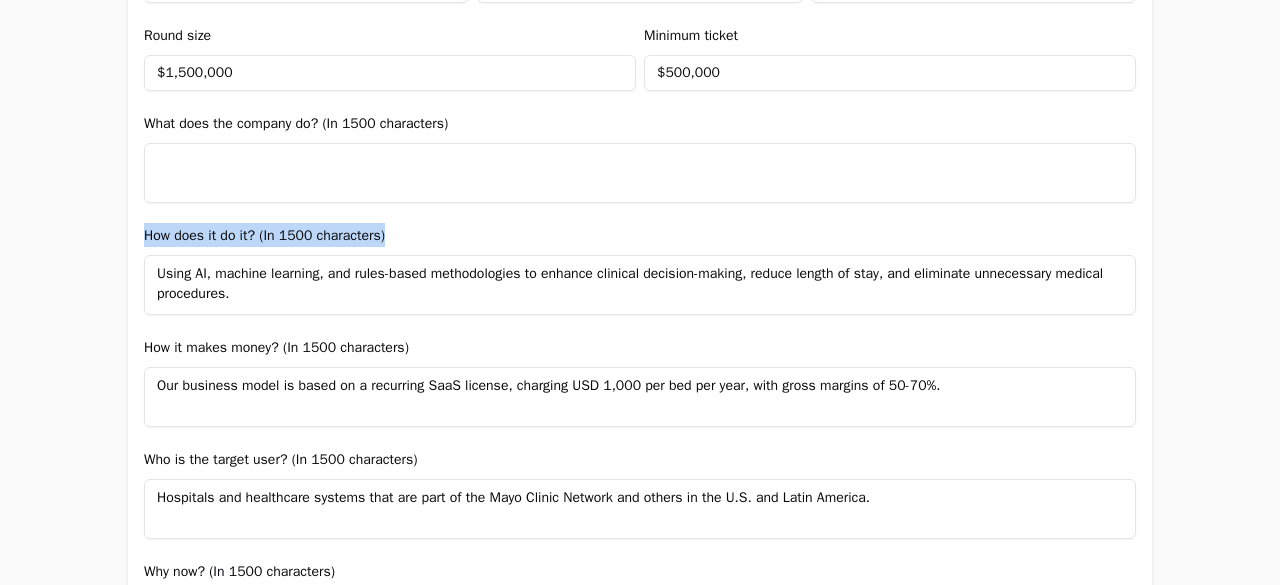 scroll, scrollTop: 1284, scrollLeft: 0, axis: vertical 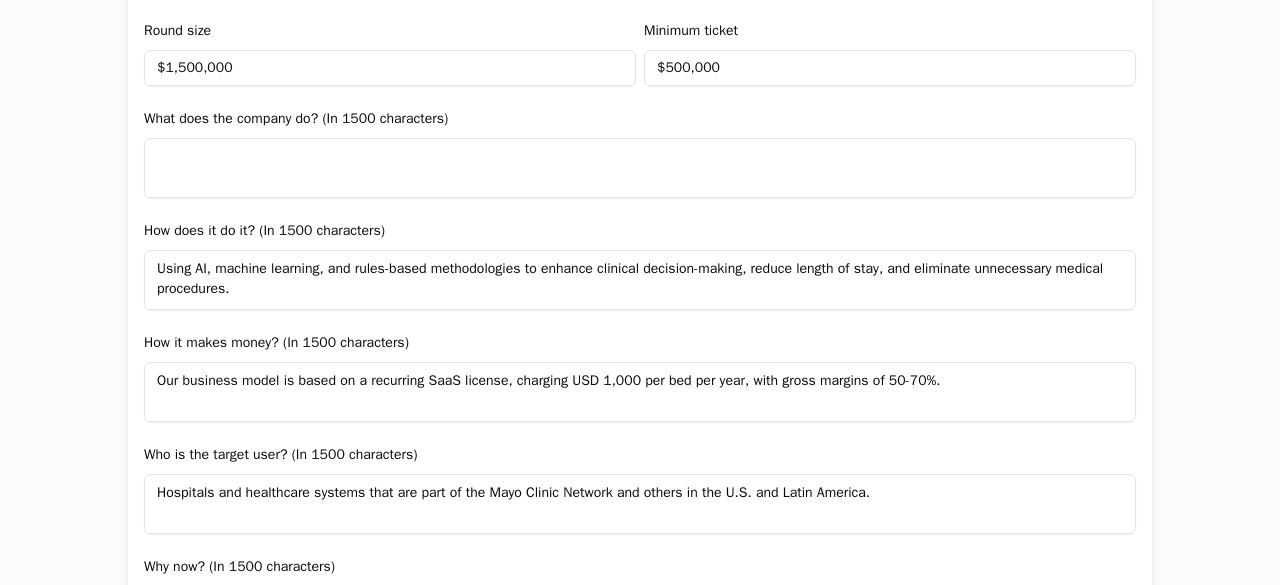 click on "Using AI, machine learning, and rules-based methodologies to enhance clinical decision-making, reduce length of stay, and eliminate unnecessary medical procedures." at bounding box center (640, 280) 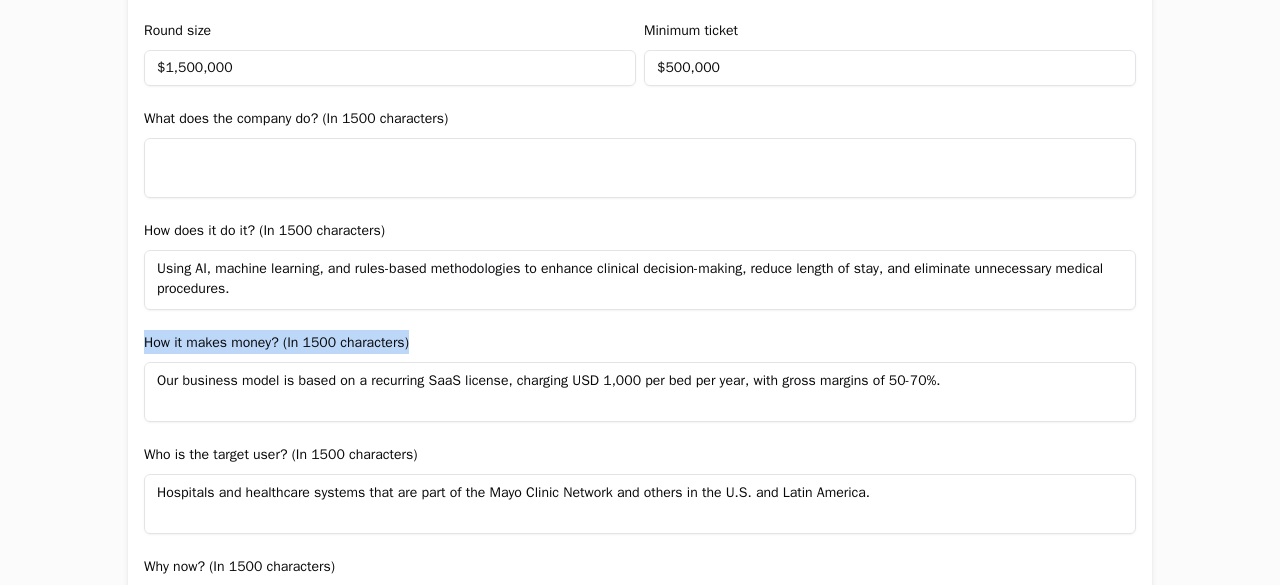 drag, startPoint x: 418, startPoint y: 340, endPoint x: 98, endPoint y: 340, distance: 320 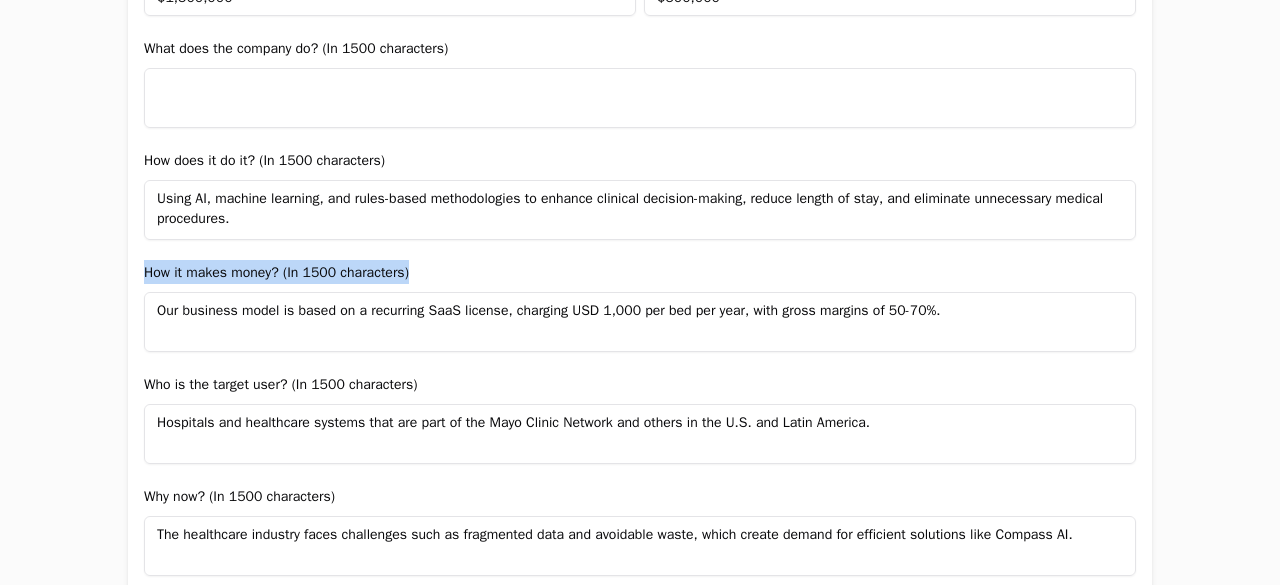 scroll, scrollTop: 1384, scrollLeft: 0, axis: vertical 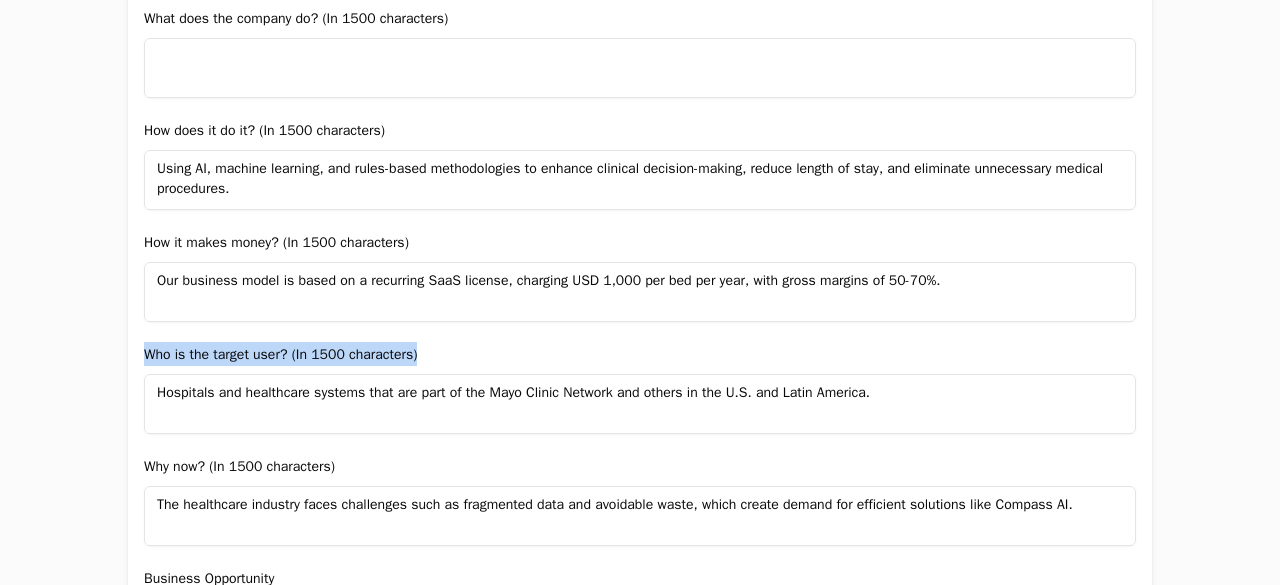 drag, startPoint x: 143, startPoint y: 350, endPoint x: 449, endPoint y: 353, distance: 306.0147 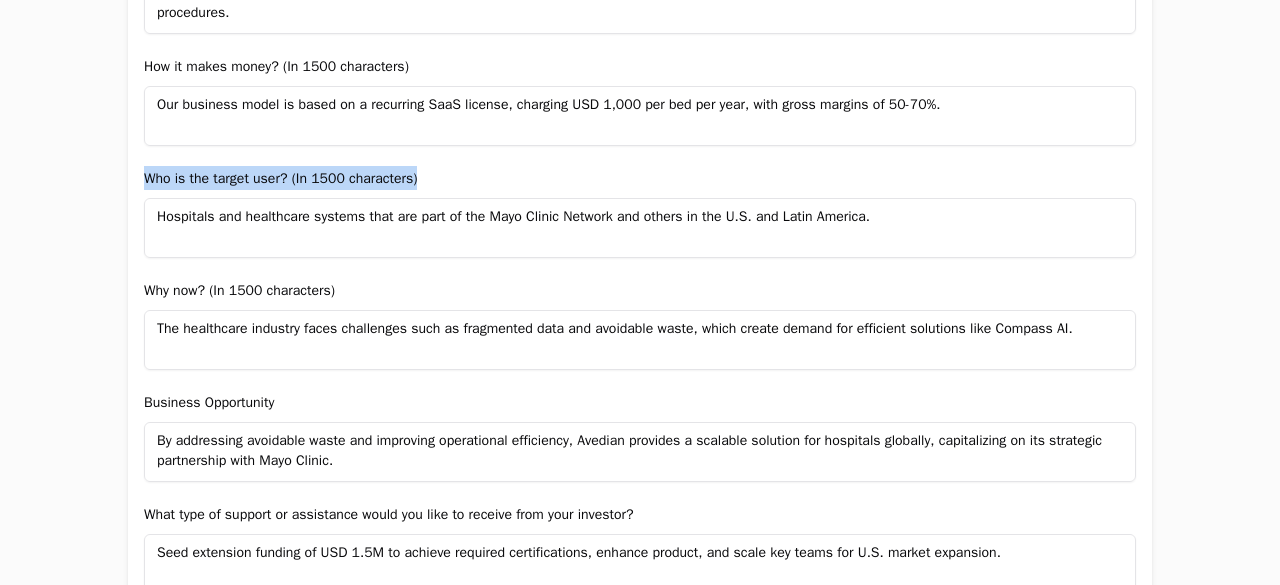 scroll, scrollTop: 1584, scrollLeft: 0, axis: vertical 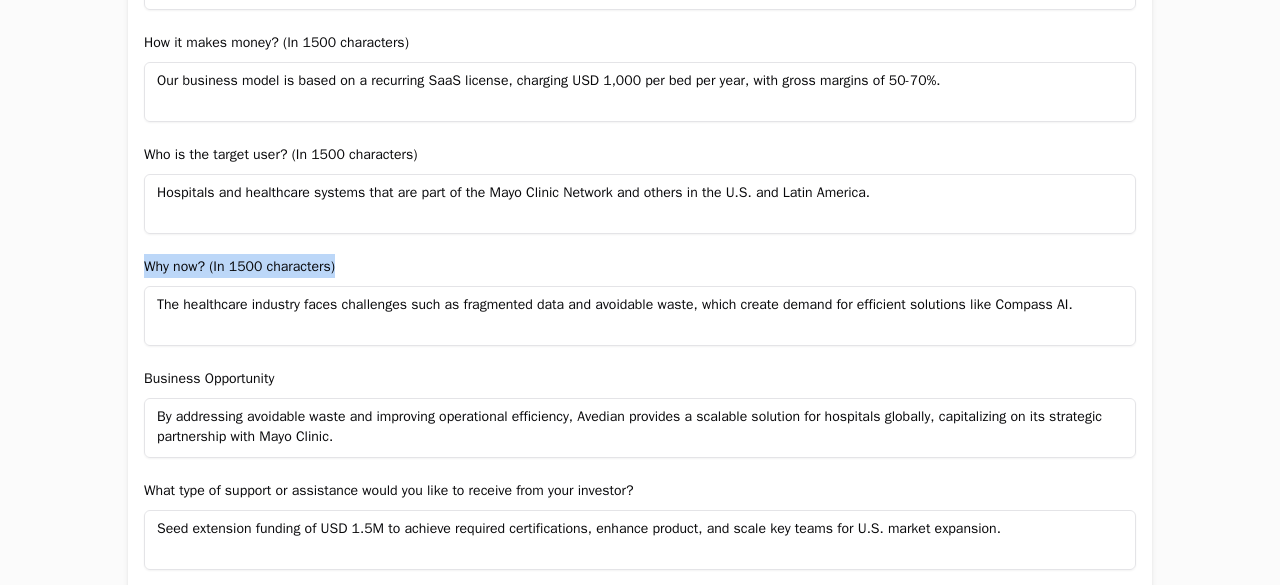 drag, startPoint x: 350, startPoint y: 270, endPoint x: 97, endPoint y: 269, distance: 253.00198 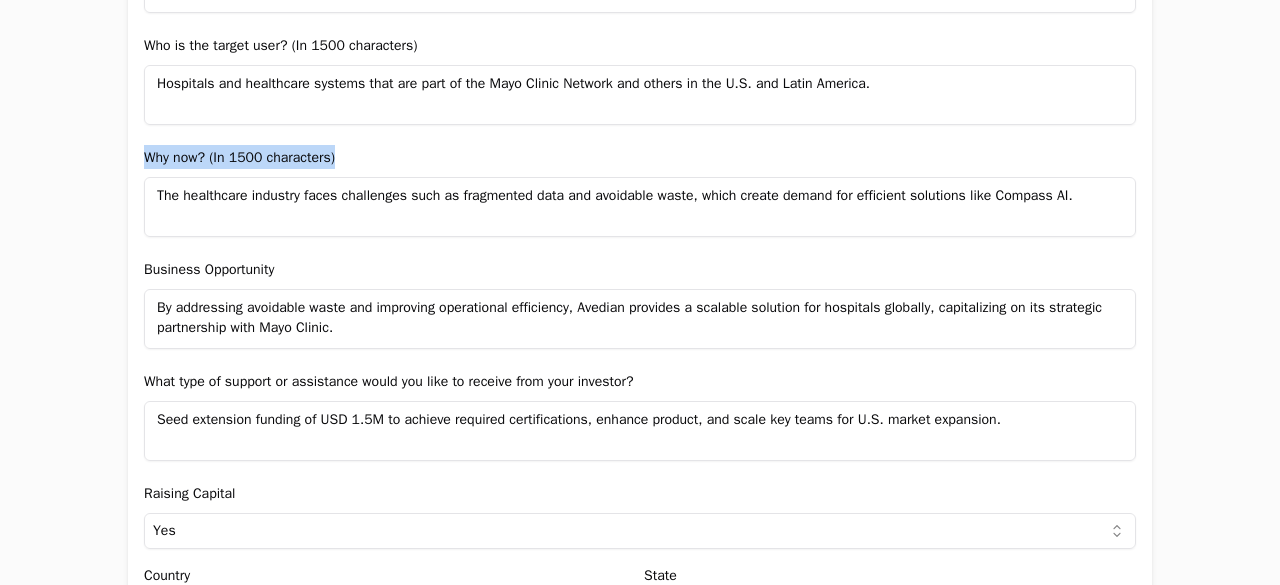 scroll, scrollTop: 1784, scrollLeft: 0, axis: vertical 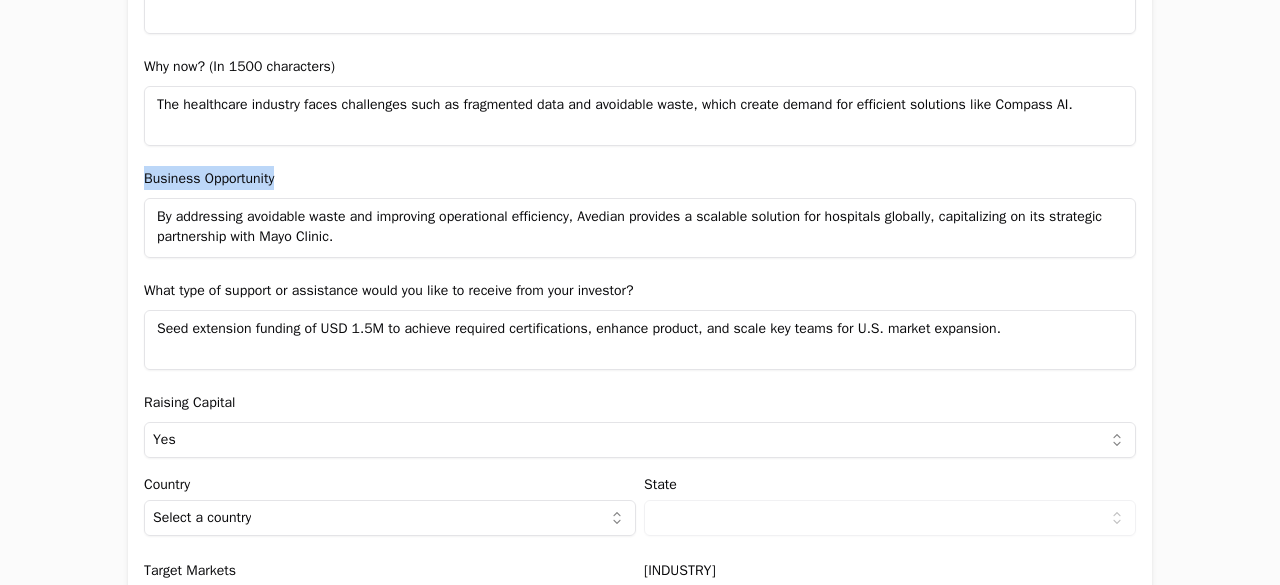 drag, startPoint x: 295, startPoint y: 184, endPoint x: 0, endPoint y: 153, distance: 296.62433 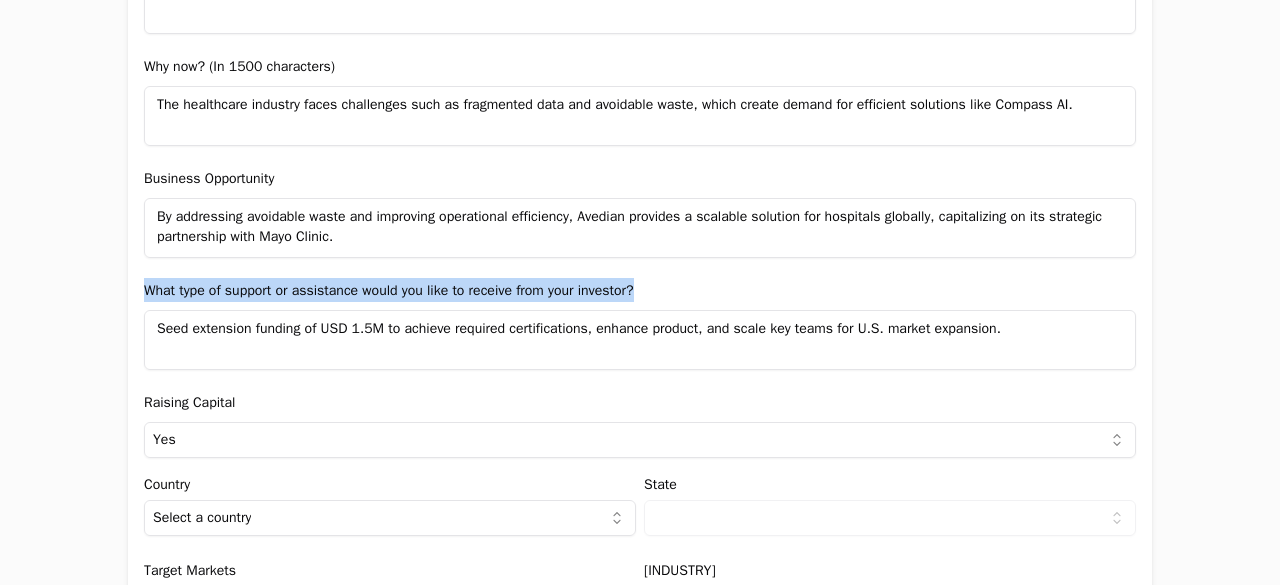 drag, startPoint x: 672, startPoint y: 284, endPoint x: 124, endPoint y: 272, distance: 548.13135 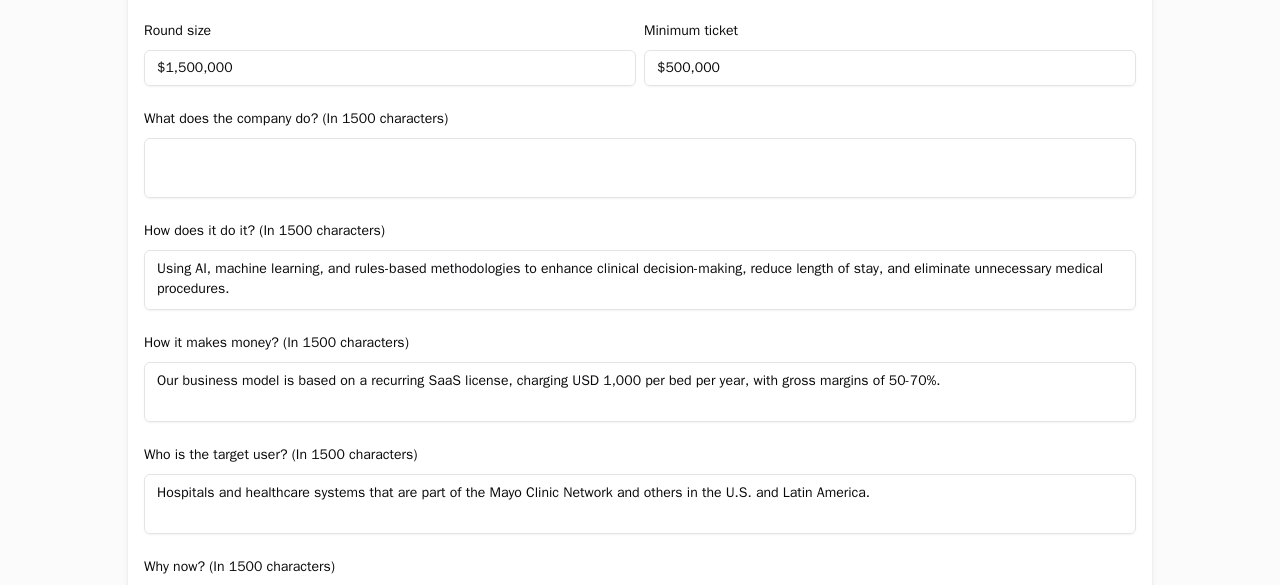 scroll, scrollTop: 1184, scrollLeft: 0, axis: vertical 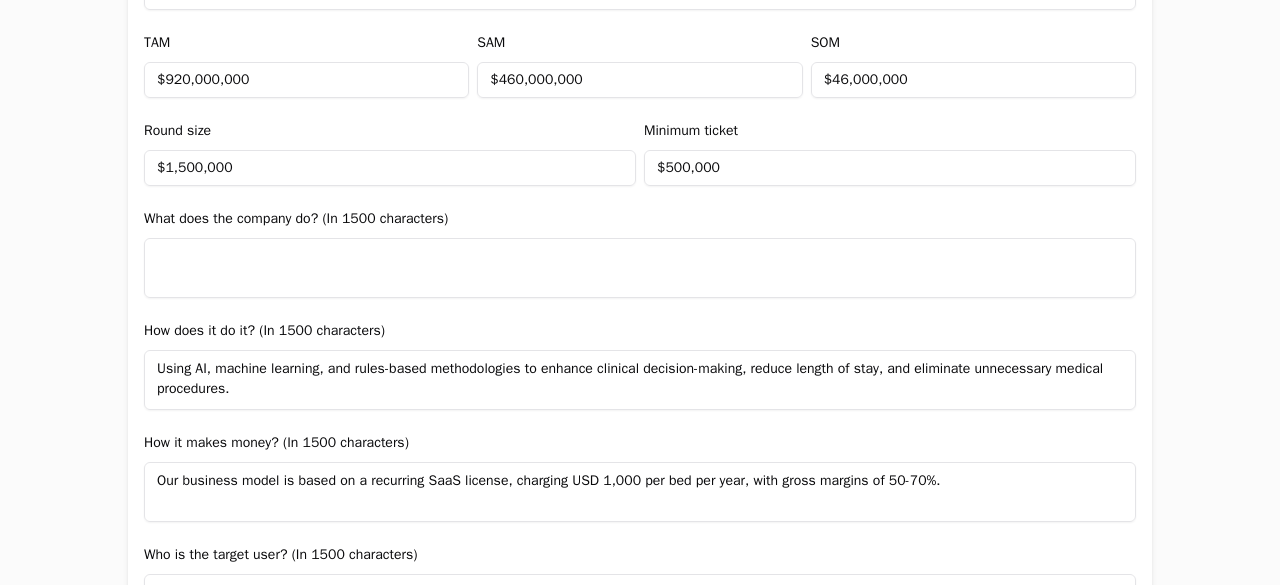 click at bounding box center (640, 268) 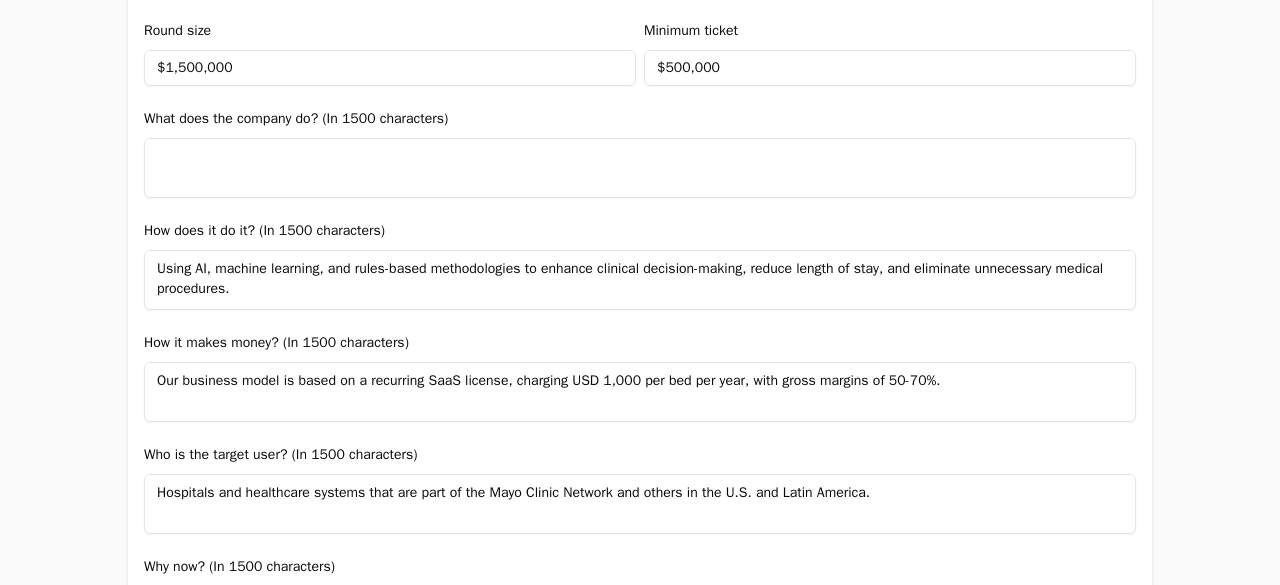 drag, startPoint x: 246, startPoint y: 292, endPoint x: 128, endPoint y: 265, distance: 121.049576 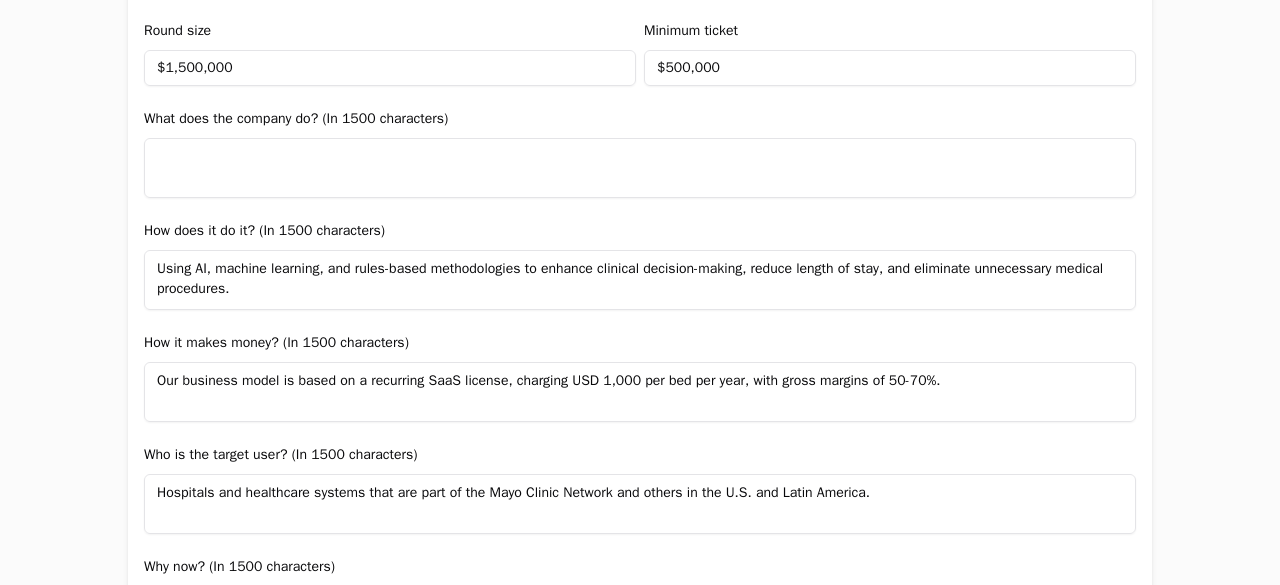 drag, startPoint x: 348, startPoint y: 295, endPoint x: 100, endPoint y: 274, distance: 248.88753 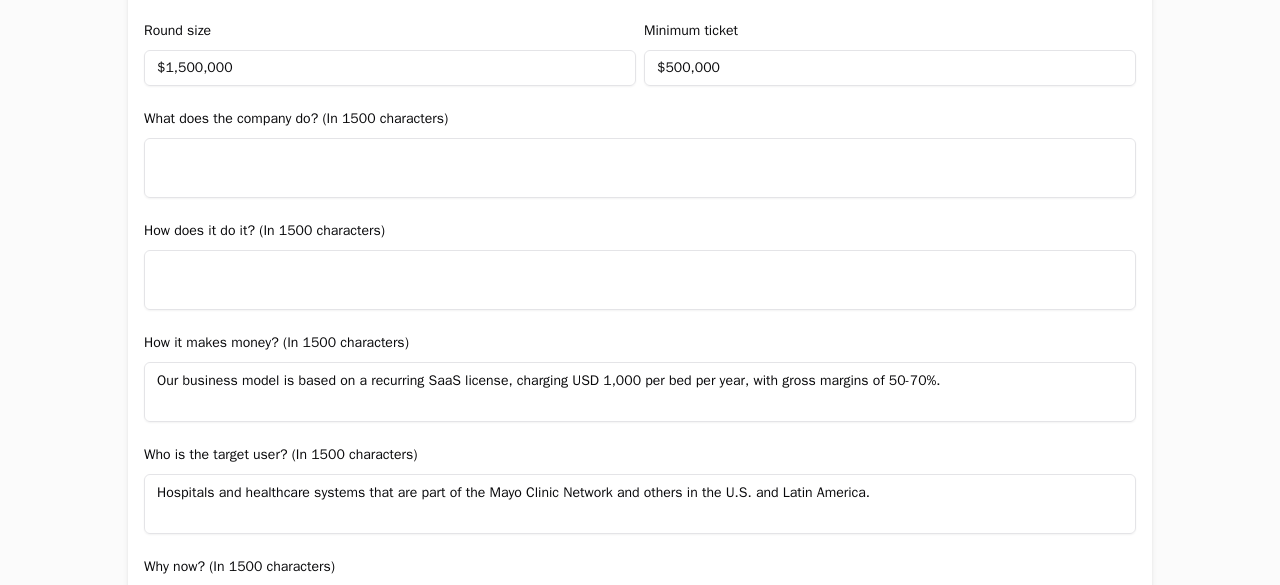 type 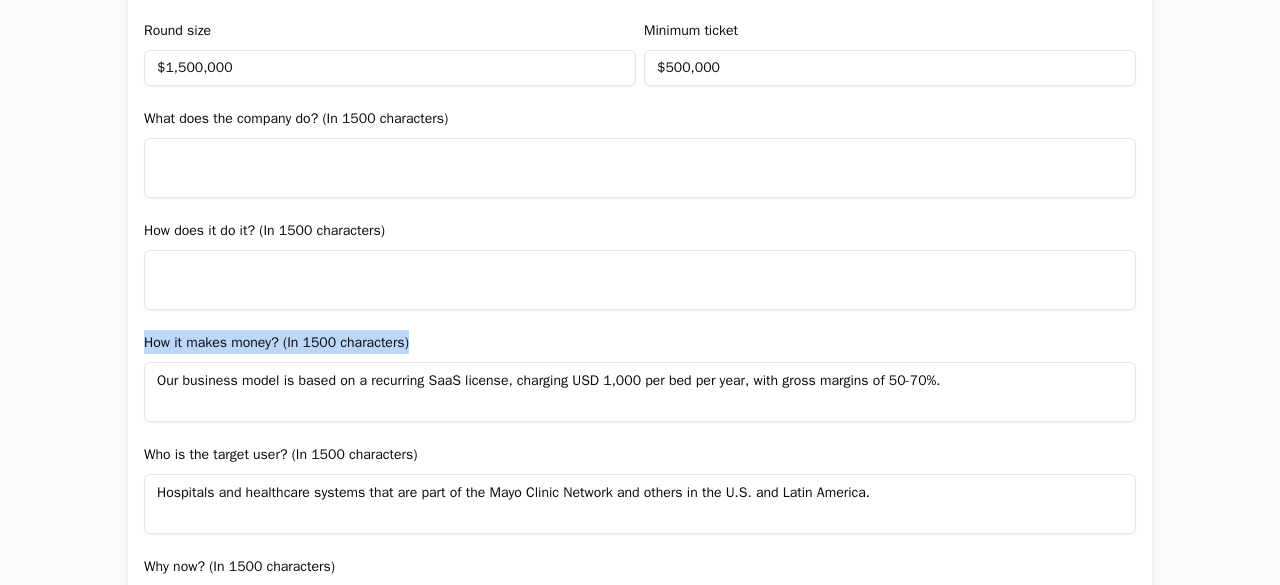 drag, startPoint x: 430, startPoint y: 333, endPoint x: 0, endPoint y: 333, distance: 430 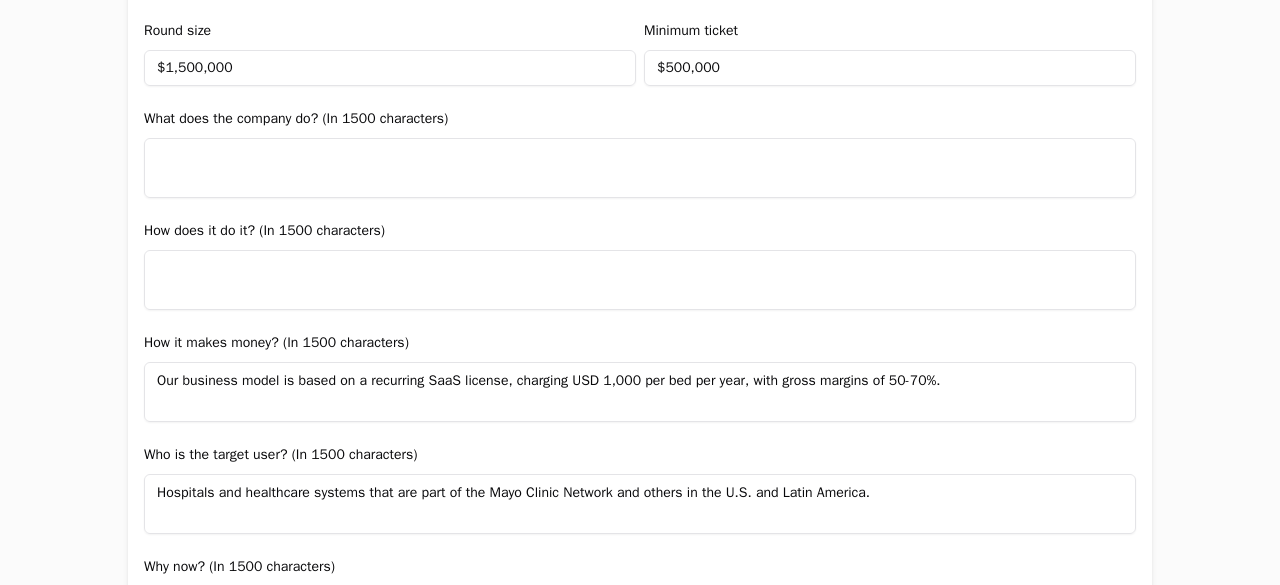 drag, startPoint x: 144, startPoint y: 380, endPoint x: 1050, endPoint y: 399, distance: 906.1992 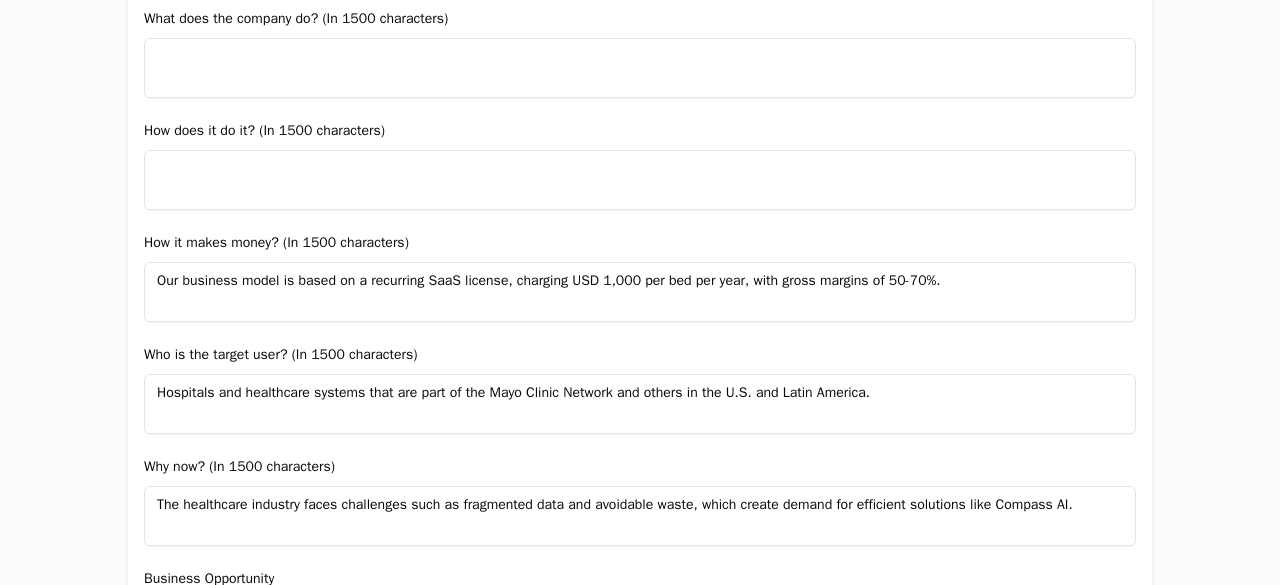 scroll, scrollTop: 1484, scrollLeft: 0, axis: vertical 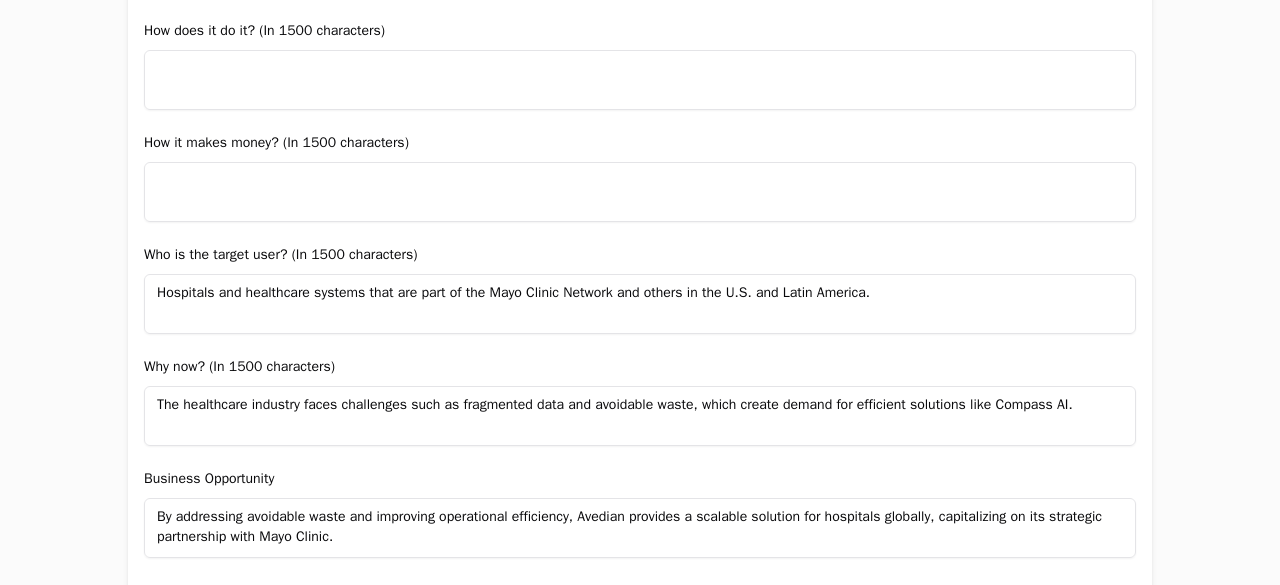 type 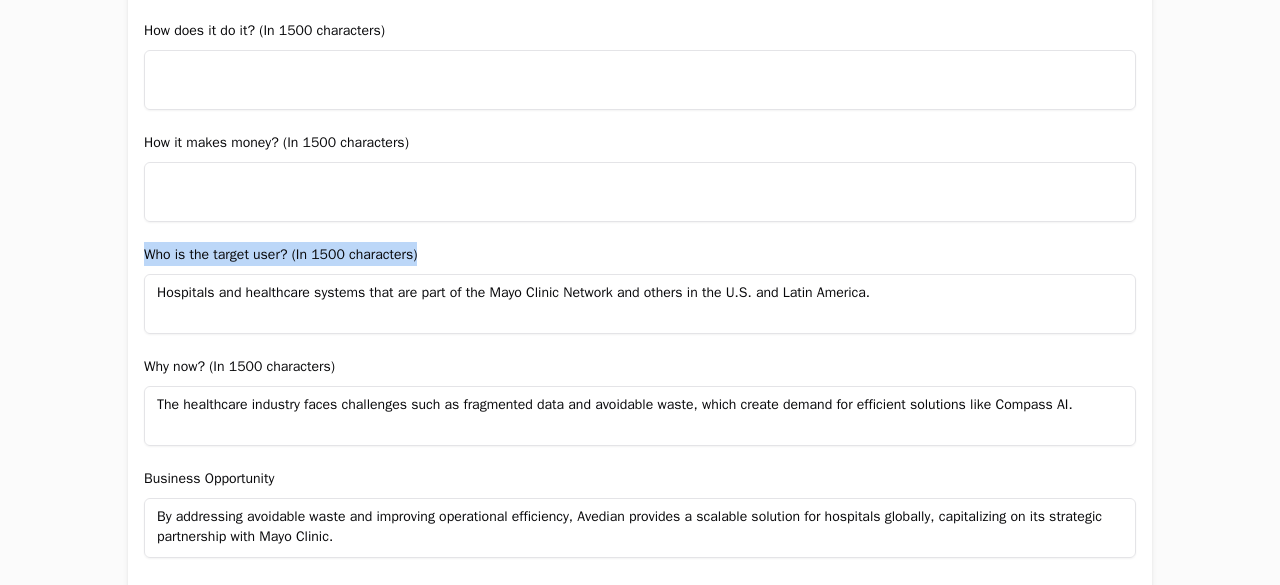 drag, startPoint x: 132, startPoint y: 252, endPoint x: 463, endPoint y: 251, distance: 331.0015 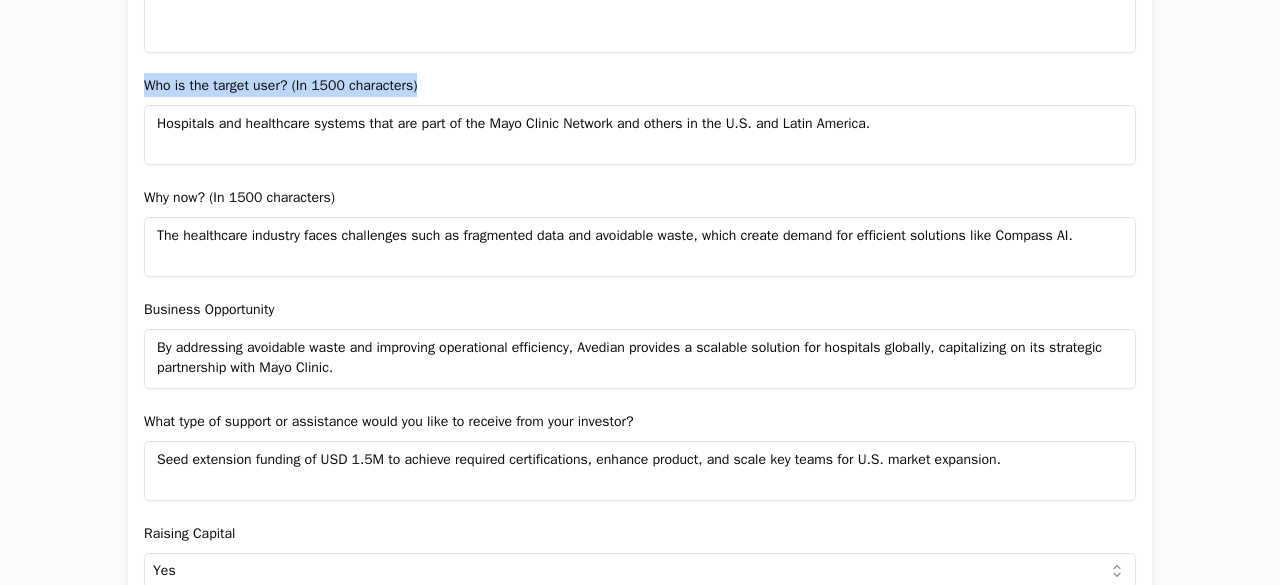 scroll, scrollTop: 1684, scrollLeft: 0, axis: vertical 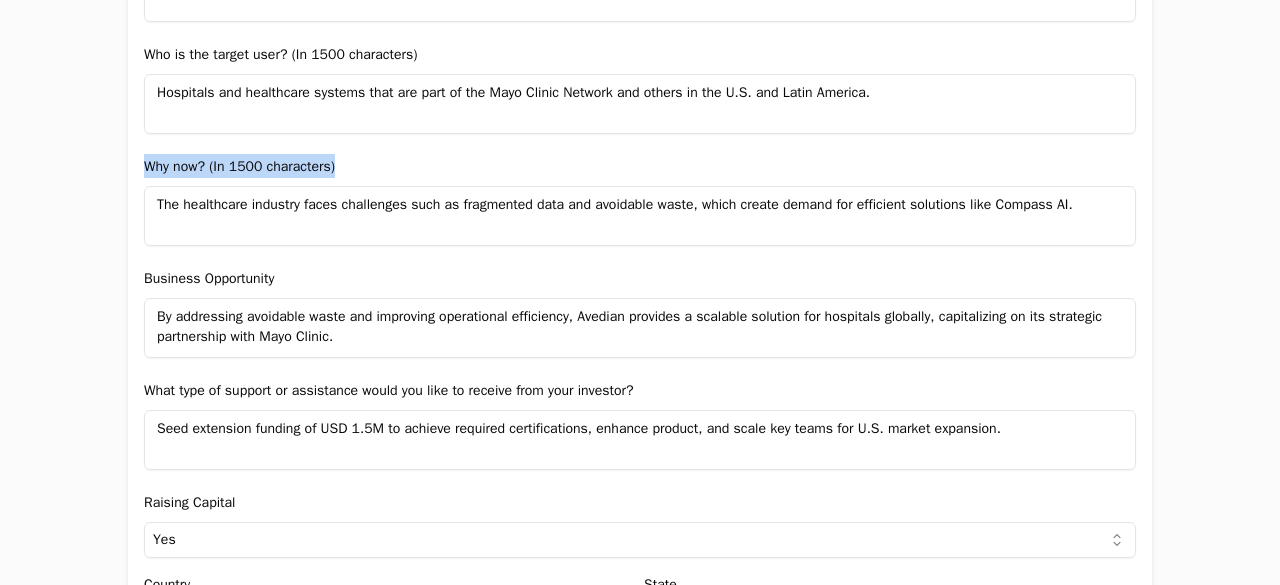 drag, startPoint x: 136, startPoint y: 165, endPoint x: 451, endPoint y: 165, distance: 315 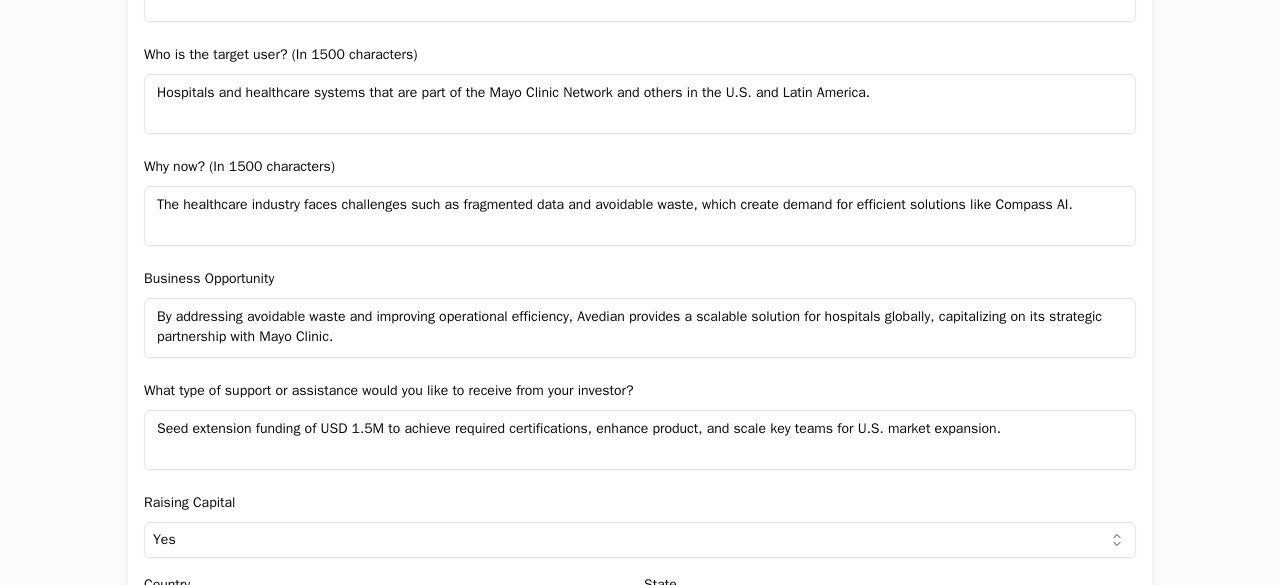 click on "Why now? (In 1500 characters) The healthcare industry faces challenges such as fragmented data and avoidable waste, which create demand for efficient solutions like Compass AI." at bounding box center (640, 200) 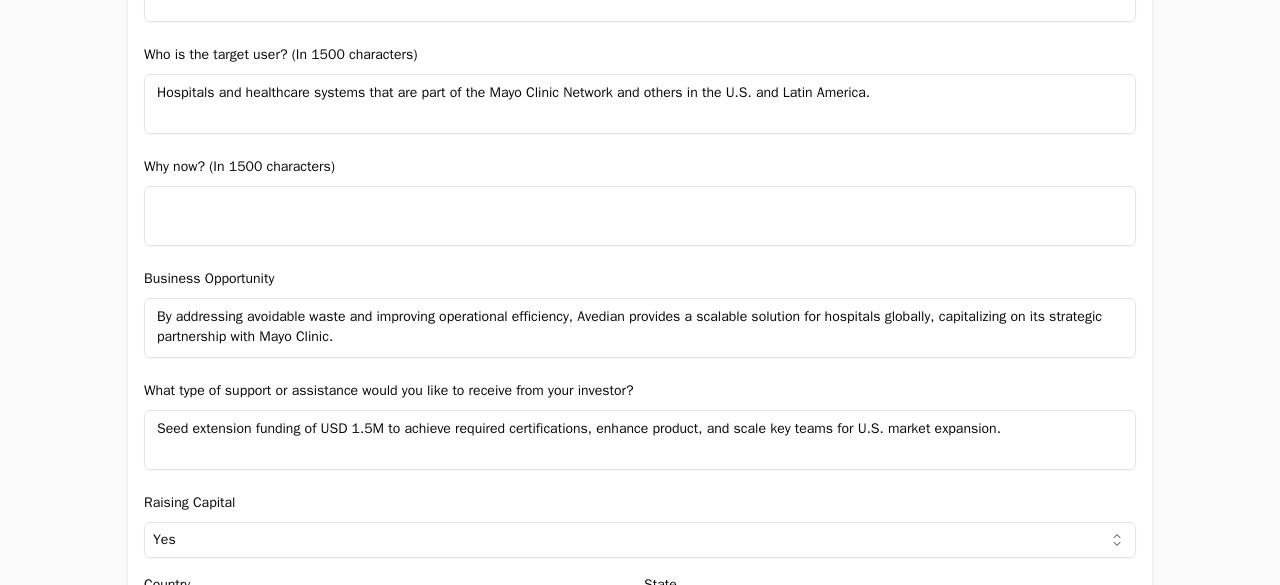 type 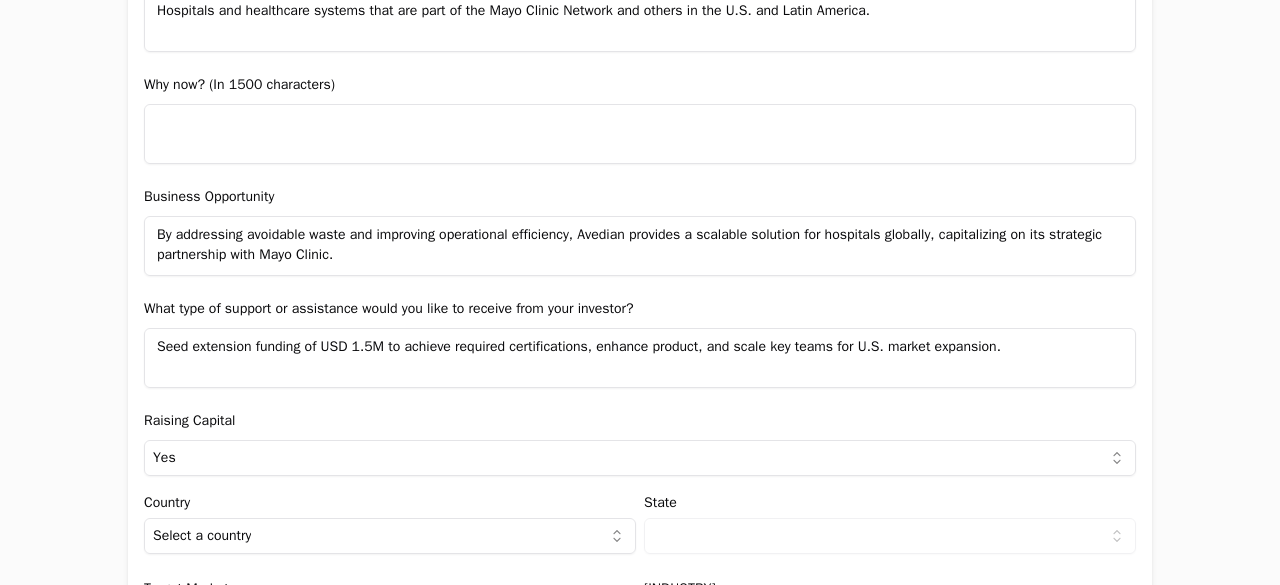scroll, scrollTop: 1784, scrollLeft: 0, axis: vertical 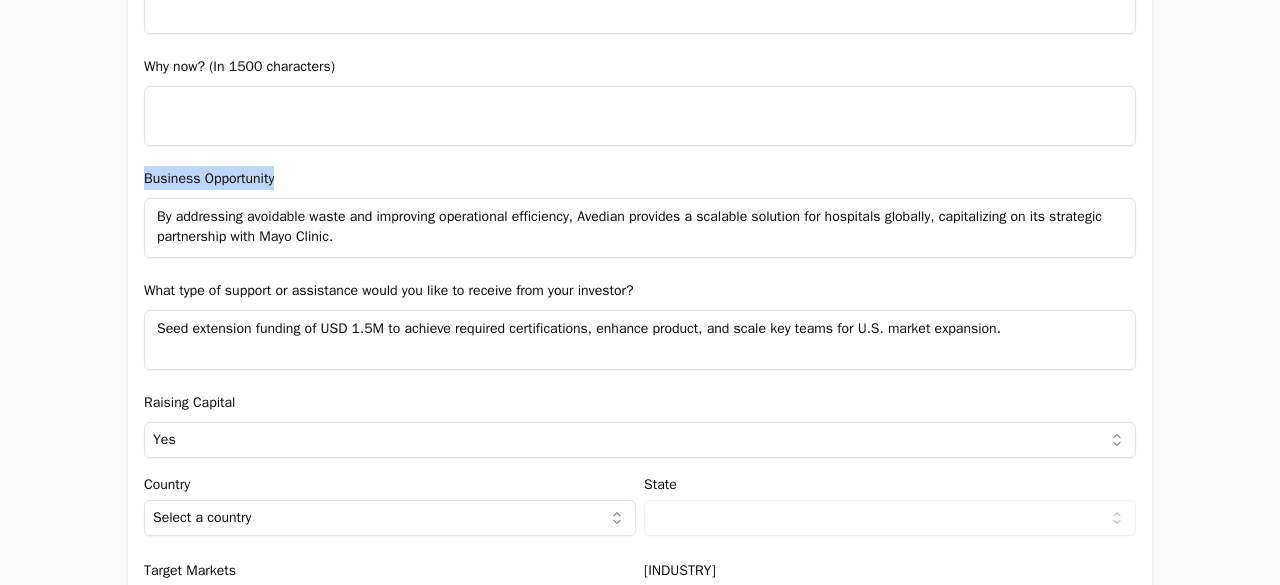drag, startPoint x: 293, startPoint y: 173, endPoint x: 109, endPoint y: 165, distance: 184.17383 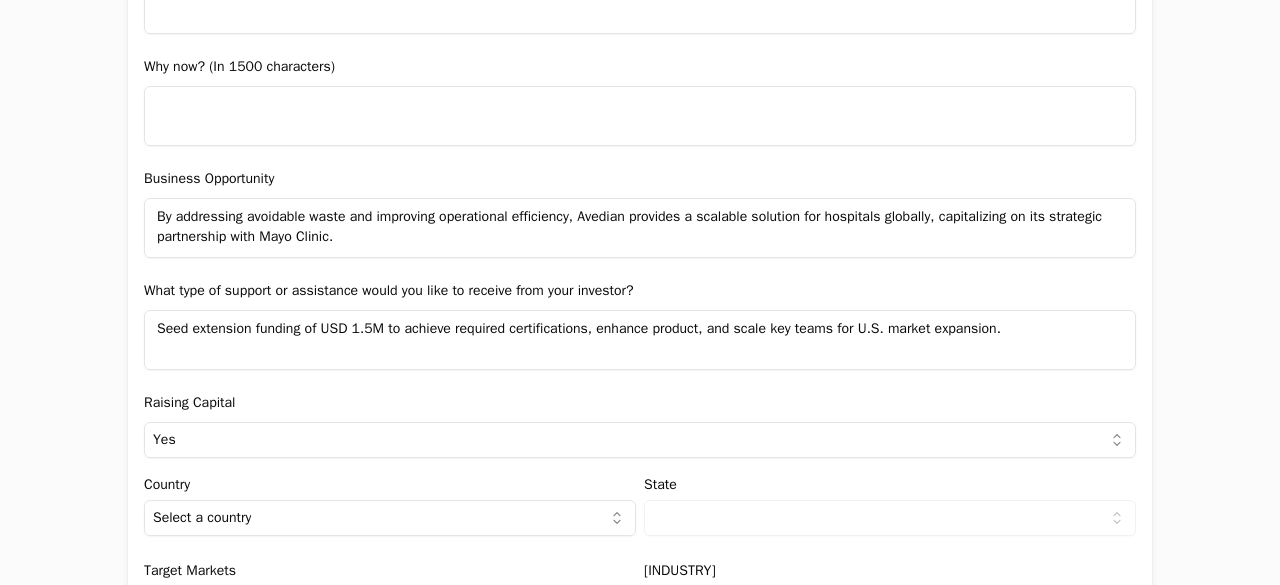click on "Add new company details Upload Deck AI-Enhanced Check the box and our assistant will auto-fill the form with available information. Any missing fields will be left blank for you to complete, and you can edit all entries before submitting the form. Try it now! Let our A.I. assistant complete the form for you. Automatically extract and populate information using our advanced AI. Upload Deck Name AVEDIAN Description Avedian is a healthtech company helping hospitals and health insurers deliver smarter care. Using AI, we anticipate risks, reduce costs, and improve the healthcare experience. With more than 10 years of experience and presence across Latin America, Spain, and the U.S., we turn millions of data points into decisions that make healthcare more efficient, agile, and human. Verticals B2B +1 New user name and email Name Virginia Tomatis Email vtomatis@avediangrd.com Company Profile Explain what the company does, what problem is solving and who is the target user. TAM $920,000,000 SAM $460,000,000 SOM Yes" at bounding box center [640, -56] 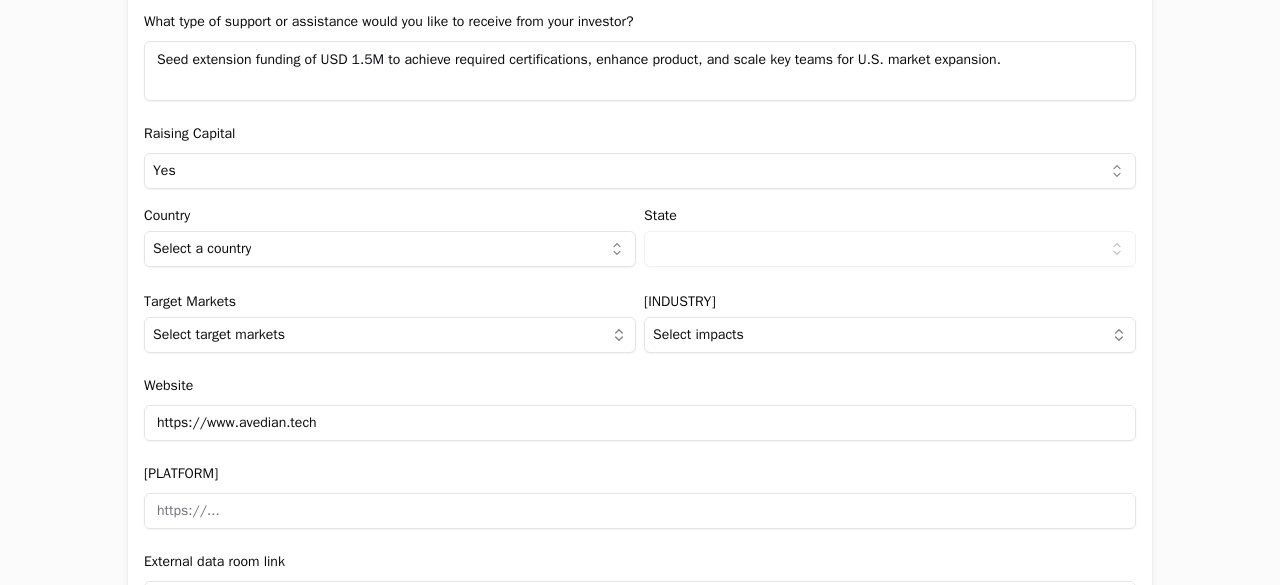 scroll, scrollTop: 2084, scrollLeft: 0, axis: vertical 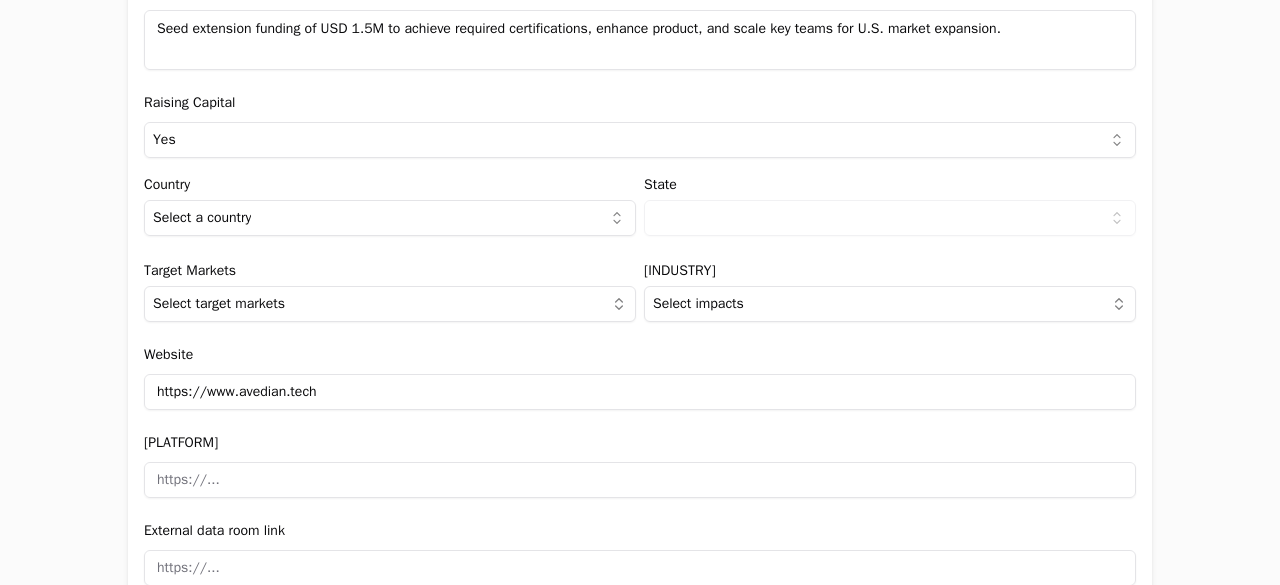 click on "Application form Entity Project or Company Category Startup Add new company details Upload Deck AI-Enhanced Check the box and our assistant will auto-fill the form with available information. Any missing fields will be left blank for you to complete, and you can edit all entries before submitting the form. Try it now! Let our A.I. assistant complete the form for you. Automatically extract and populate information using our advanced AI. Upload Deck Name AVEDIAN Description Avedian is a healthtech company helping hospitals and health insurers deliver smarter care. Using AI, we anticipate risks, reduce costs, and improve the healthcare experience. With more than 10 years of experience and presence across Latin America, Spain, and the U.S., we turn millions of data points into decisions that make healthcare more efficient, agile, and human. Verticals B2B +1 New user name and email Name [FIRST] [LAST] Email [EMAIL] Company Profile TAM $920,000,000 SAM $460,000,000 SOM $46,000,000 Round size Yes" at bounding box center [640, 292] 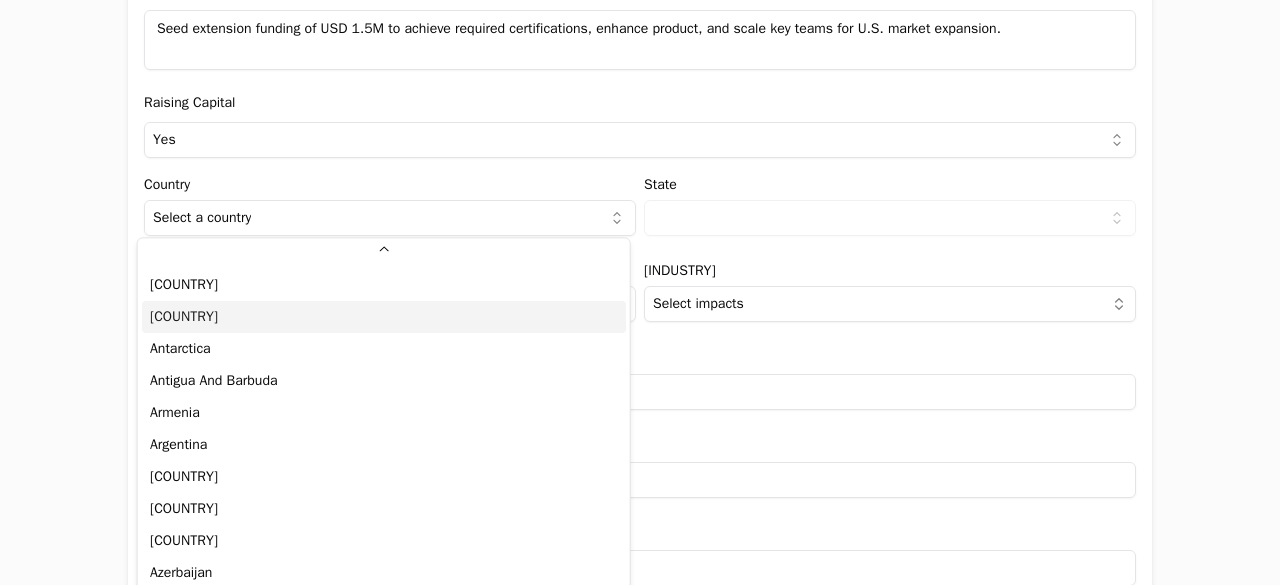 scroll, scrollTop: 200, scrollLeft: 0, axis: vertical 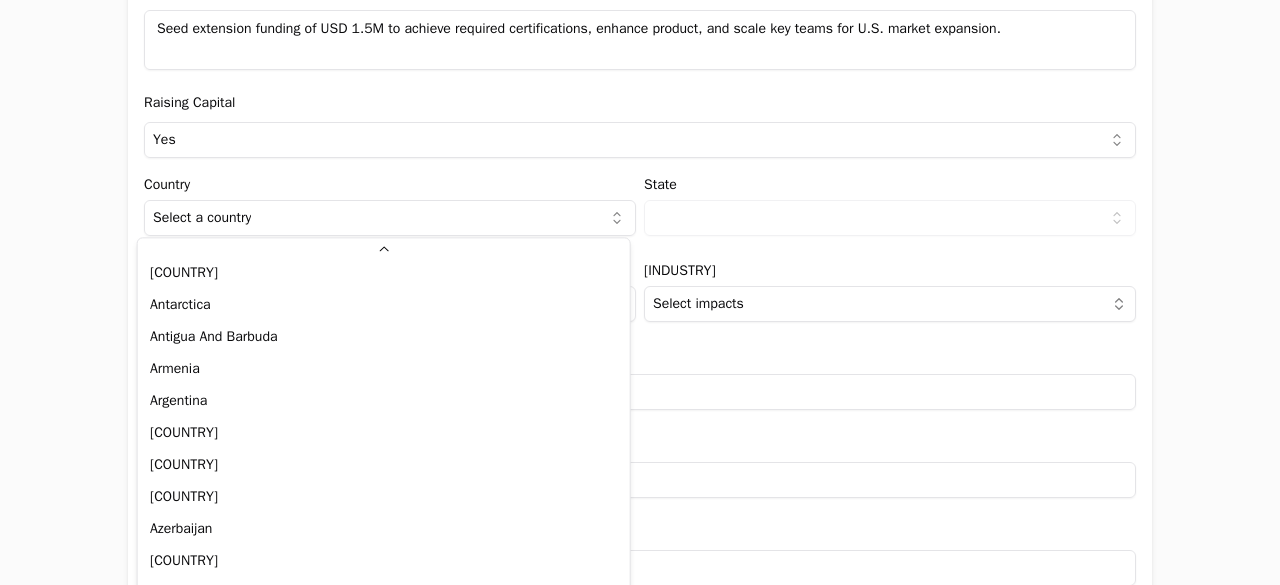select on "1d353006-4738-4b62-8191-e6fb0769daa5" 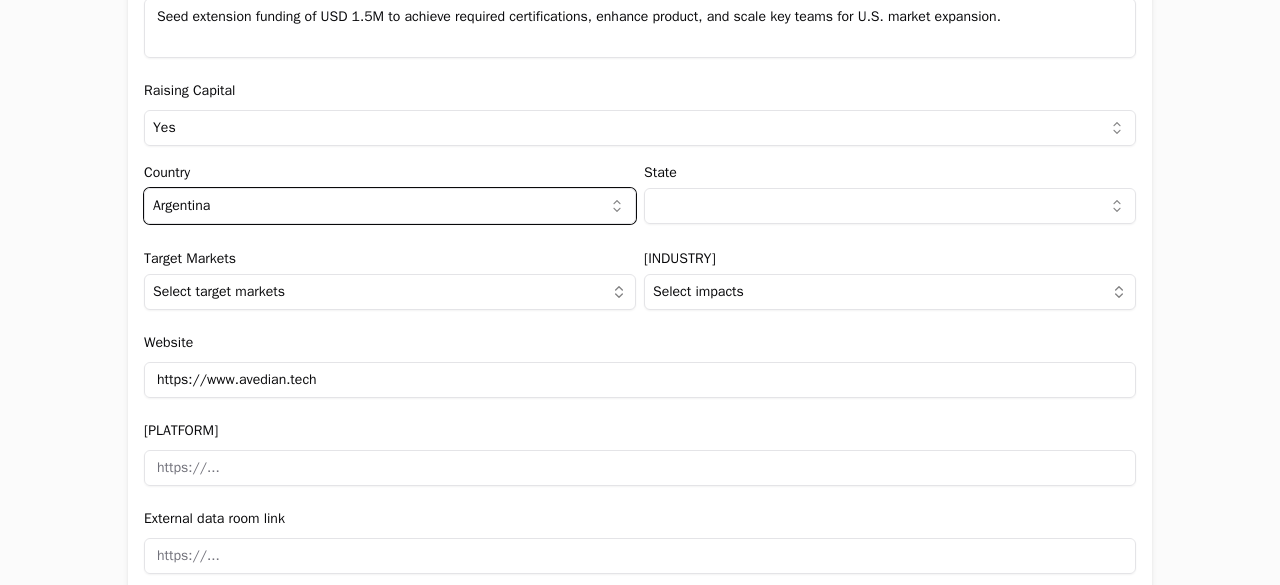 scroll, scrollTop: 2084, scrollLeft: 0, axis: vertical 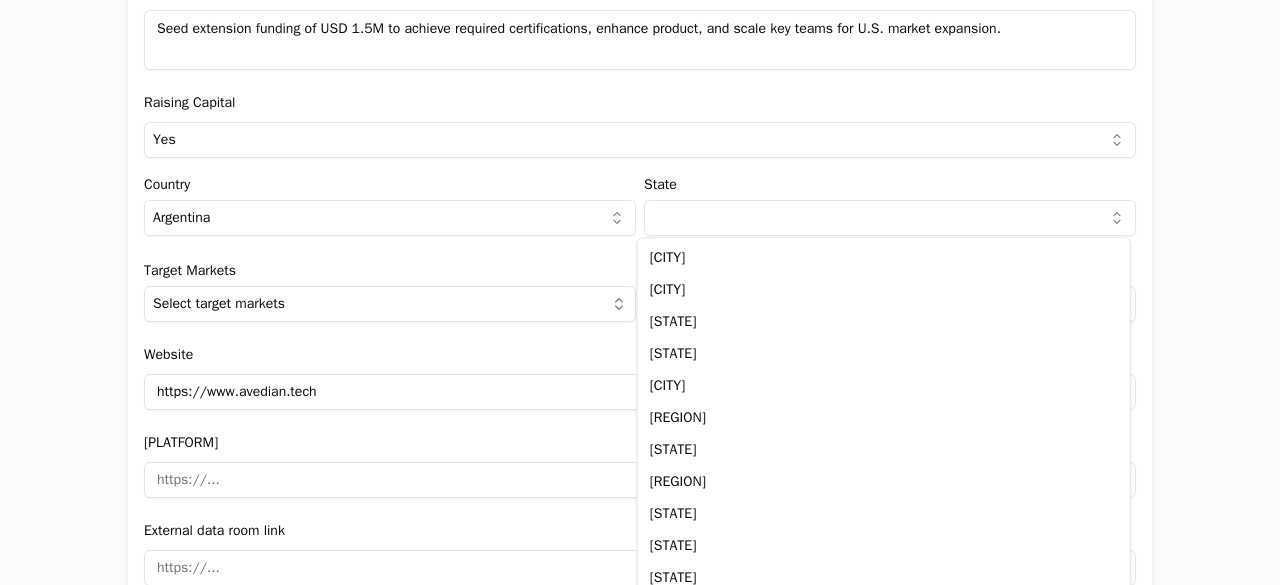 click on "Application form Entity Project or Company Category Startup Add new company details Upload Deck AI-Enhanced Check the box and our assistant will auto-fill the form with available information. Any missing fields will be left blank for you to complete, and you can edit all entries before submitting the form. Try it now! Let our A.I. assistant complete the form for you. Automatically extract and populate information using our advanced AI. Upload Deck Name AVEDIAN Description Avedian is a healthtech company helping hospitals and health insurers deliver smarter care. Using AI, we anticipate risks, reduce costs, and improve the healthcare experience. With more than 10 years of experience and presence across Latin America, Spain, and the U.S., we turn millions of data points into decisions that make healthcare more efficient, agile, and human. Verticals B2B +1 New user name and email Name [FIRST] [LAST] Email [EMAIL] Company Profile TAM $920,000,000 SAM $460,000,000 SOM $46,000,000 Round size Yes" at bounding box center (640, 292) 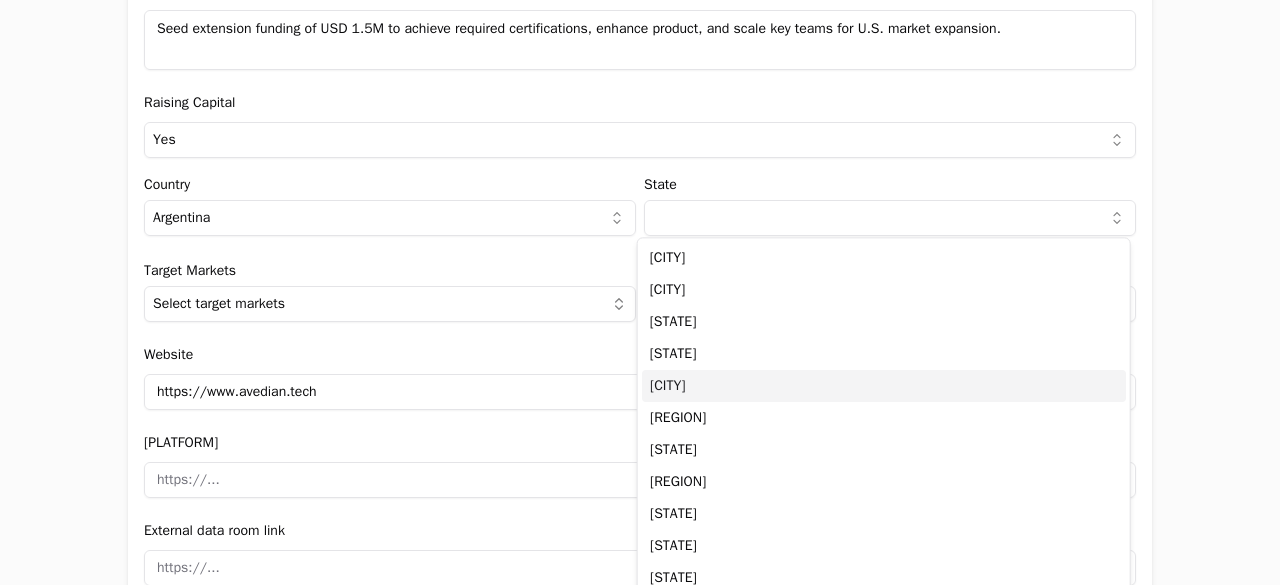 scroll, scrollTop: 100, scrollLeft: 0, axis: vertical 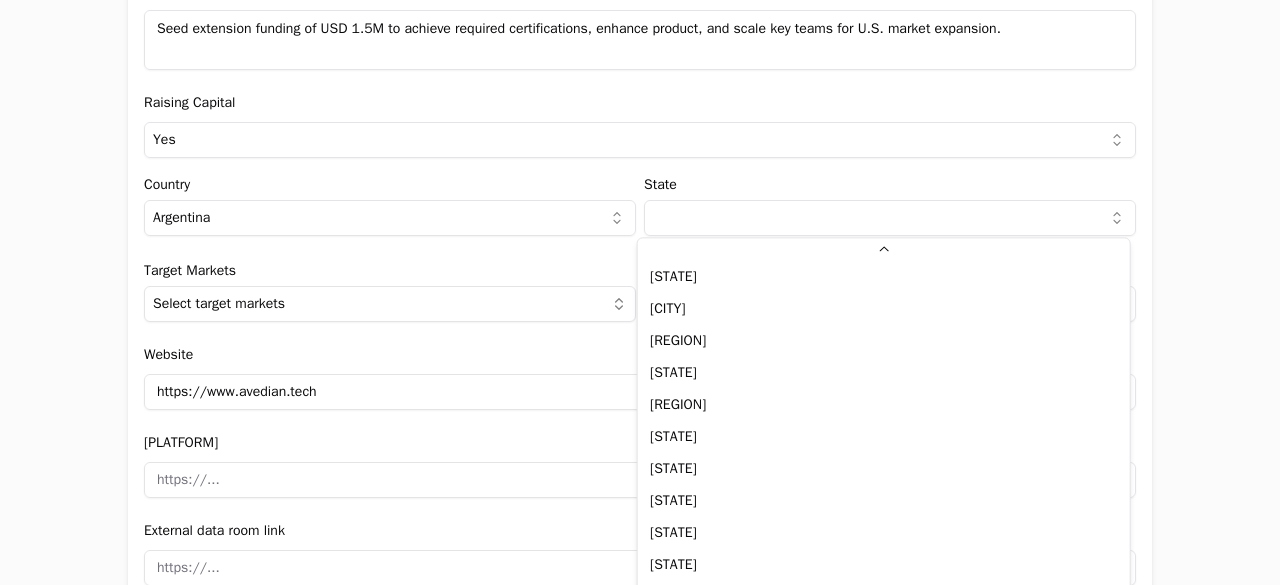 select on "X" 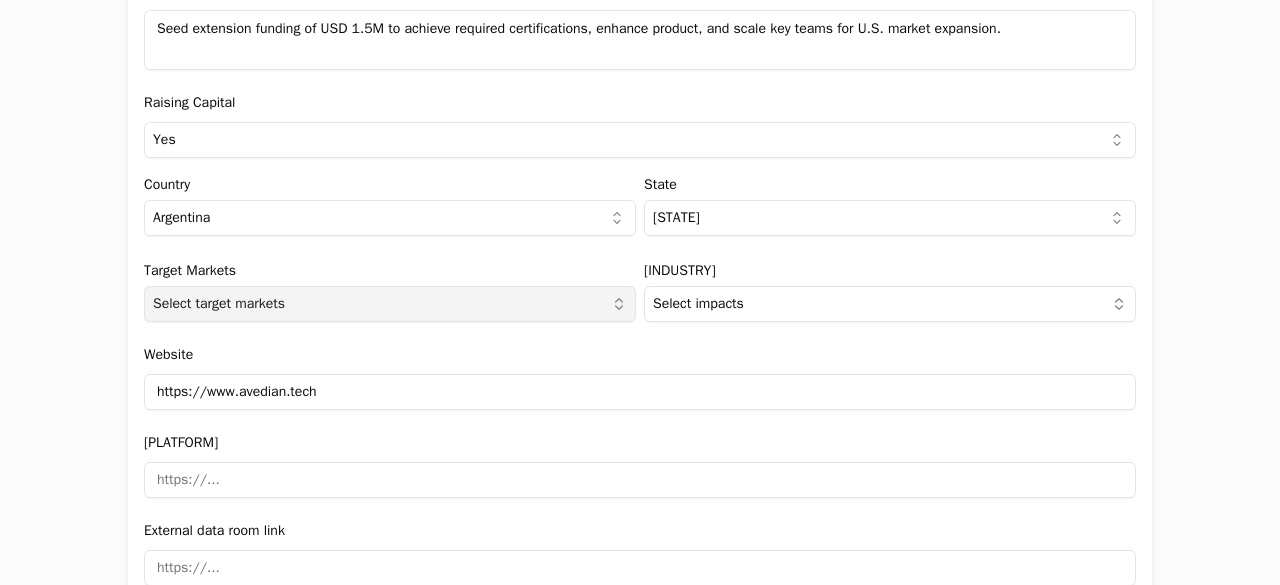 click on "Select target markets" at bounding box center [219, 304] 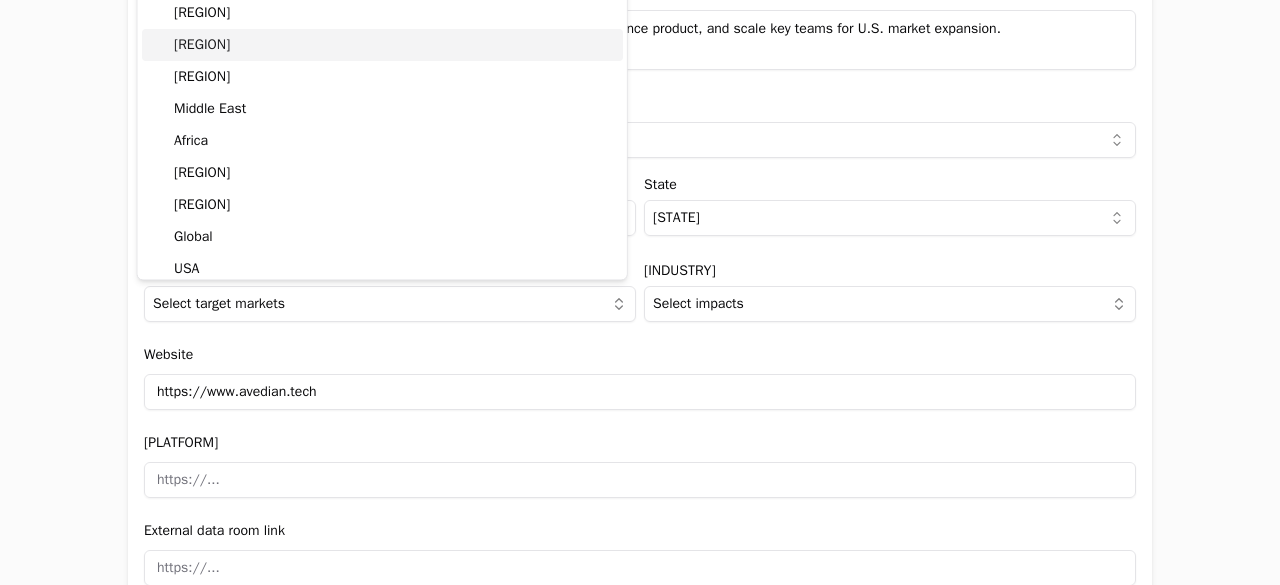scroll, scrollTop: 200, scrollLeft: 0, axis: vertical 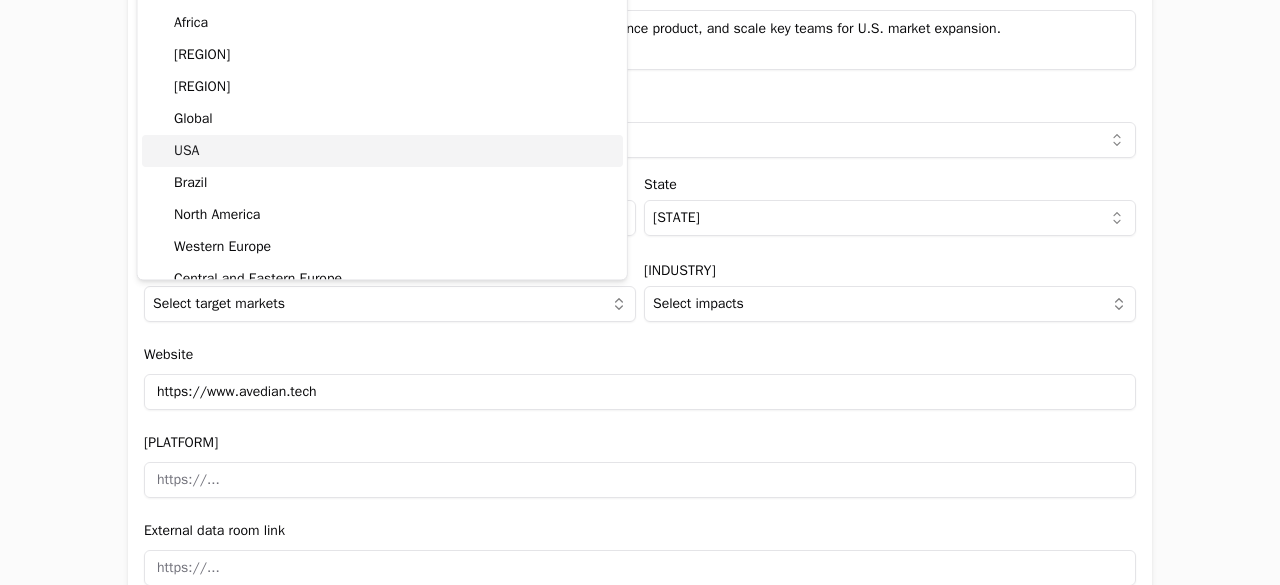 click on "USA" at bounding box center [382, 151] 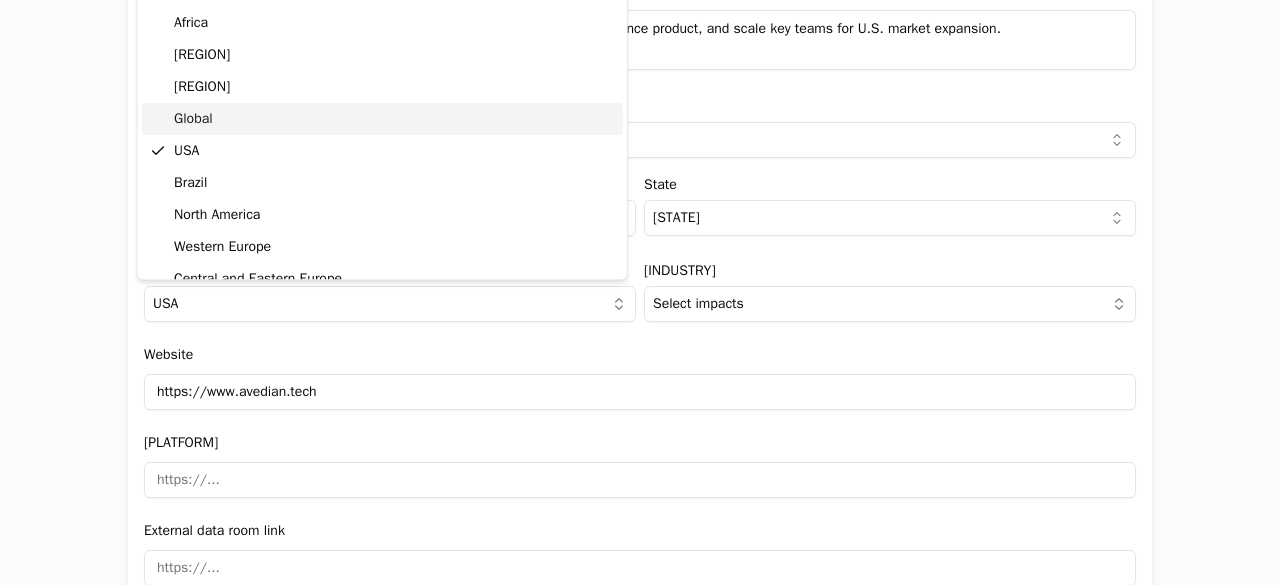 click on "Global" at bounding box center (382, 119) 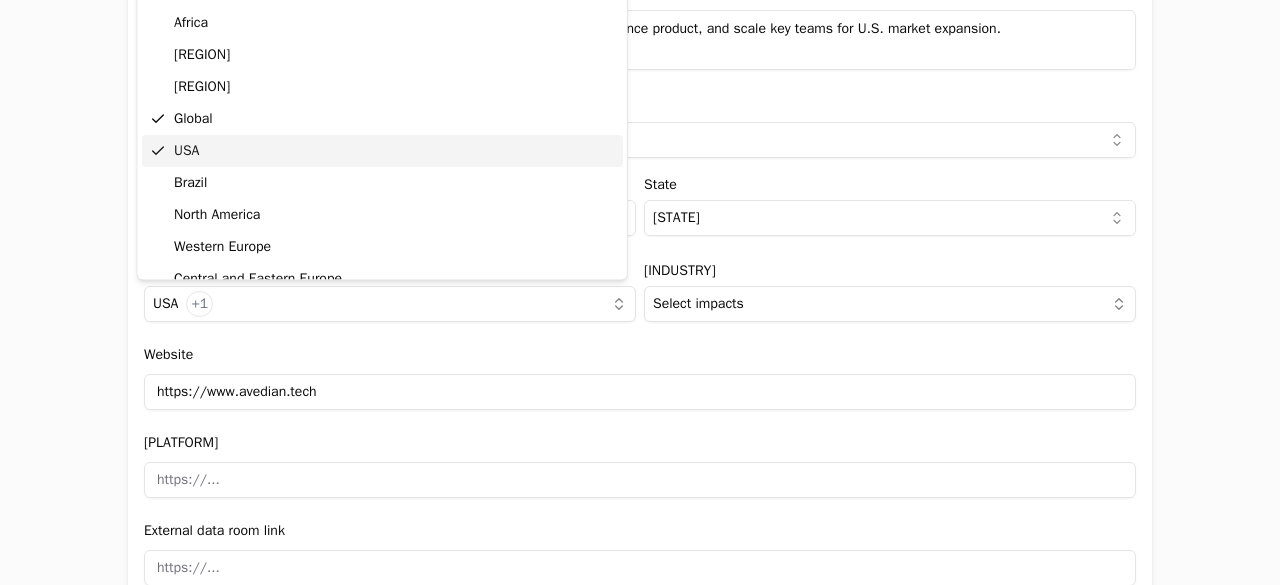 click 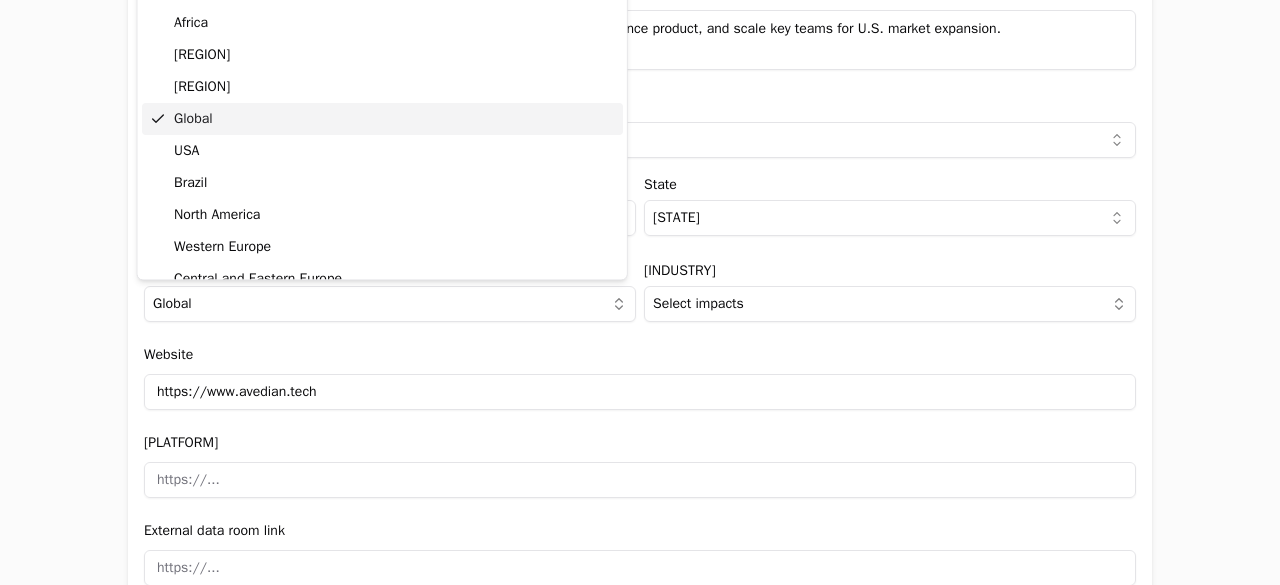 click on "Global" at bounding box center (382, 119) 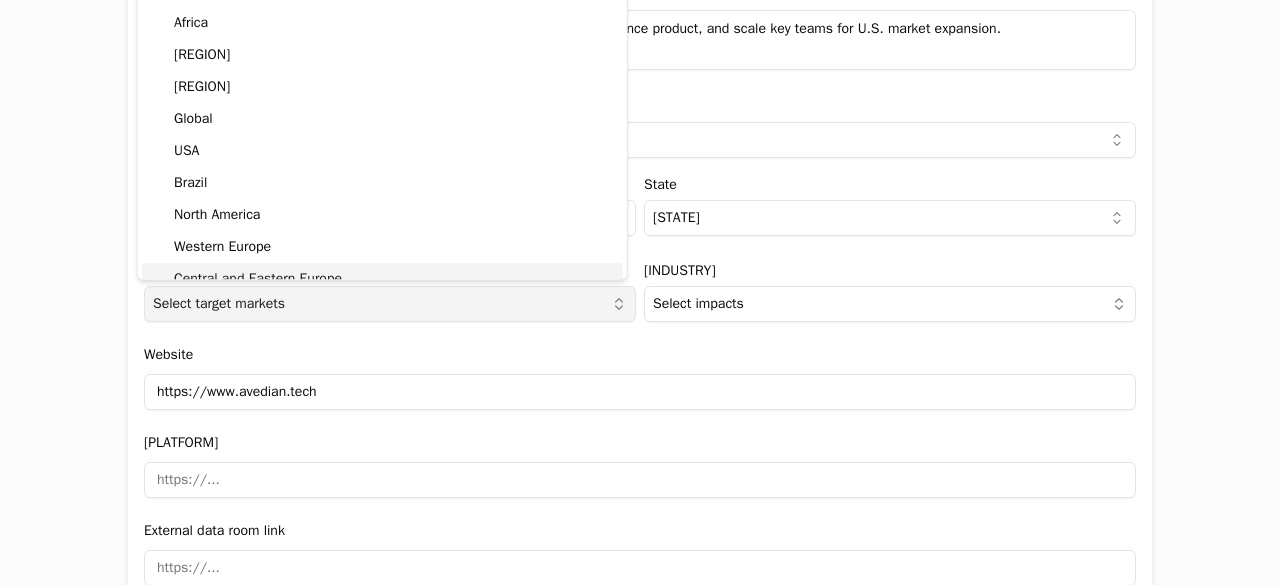 click on "Select target markets" at bounding box center [390, 304] 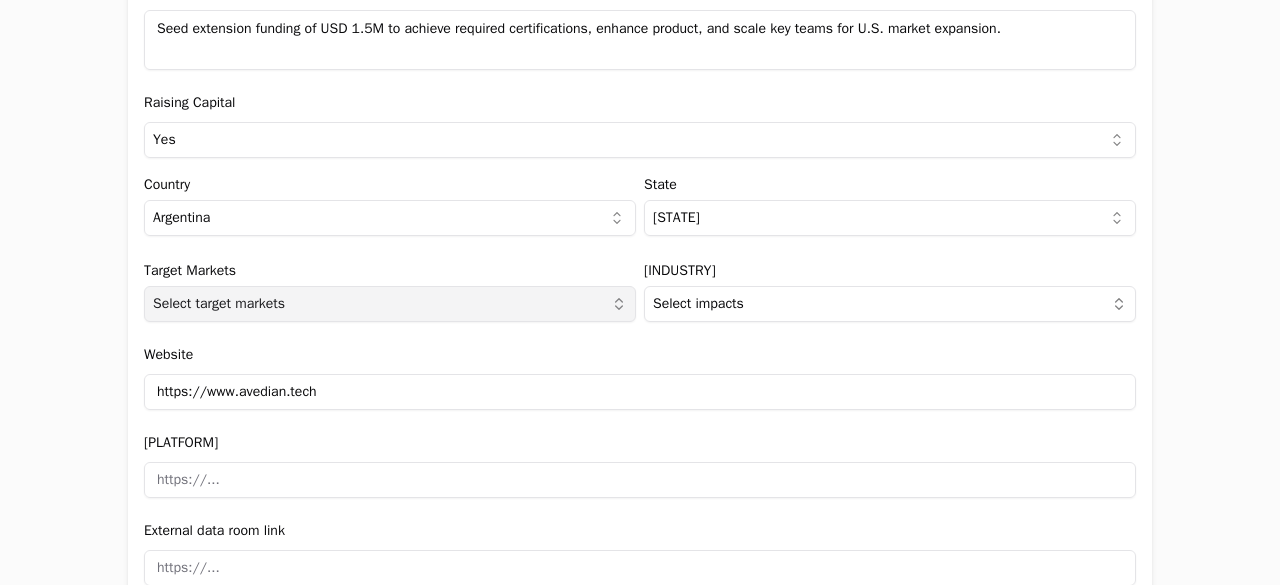 click on "Select target markets" at bounding box center (219, 304) 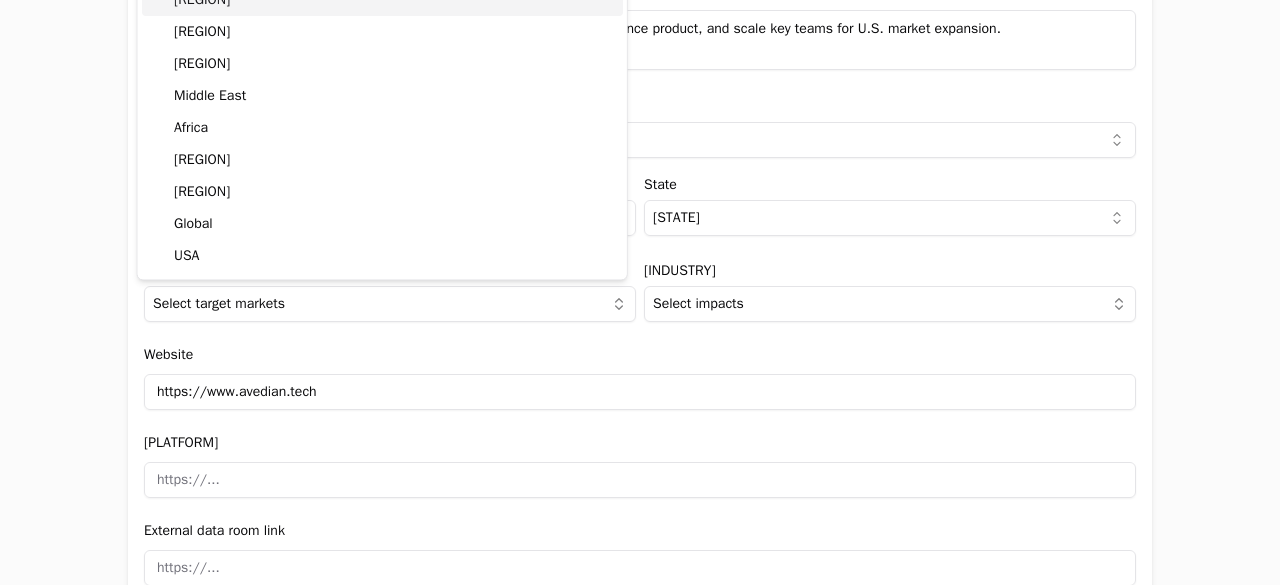 scroll, scrollTop: 200, scrollLeft: 0, axis: vertical 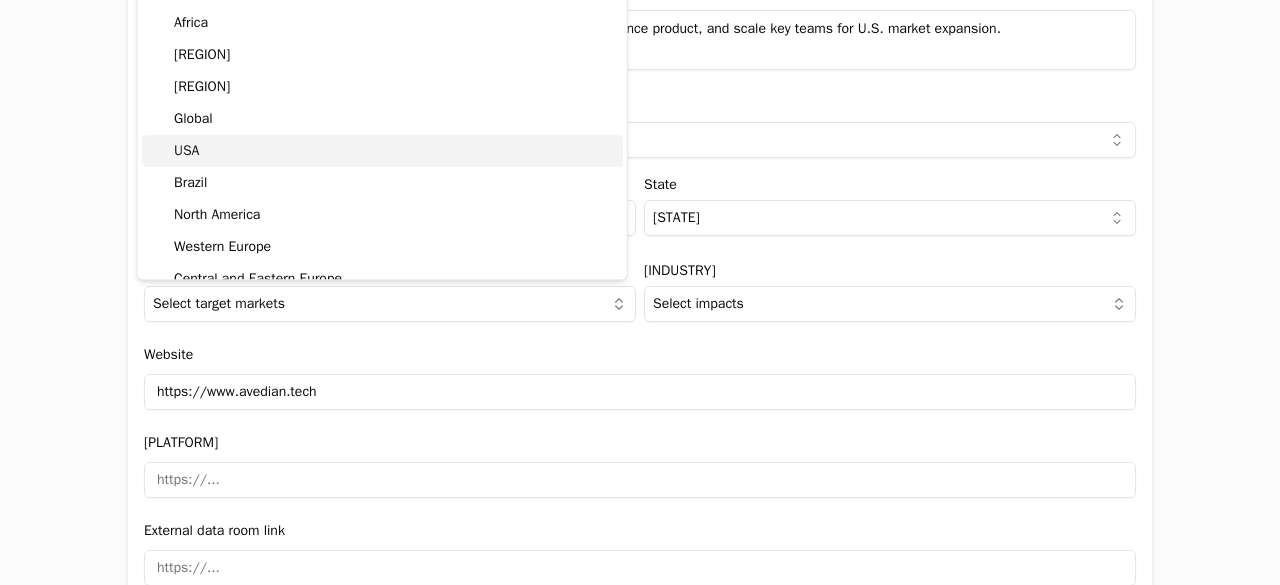click on "USA" at bounding box center [382, 151] 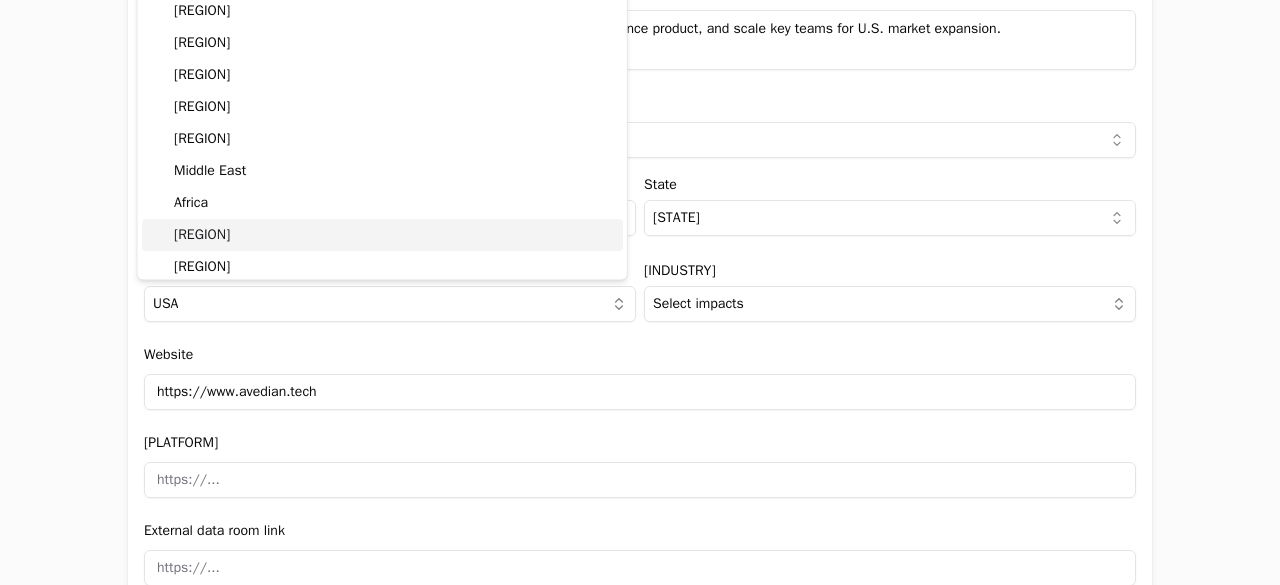 scroll, scrollTop: 0, scrollLeft: 0, axis: both 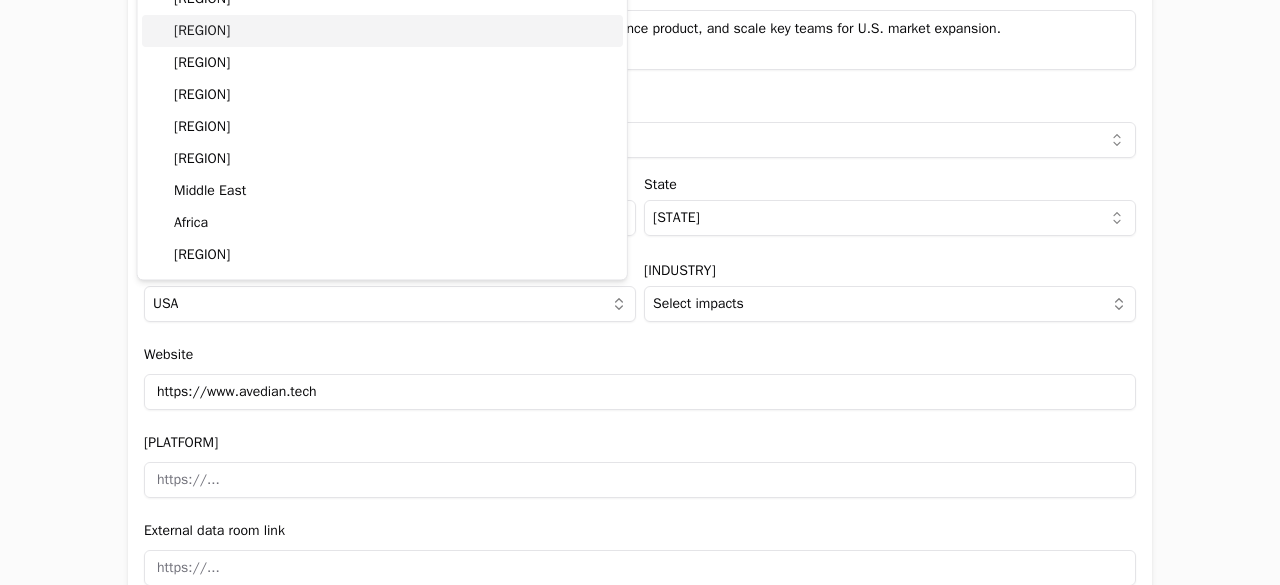 click on "[REGION]" at bounding box center (382, 31) 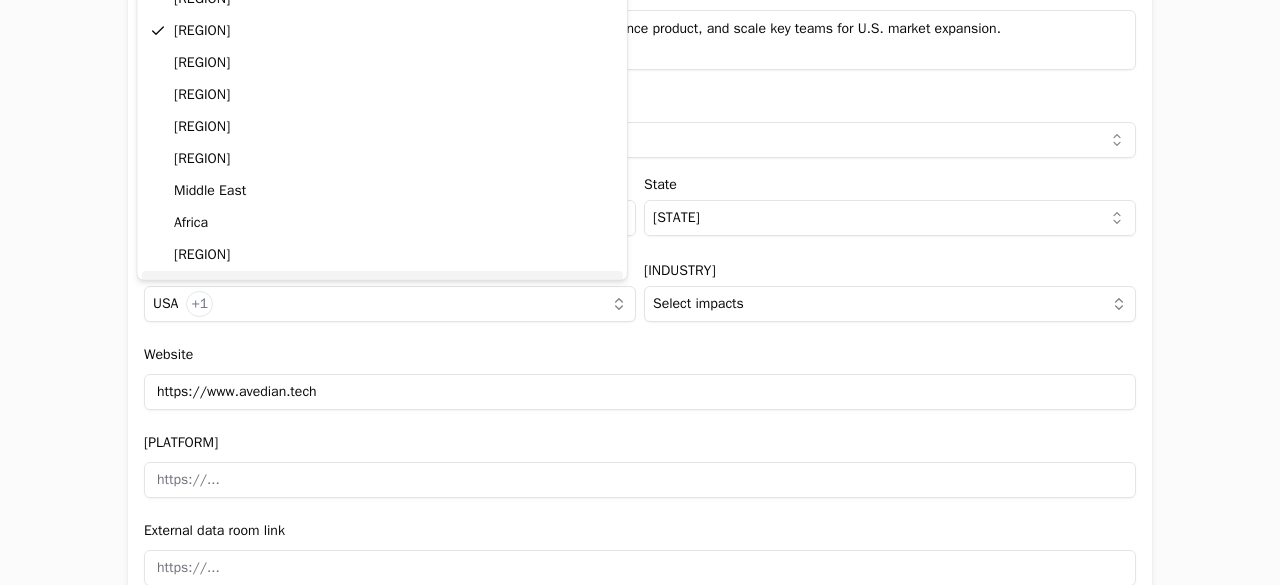 click on "https://www.avedian.tech" at bounding box center [640, 392] 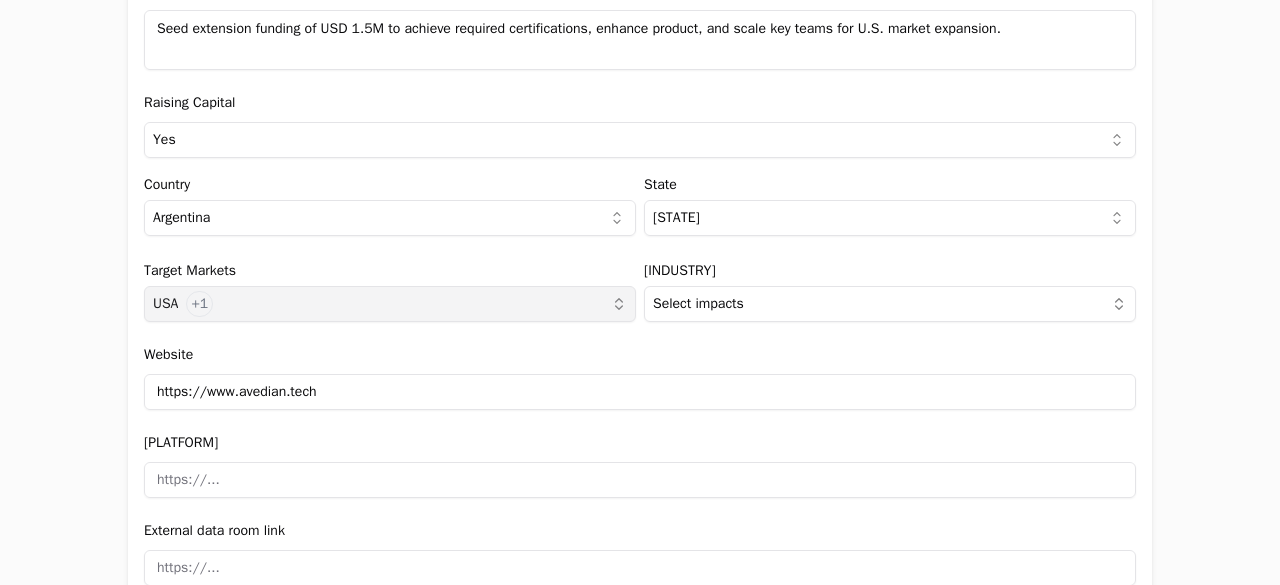 click on "[COUNTRY] [PHONE_EXTENSION]" at bounding box center (390, 304) 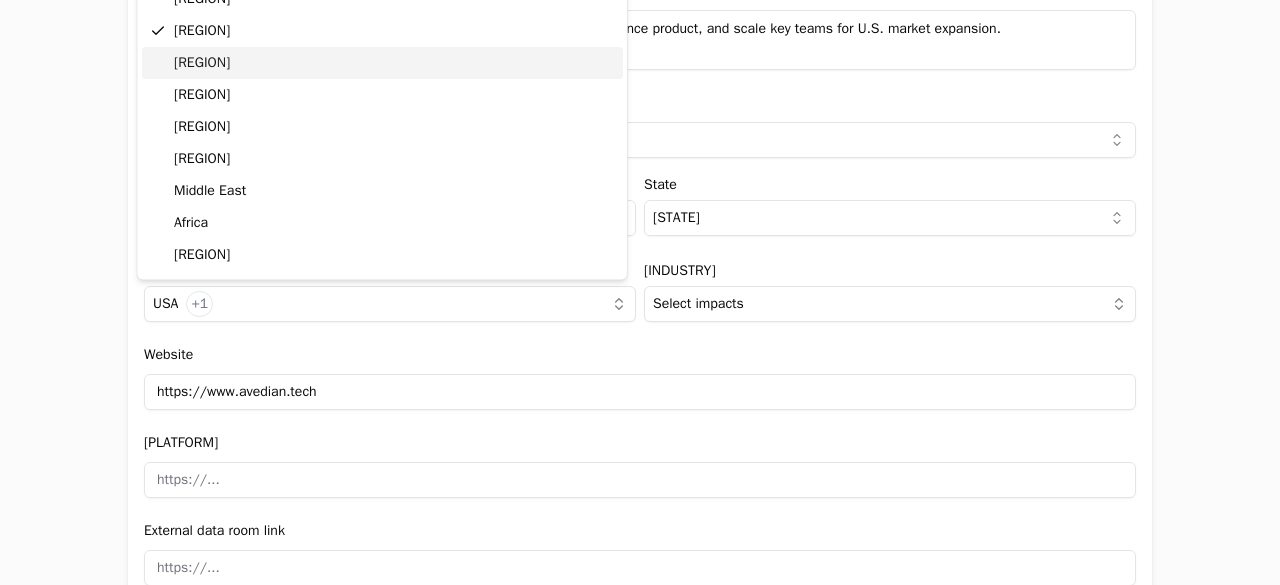 click on "[REGION]" at bounding box center [382, 31] 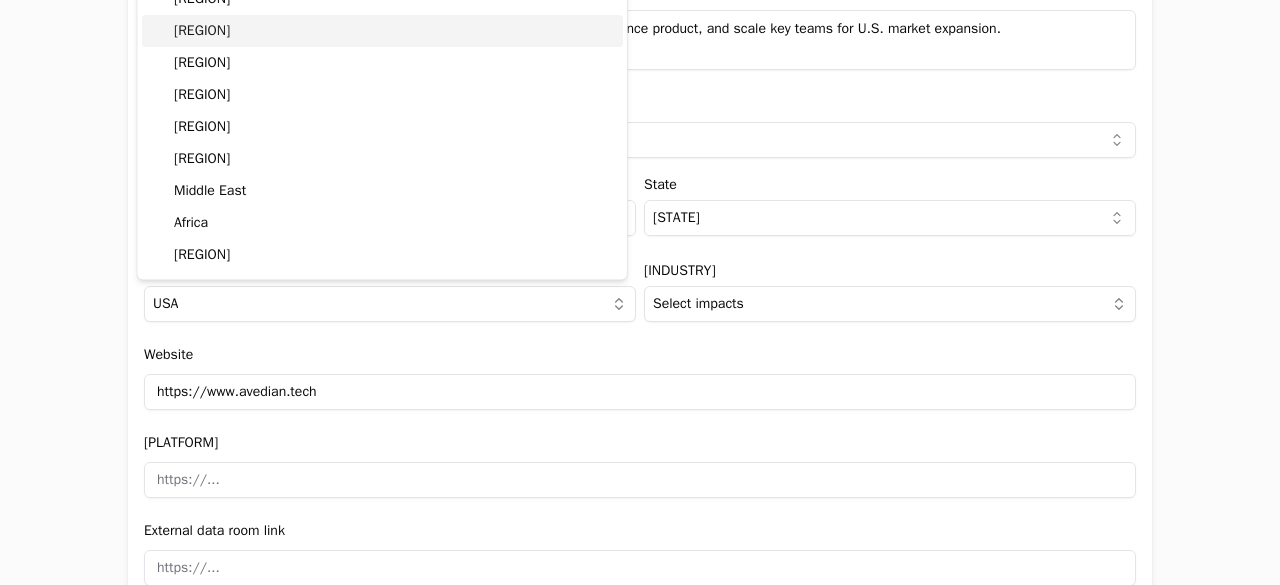 click on "[REGION]" at bounding box center [382, 31] 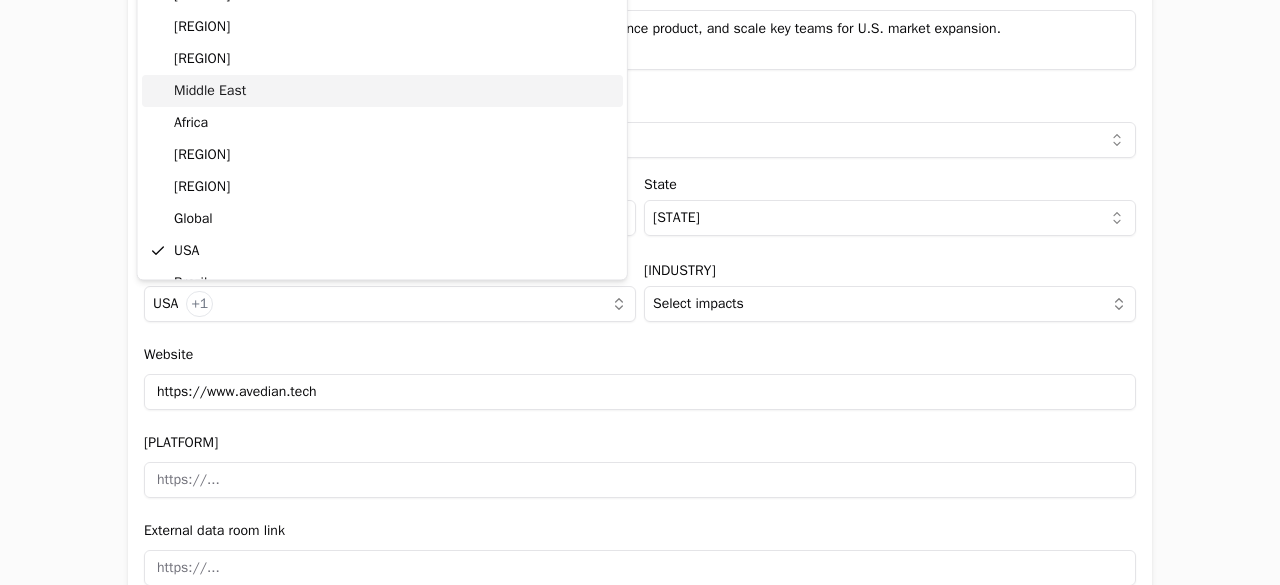 scroll, scrollTop: 200, scrollLeft: 0, axis: vertical 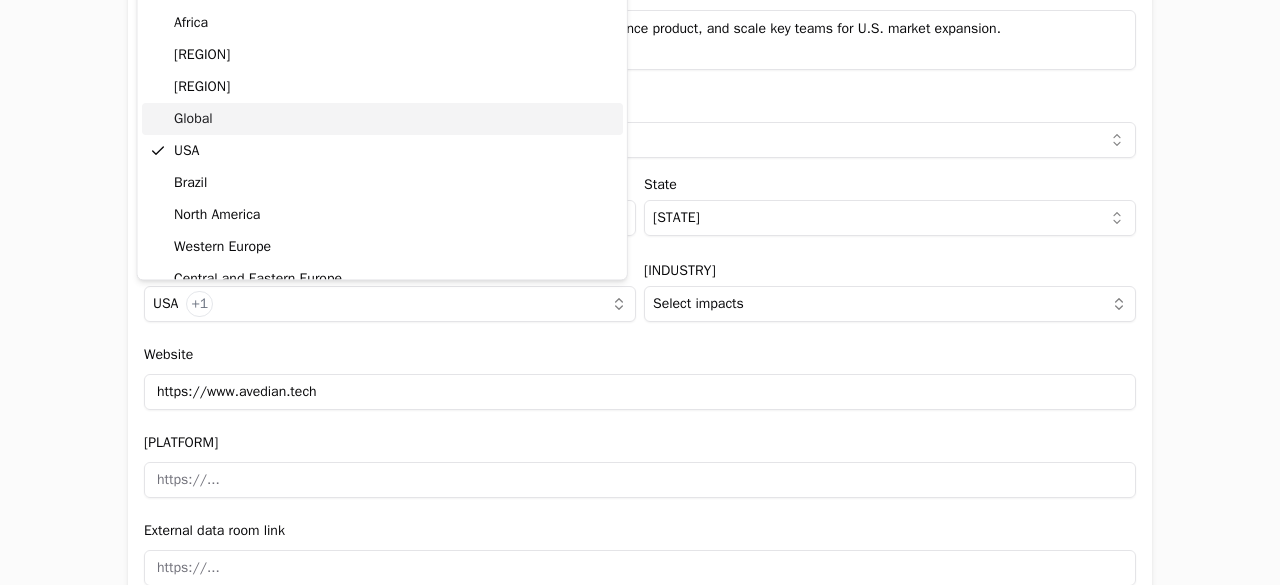 click on "Global" at bounding box center (382, 119) 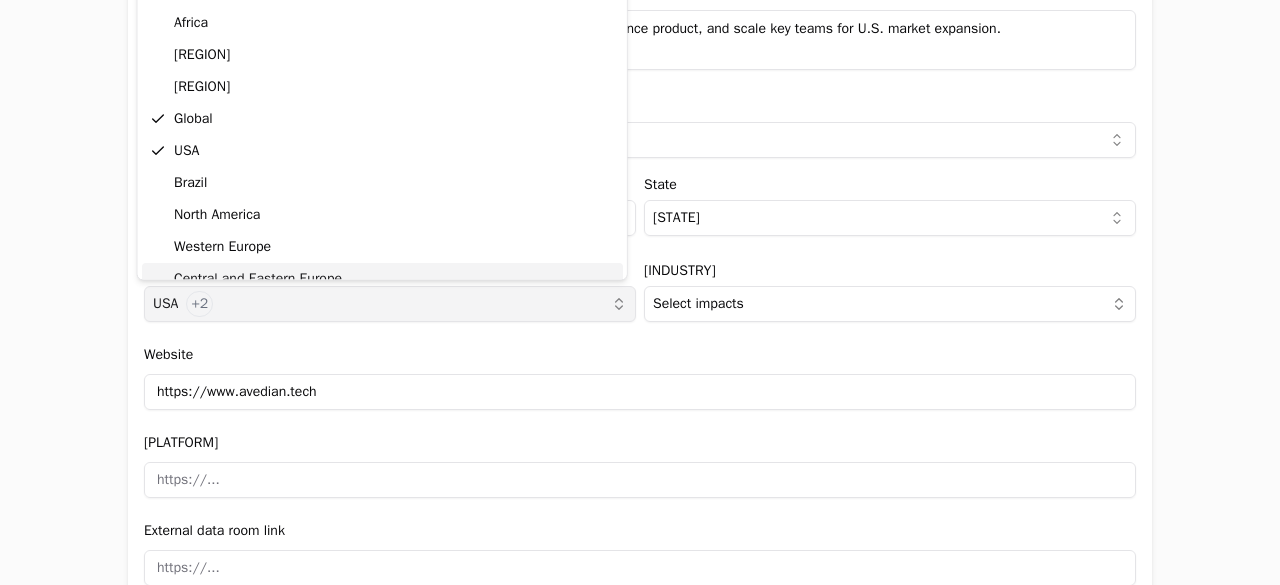 drag, startPoint x: 387, startPoint y: 333, endPoint x: 174, endPoint y: 287, distance: 217.91054 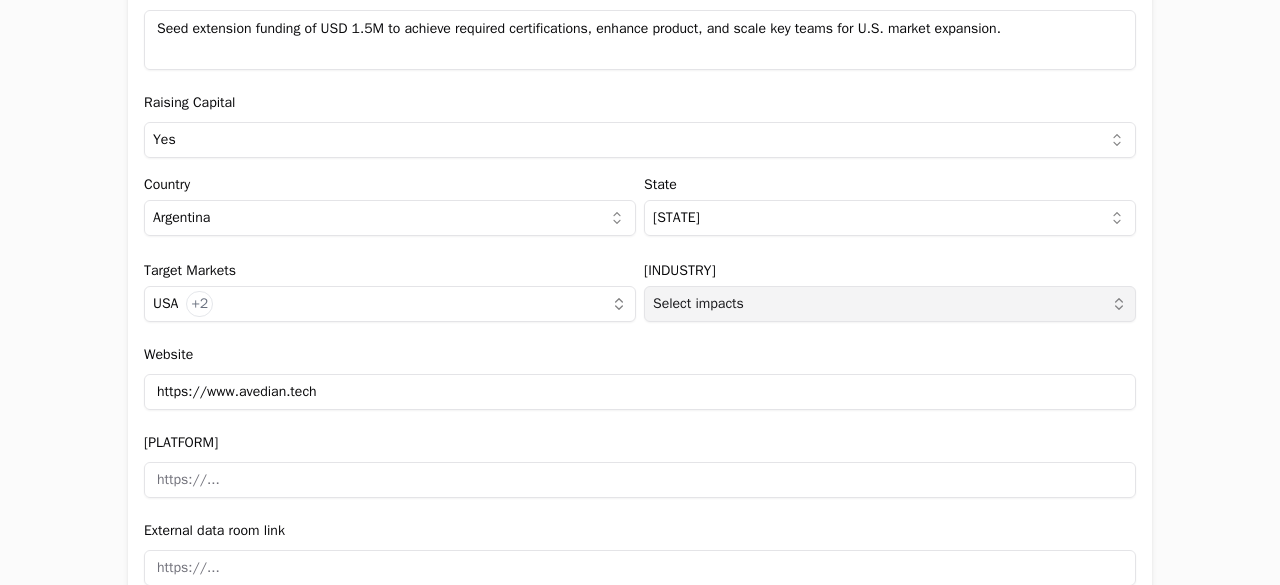 click on "Select impacts" at bounding box center (698, 304) 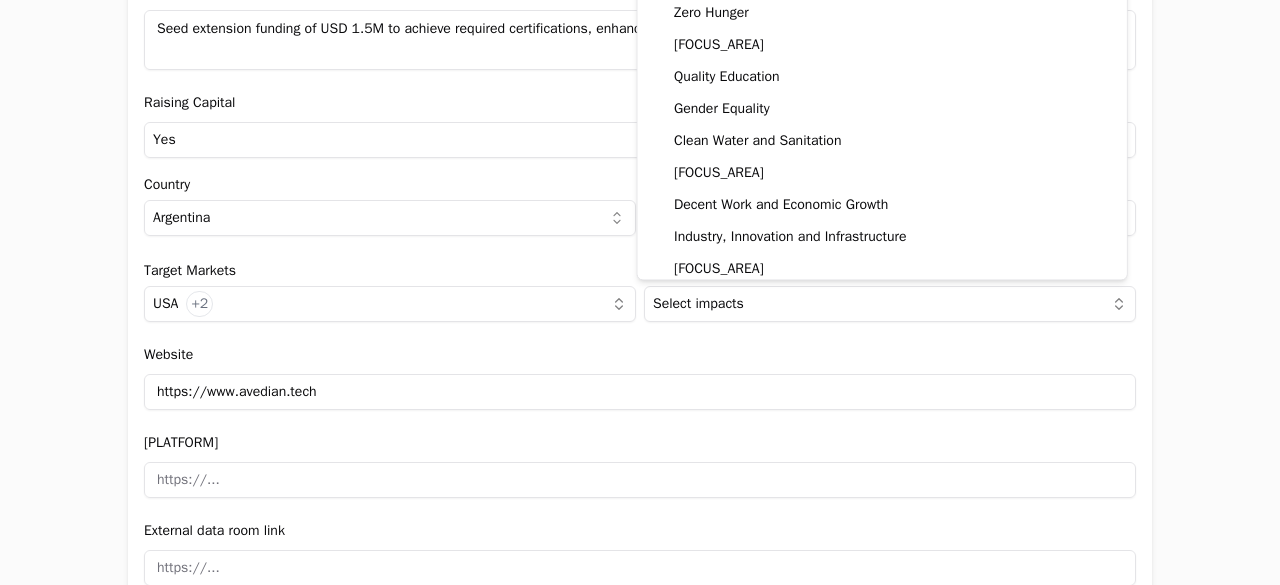 scroll, scrollTop: 0, scrollLeft: 0, axis: both 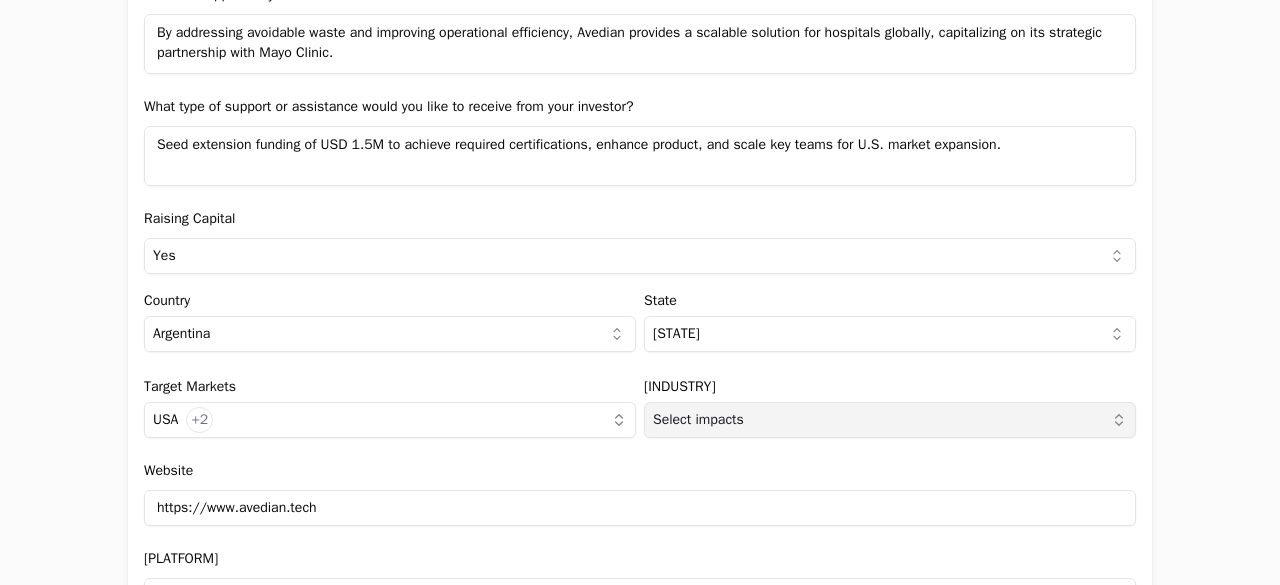 click on "Select impacts" at bounding box center (890, 420) 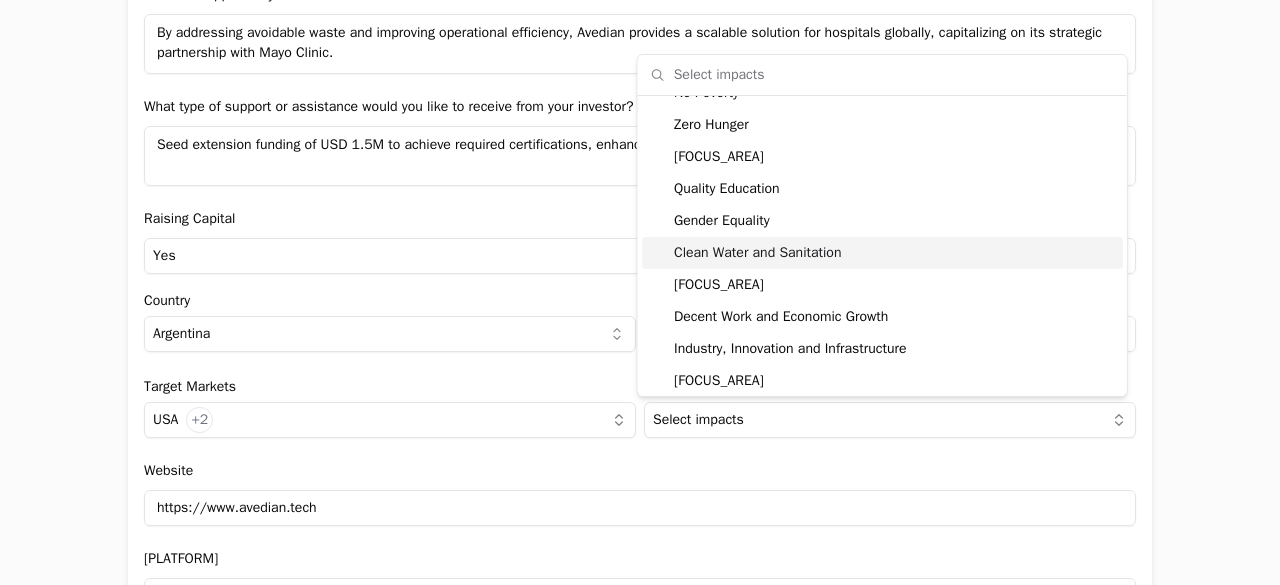 scroll, scrollTop: 0, scrollLeft: 0, axis: both 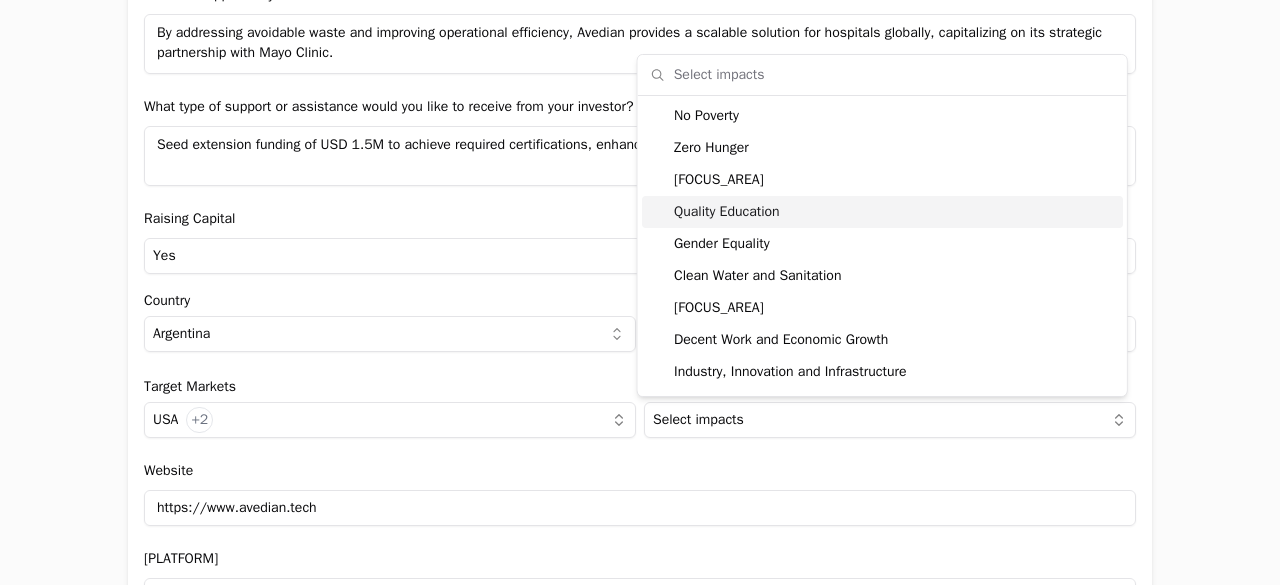 drag, startPoint x: 661, startPoint y: 117, endPoint x: 807, endPoint y: 202, distance: 168.94081 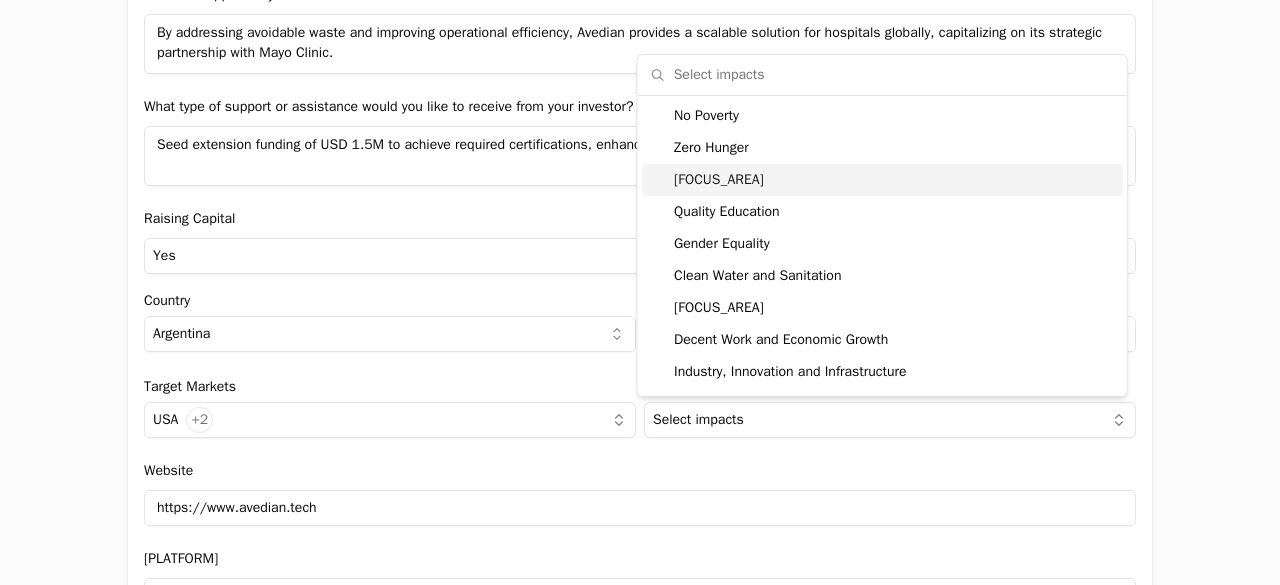 click on "[FOCUS_AREA]" at bounding box center (882, 180) 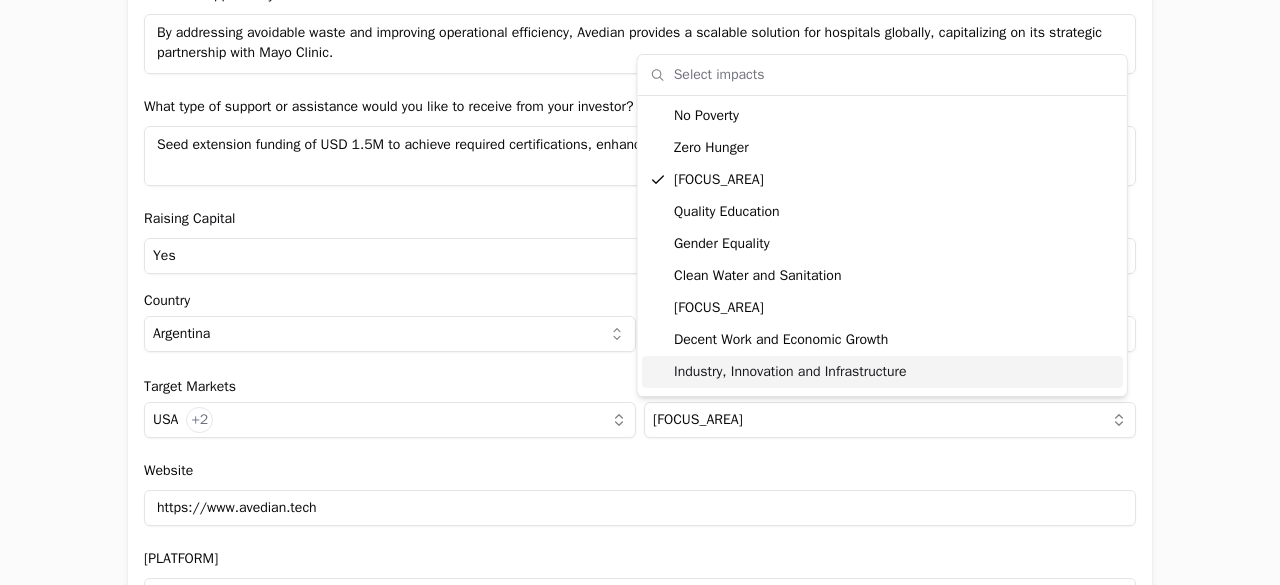 click on "Application form Entity Project or Company Category Startup Add new company details Upload Deck AI-Enhanced Check the box and our assistant will auto-fill the form with available information. Any missing fields will be left blank for you to complete, and you can edit all entries before submitting the form. Try it now! Let our A.I. assistant complete the form for you. Automatically extract and populate information using our advanced AI. Upload Deck Name AVEDIAN Description Avedian is a healthtech company helping hospitals and health insurers deliver smarter care. Using AI, we anticipate risks, reduce costs, and improve the healthcare experience. With more than 10 years of experience and presence across Latin America, Spain, and the U.S., we turn millions of data points into decisions that make healthcare more efficient, agile, and human. Verticals B2B +1 New user name and email Name [FIRST] [LAST] Email [EMAIL] Company Profile TAM $920,000,000 SAM $460,000,000 SOM $46,000,000 Round size Yes" at bounding box center [640, 292] 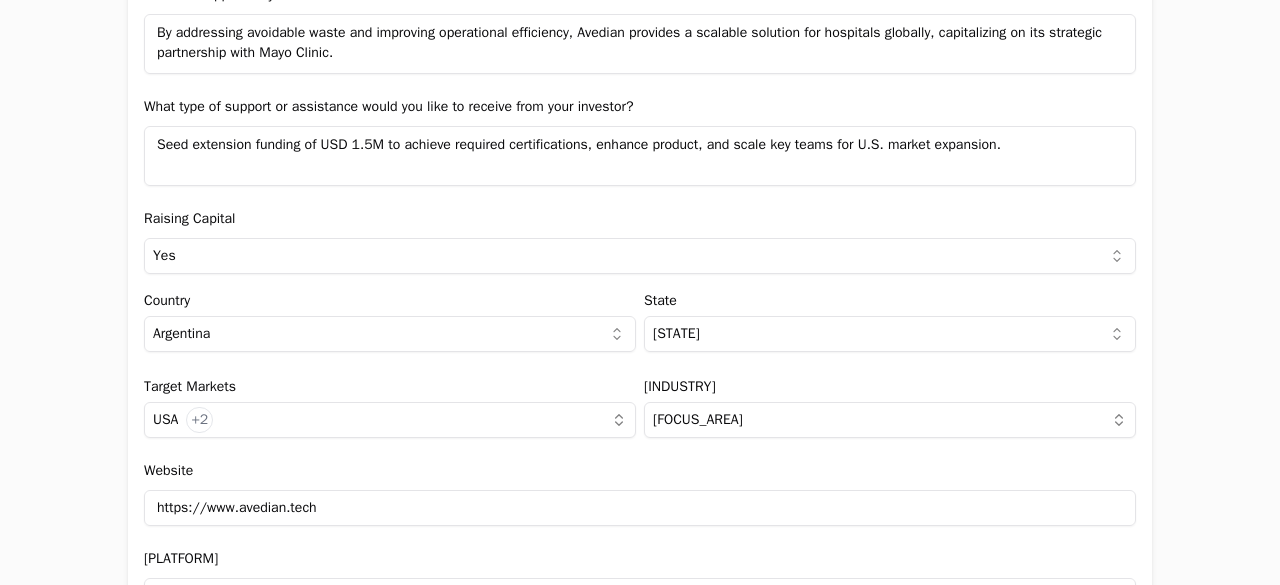 scroll, scrollTop: 2068, scrollLeft: 0, axis: vertical 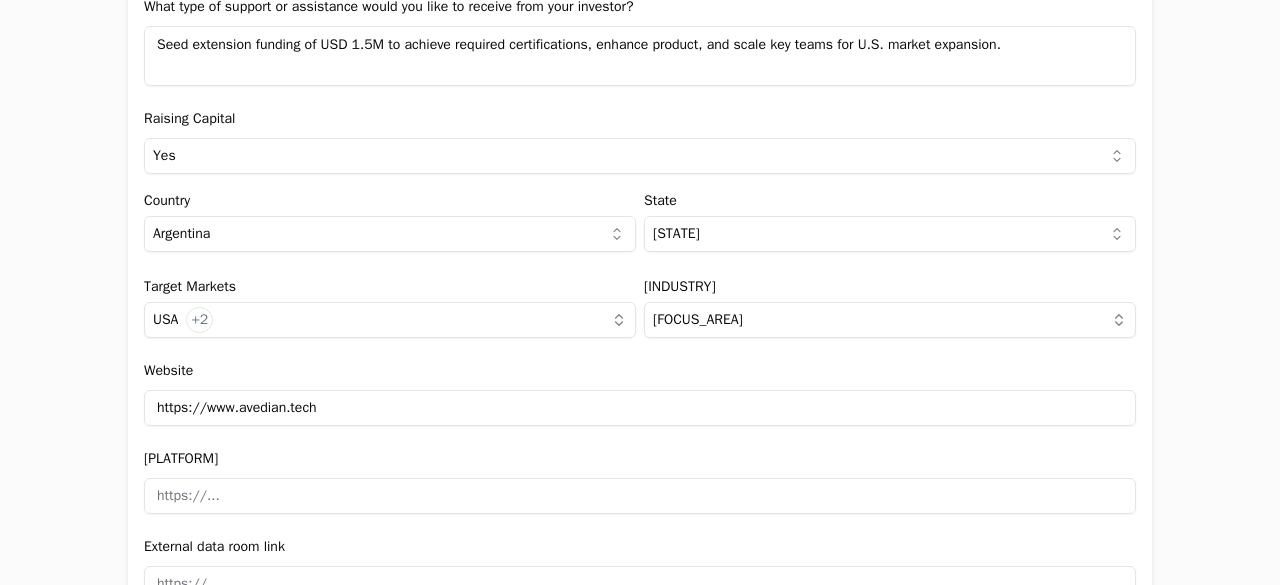 click on "https://www.avedian.tech" at bounding box center [640, 408] 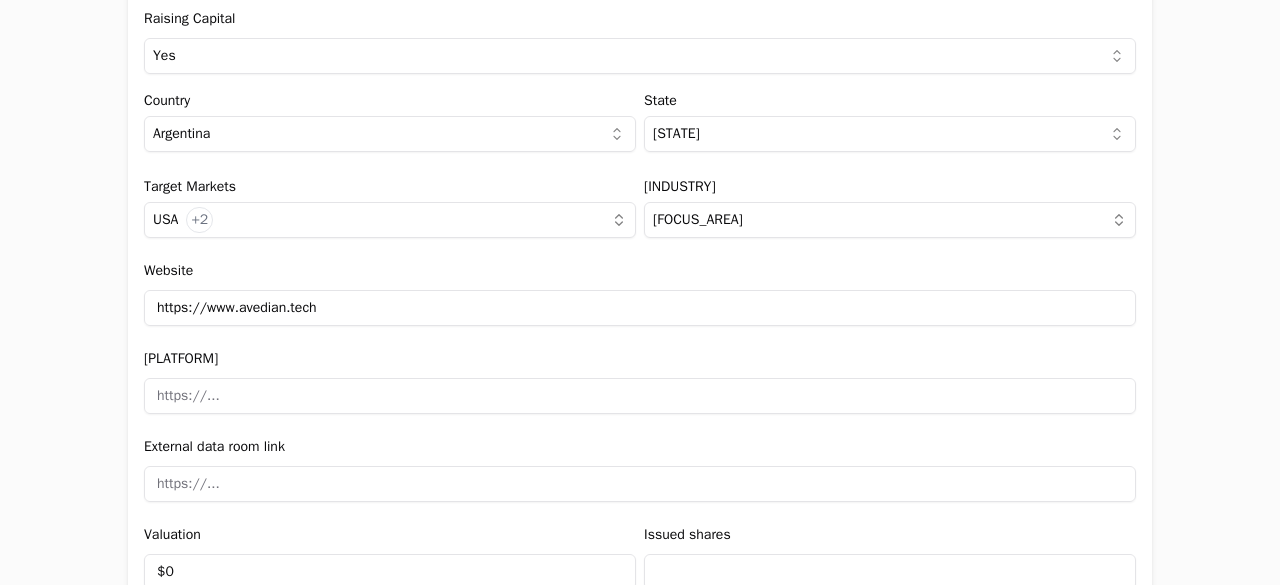 click at bounding box center (640, 396) 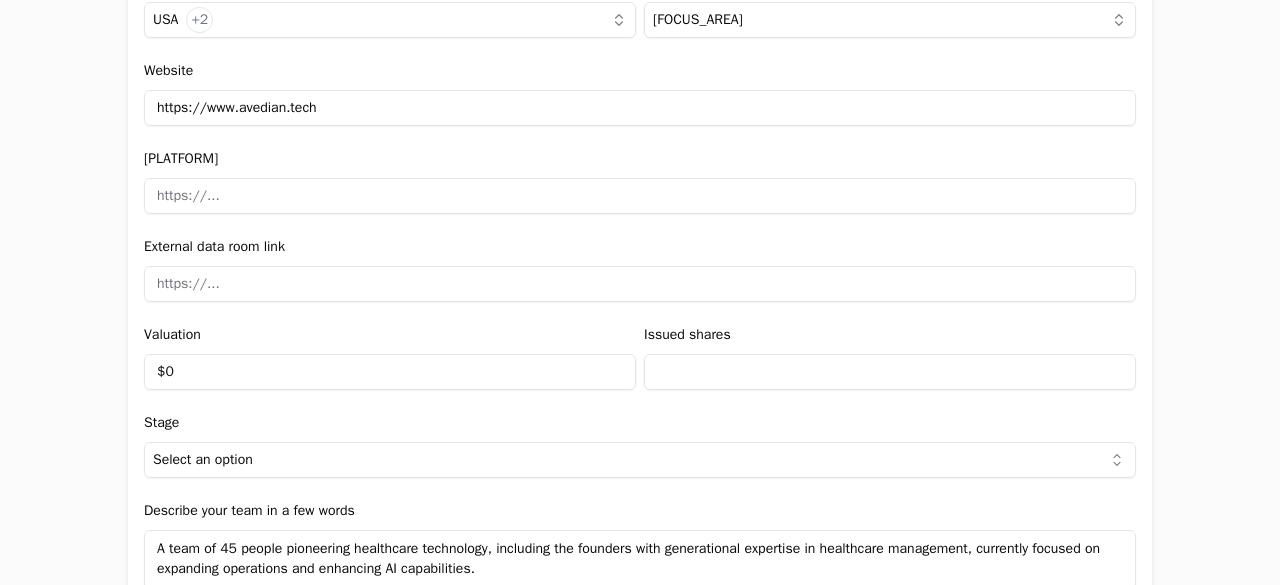 click on "Issued shares" at bounding box center (890, 356) 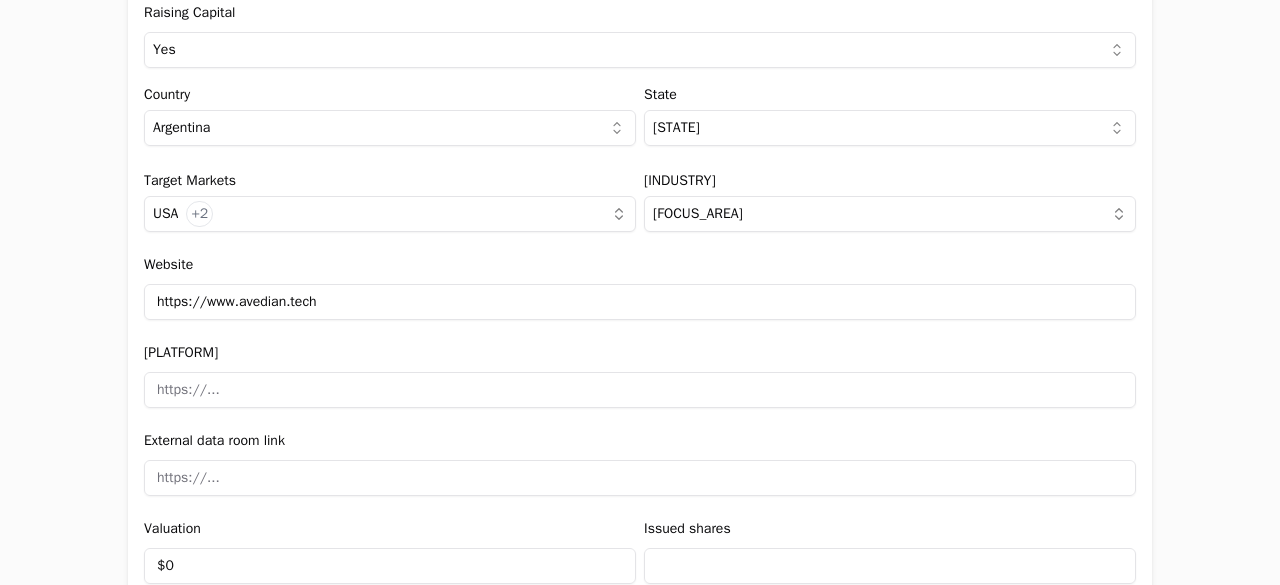 scroll, scrollTop: 2168, scrollLeft: 0, axis: vertical 